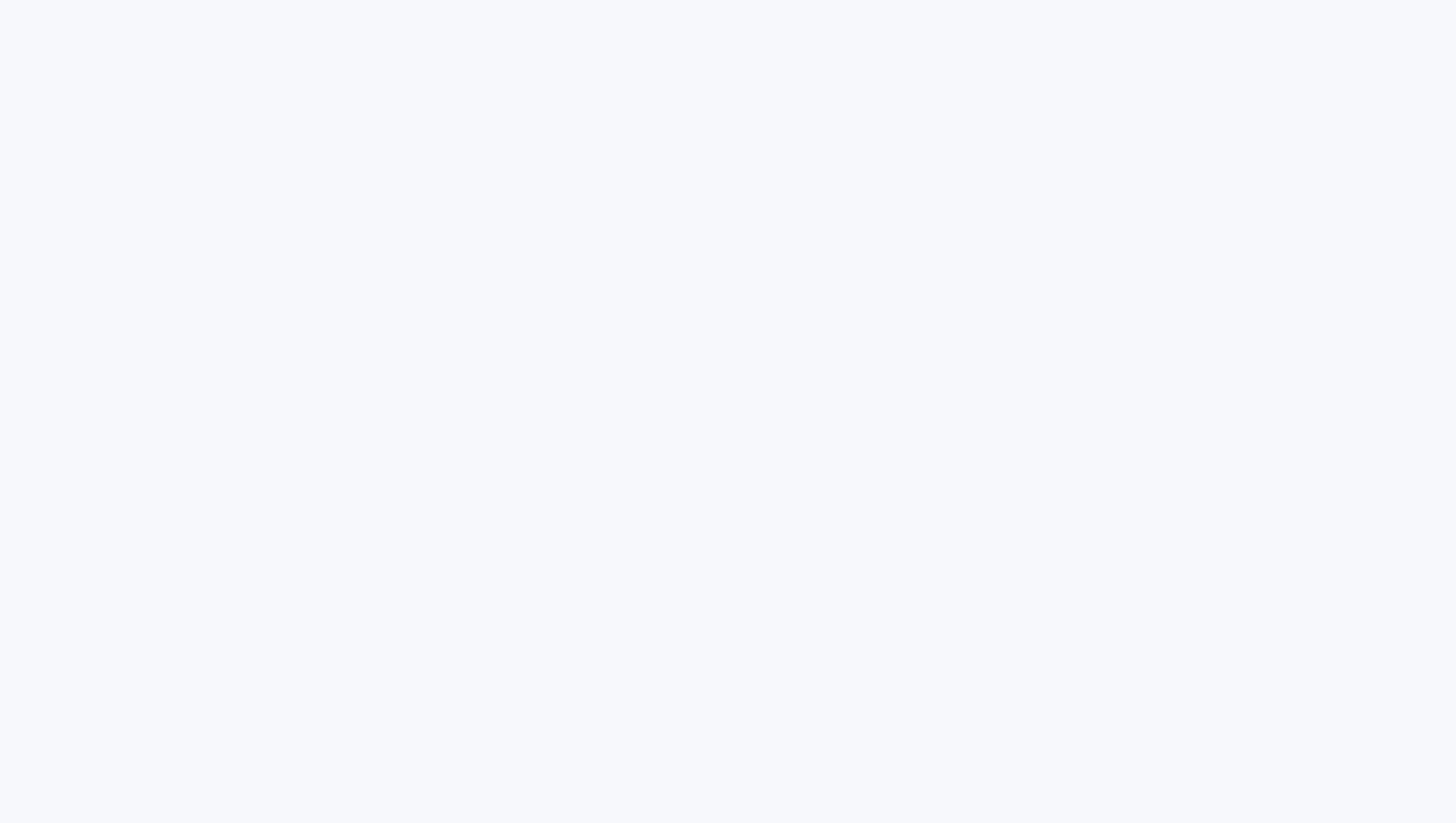 scroll, scrollTop: 0, scrollLeft: 0, axis: both 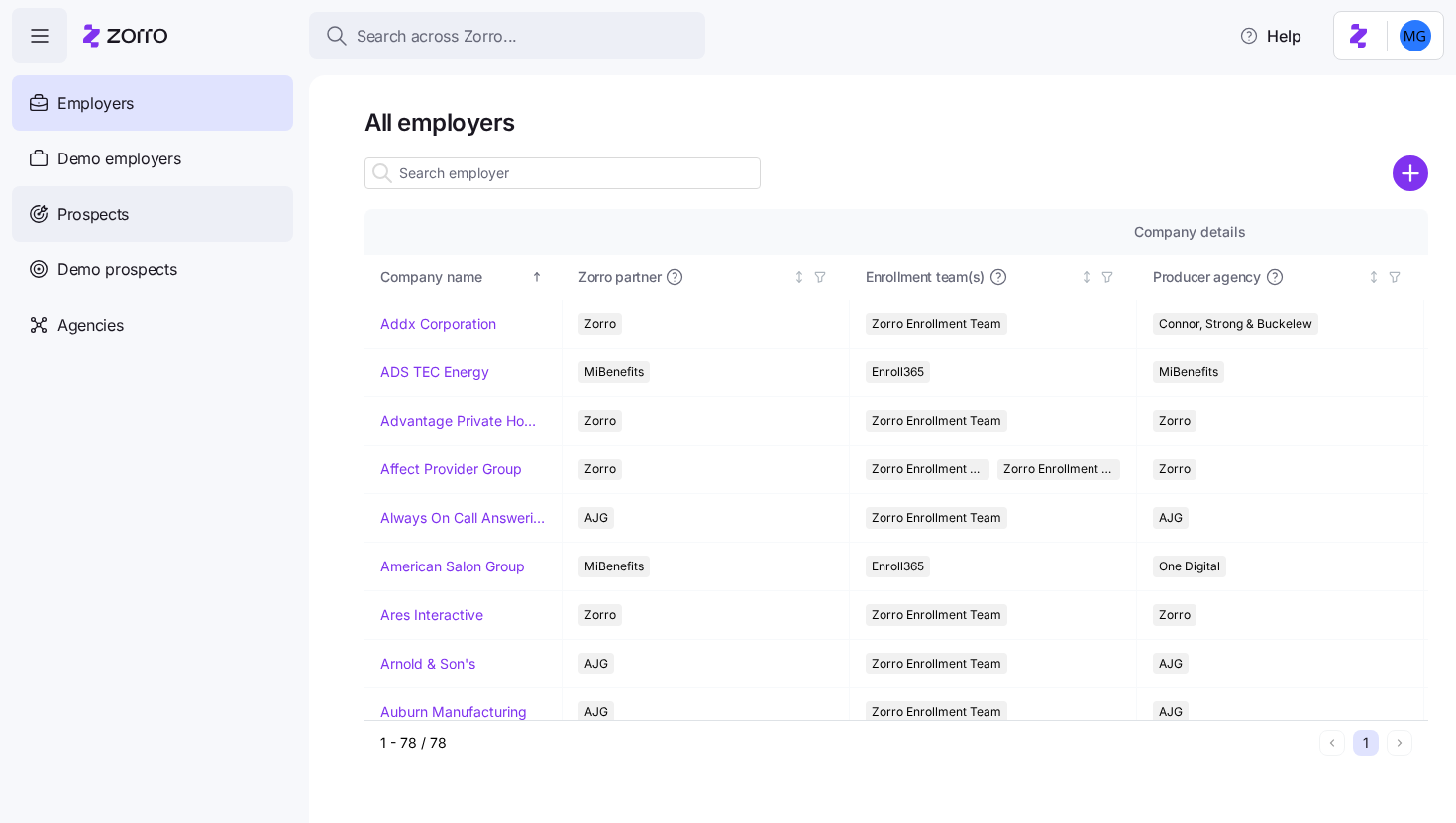 click on "Prospects" at bounding box center (93, 214) 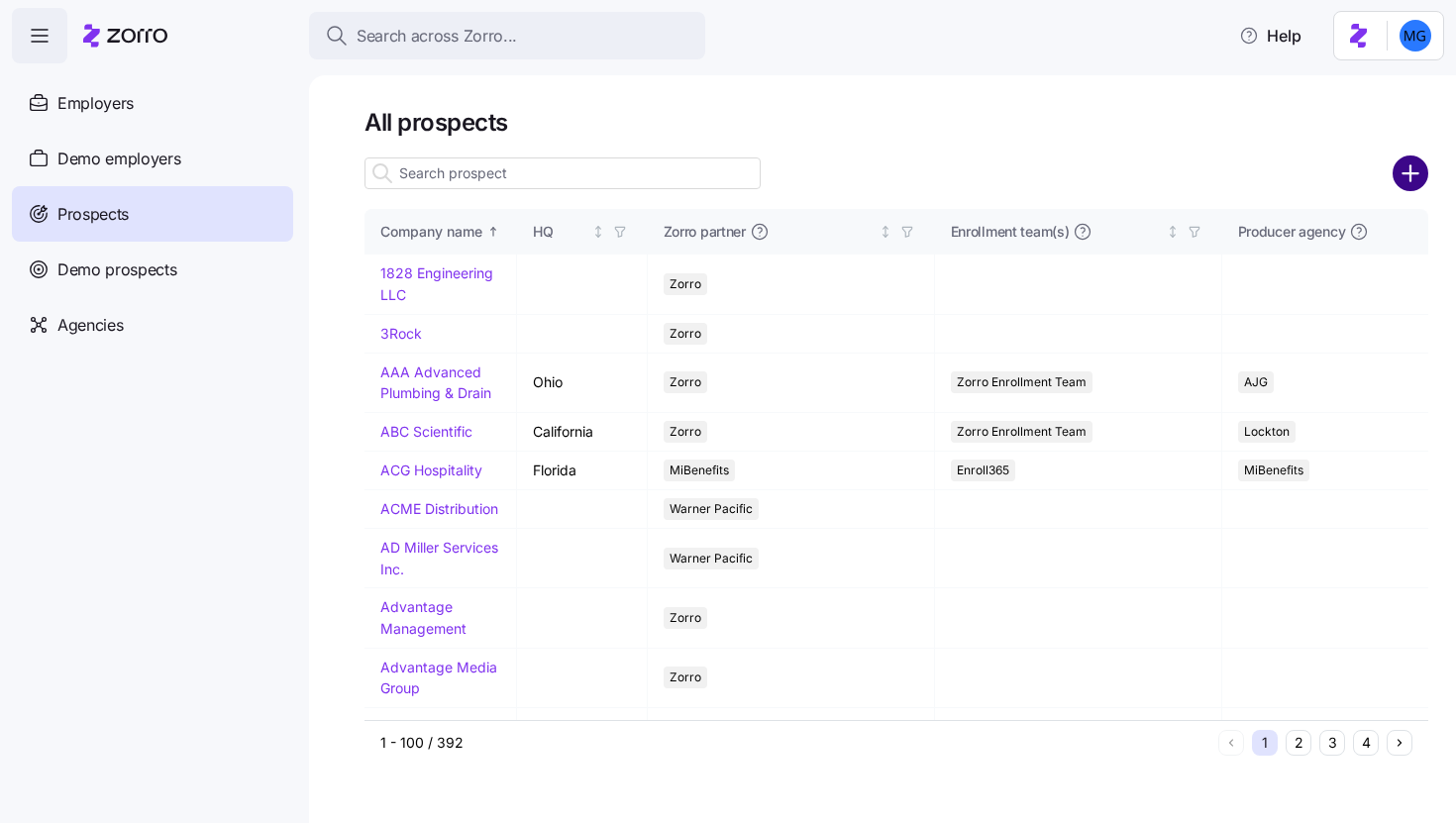 click 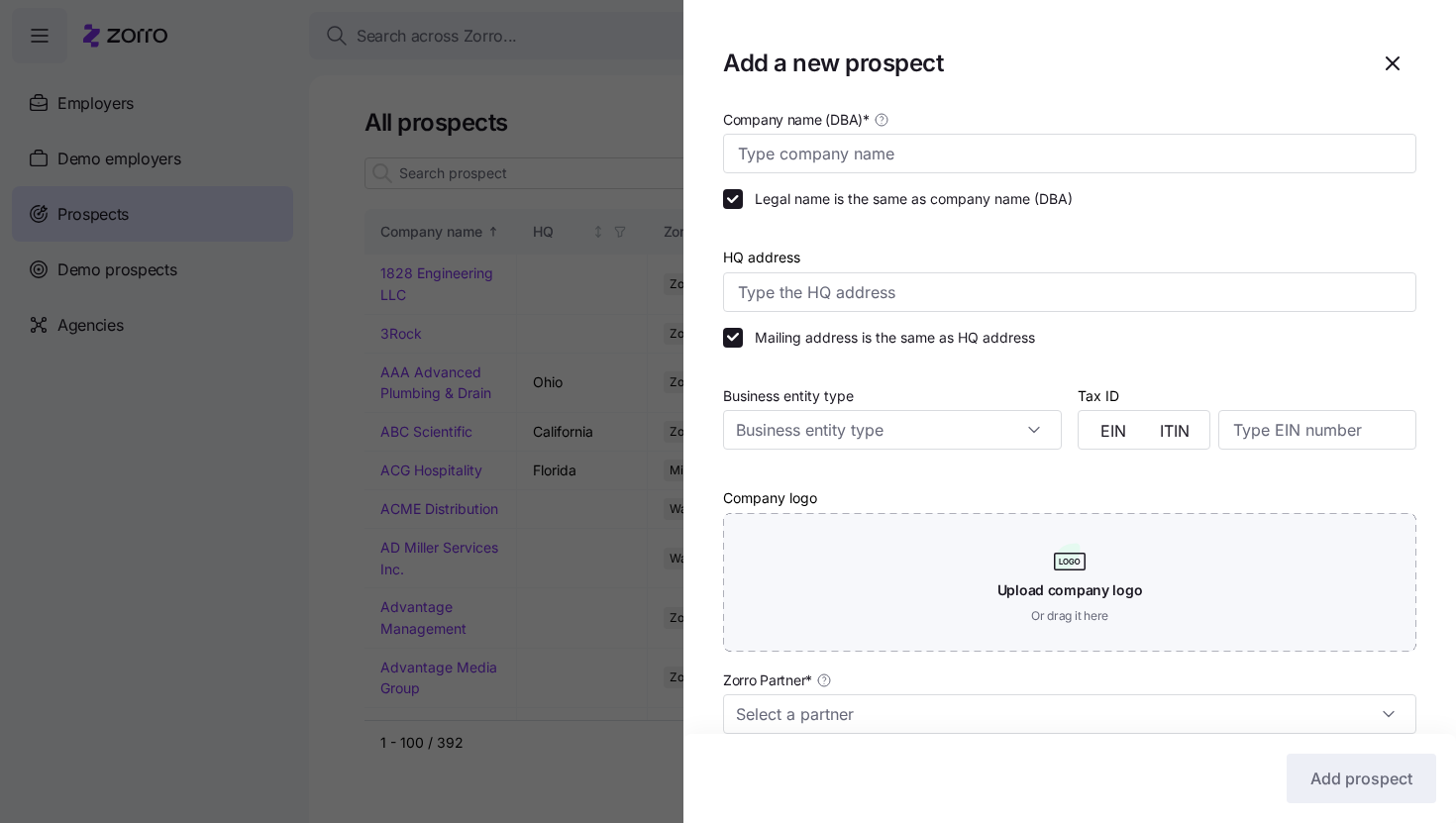type 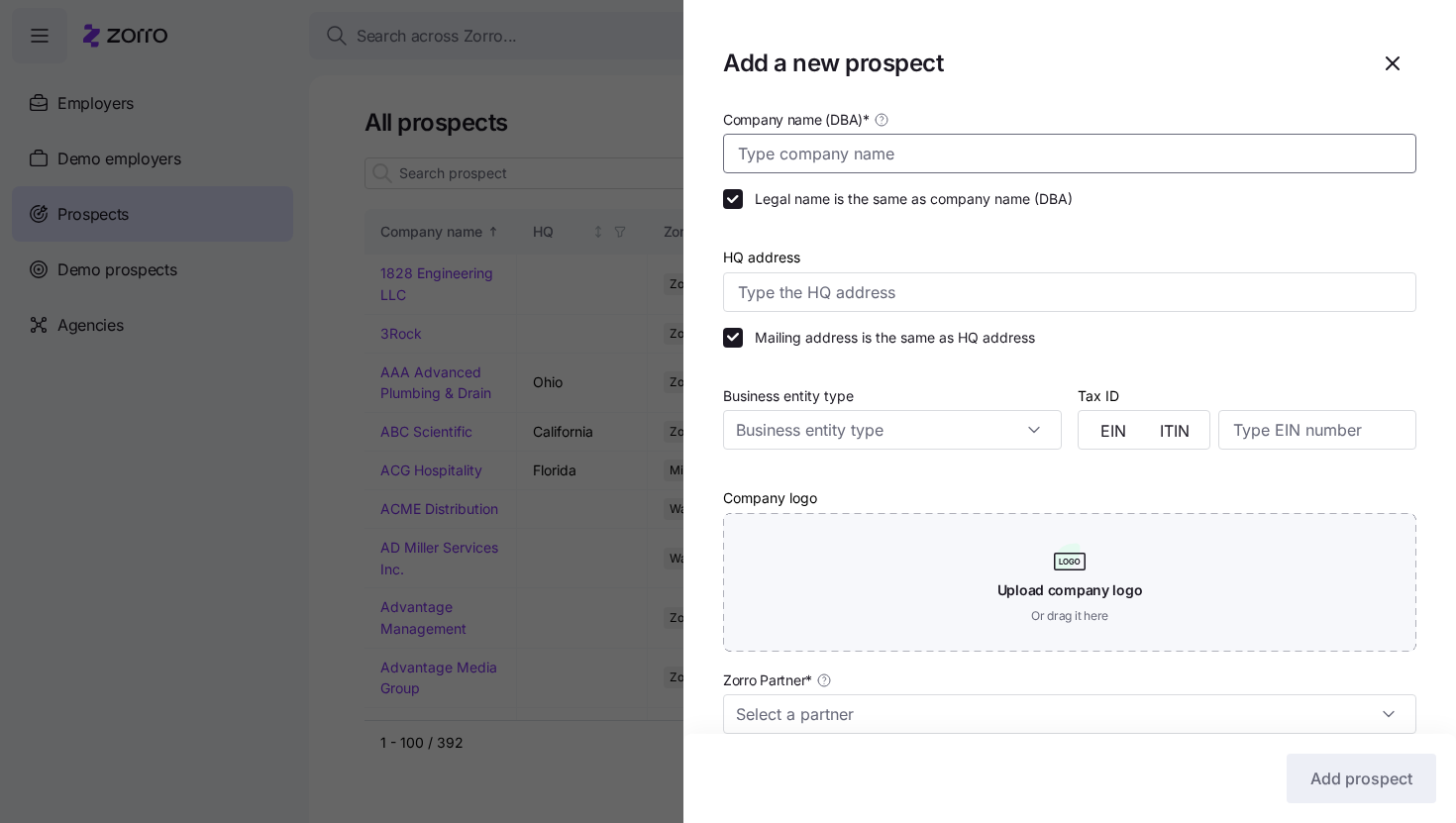 click on "Company name (DBA)  *" at bounding box center [1070, 154] 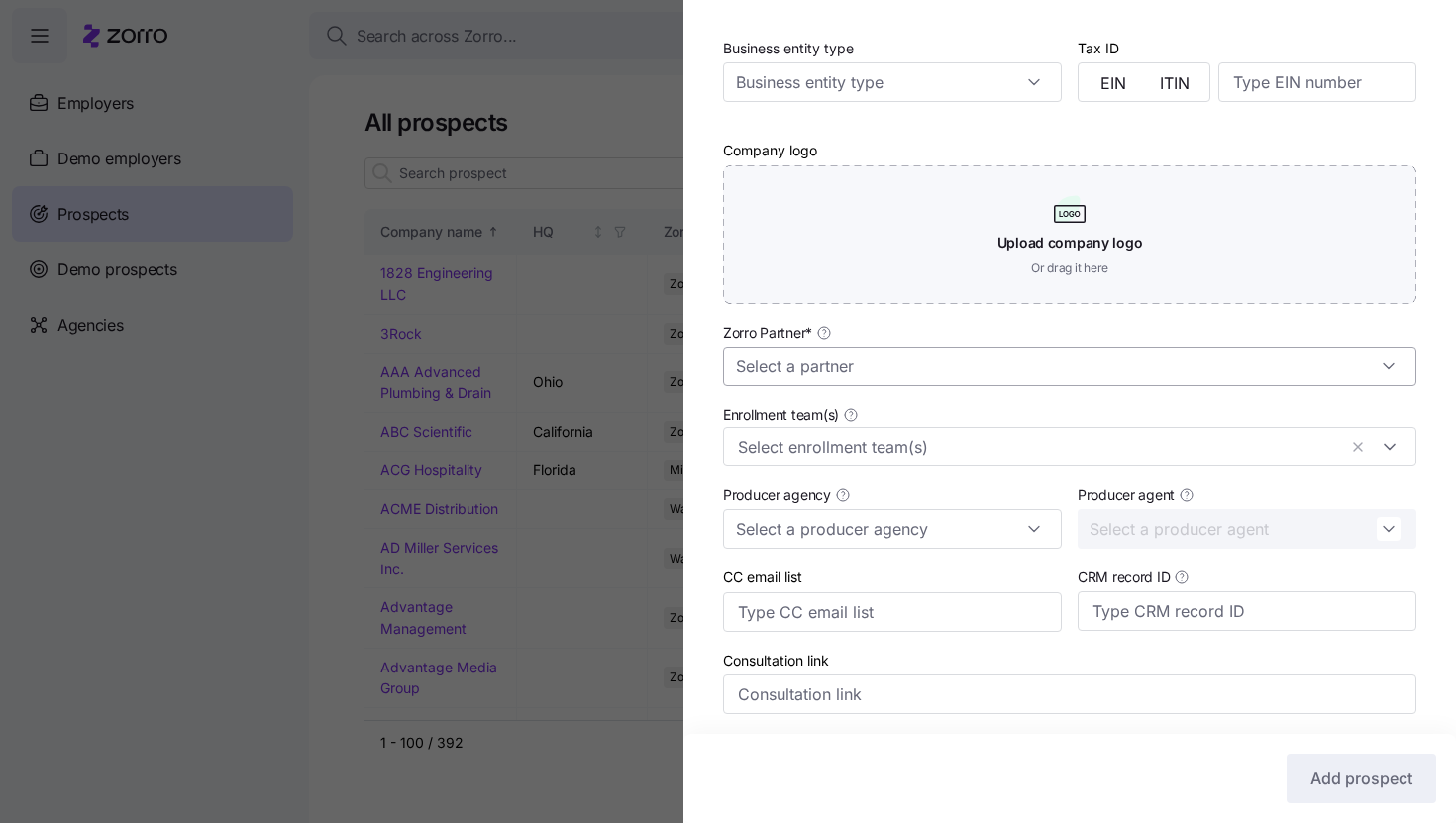 scroll, scrollTop: 364, scrollLeft: 0, axis: vertical 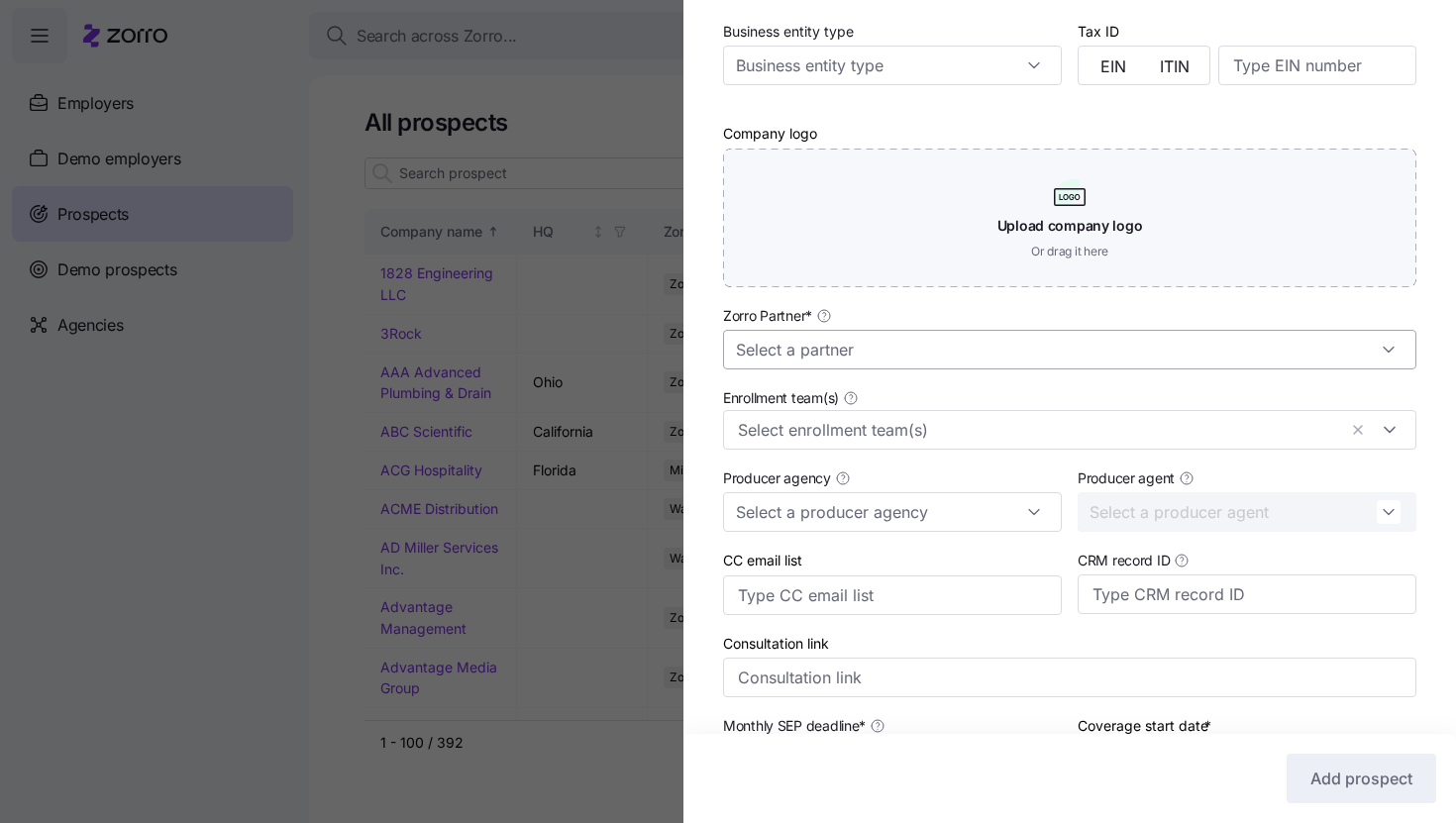 type on "Reach Dane" 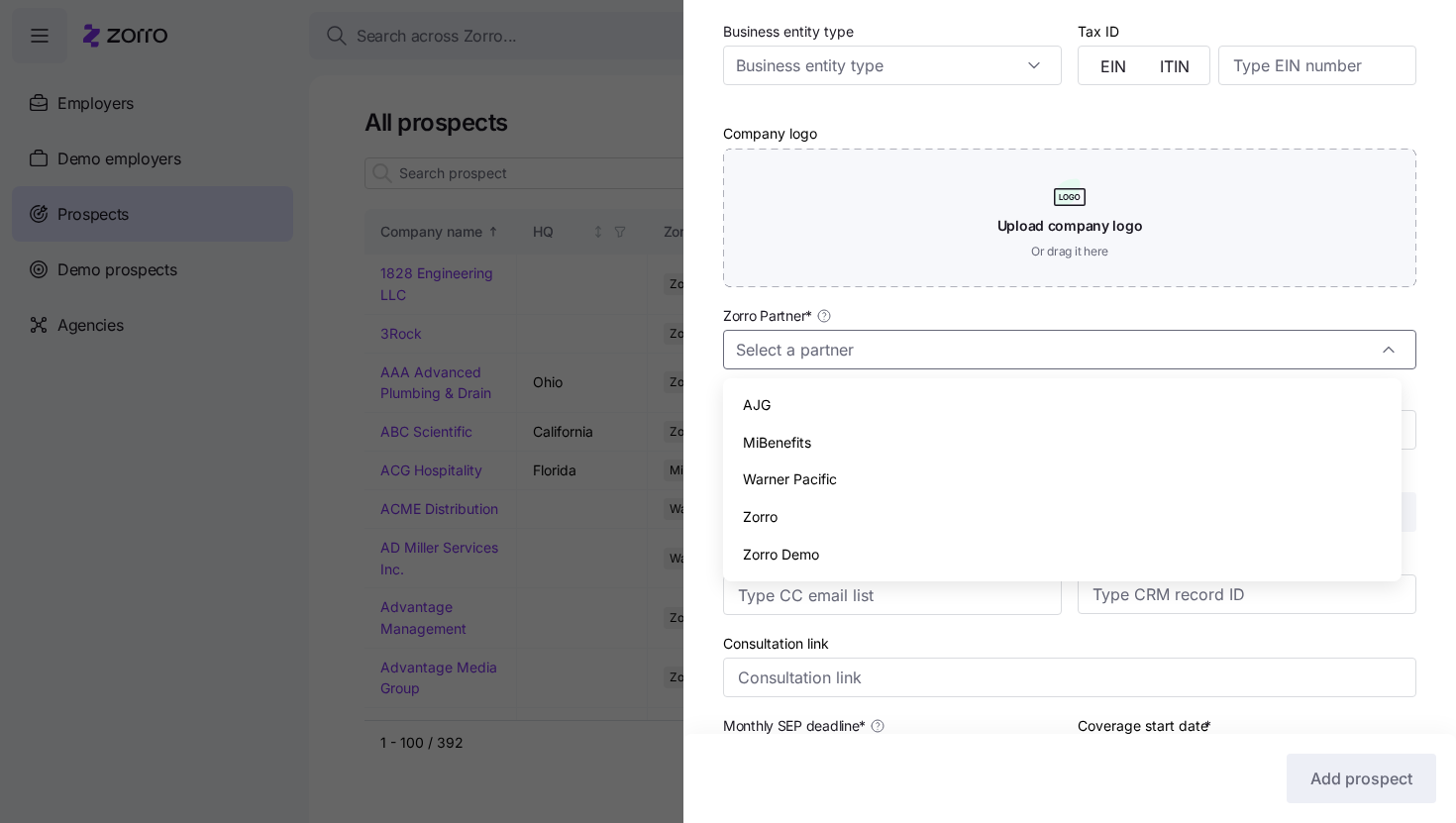 click on "Zorro" at bounding box center (1062, 517) 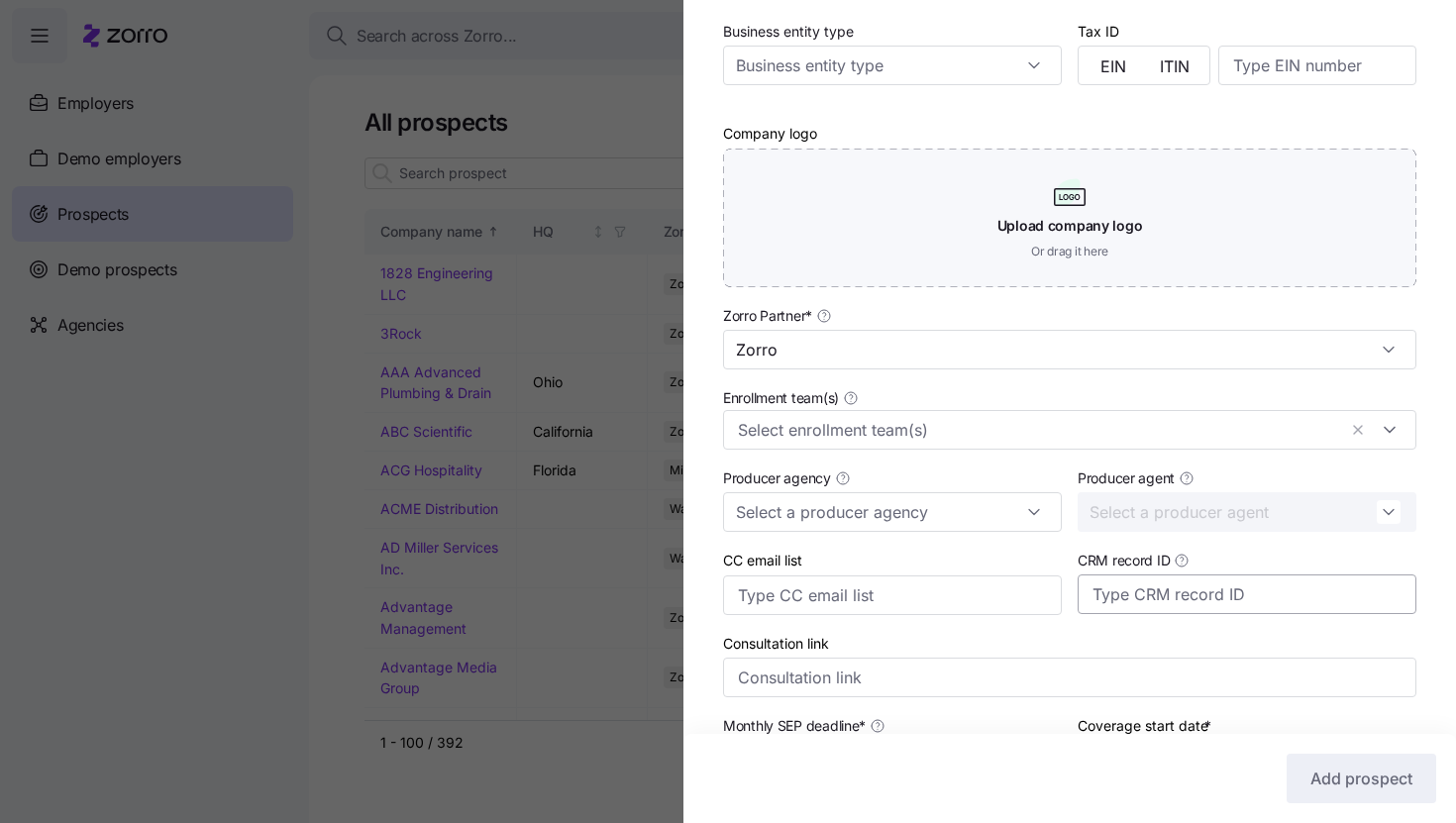 scroll, scrollTop: 668, scrollLeft: 0, axis: vertical 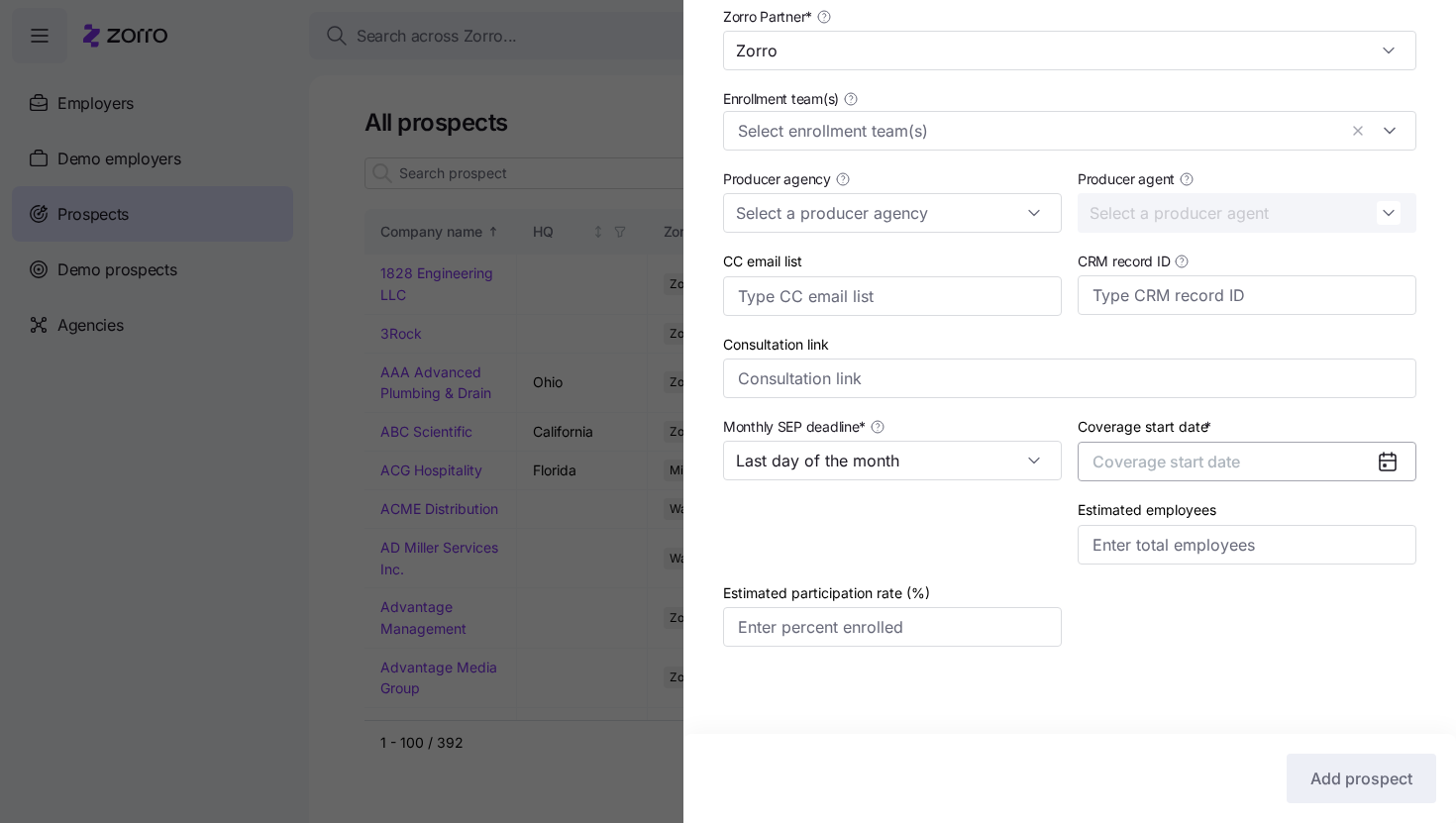 click on "Coverage start date" at bounding box center [1247, 462] 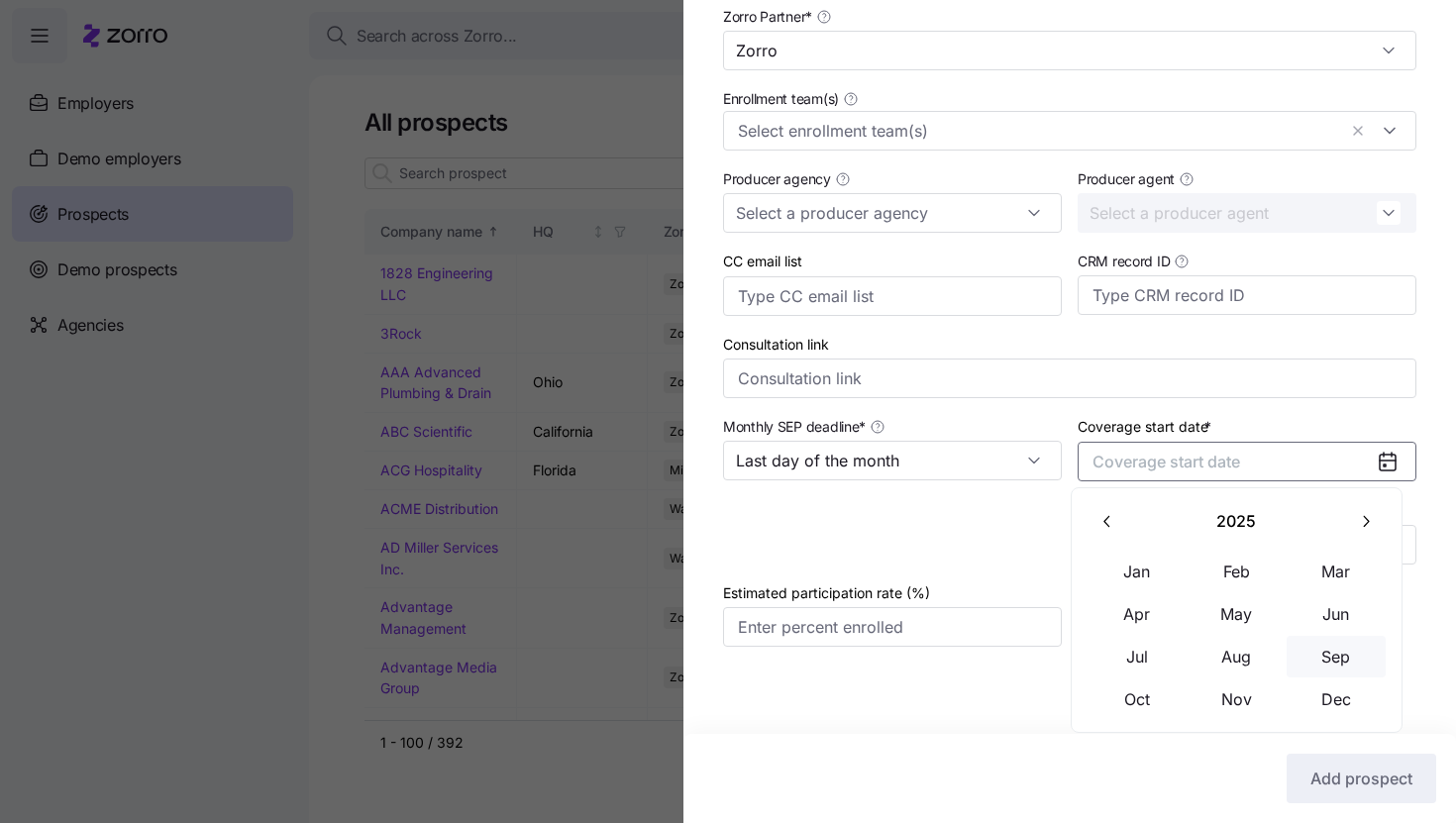 click on "Sep" at bounding box center [1336, 657] 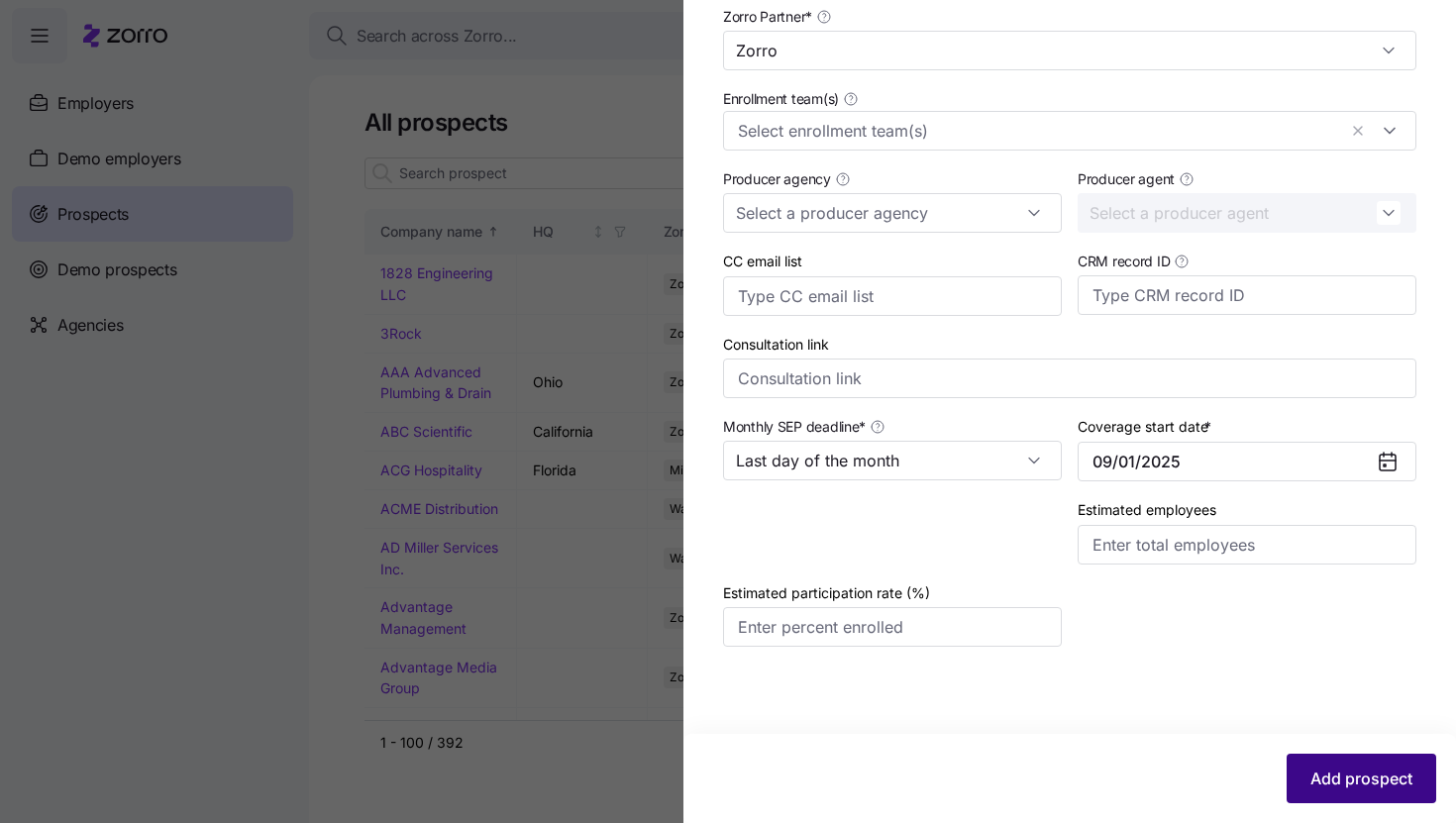 click on "Add prospect" at bounding box center [1361, 778] 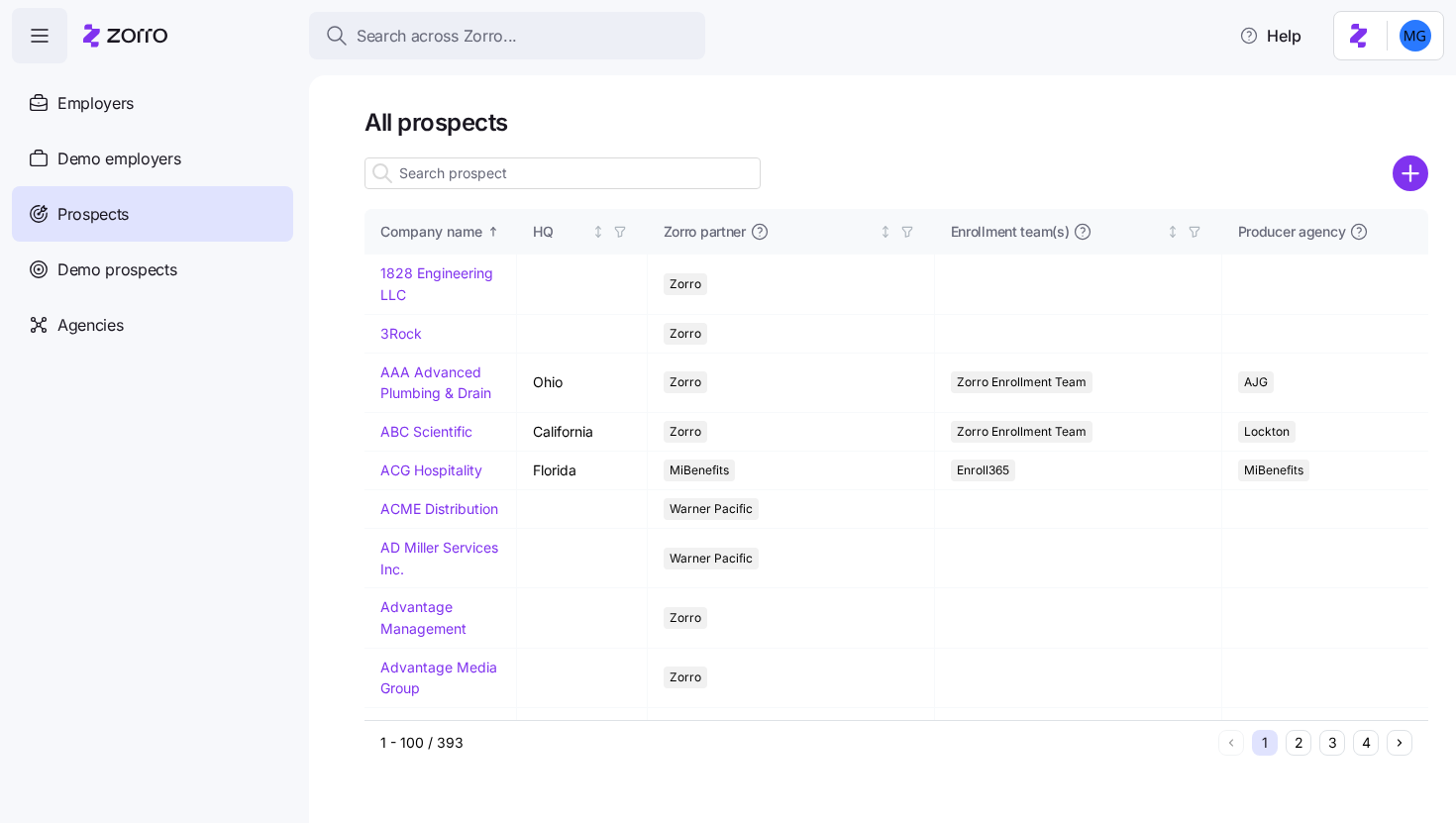 click at bounding box center [563, 173] 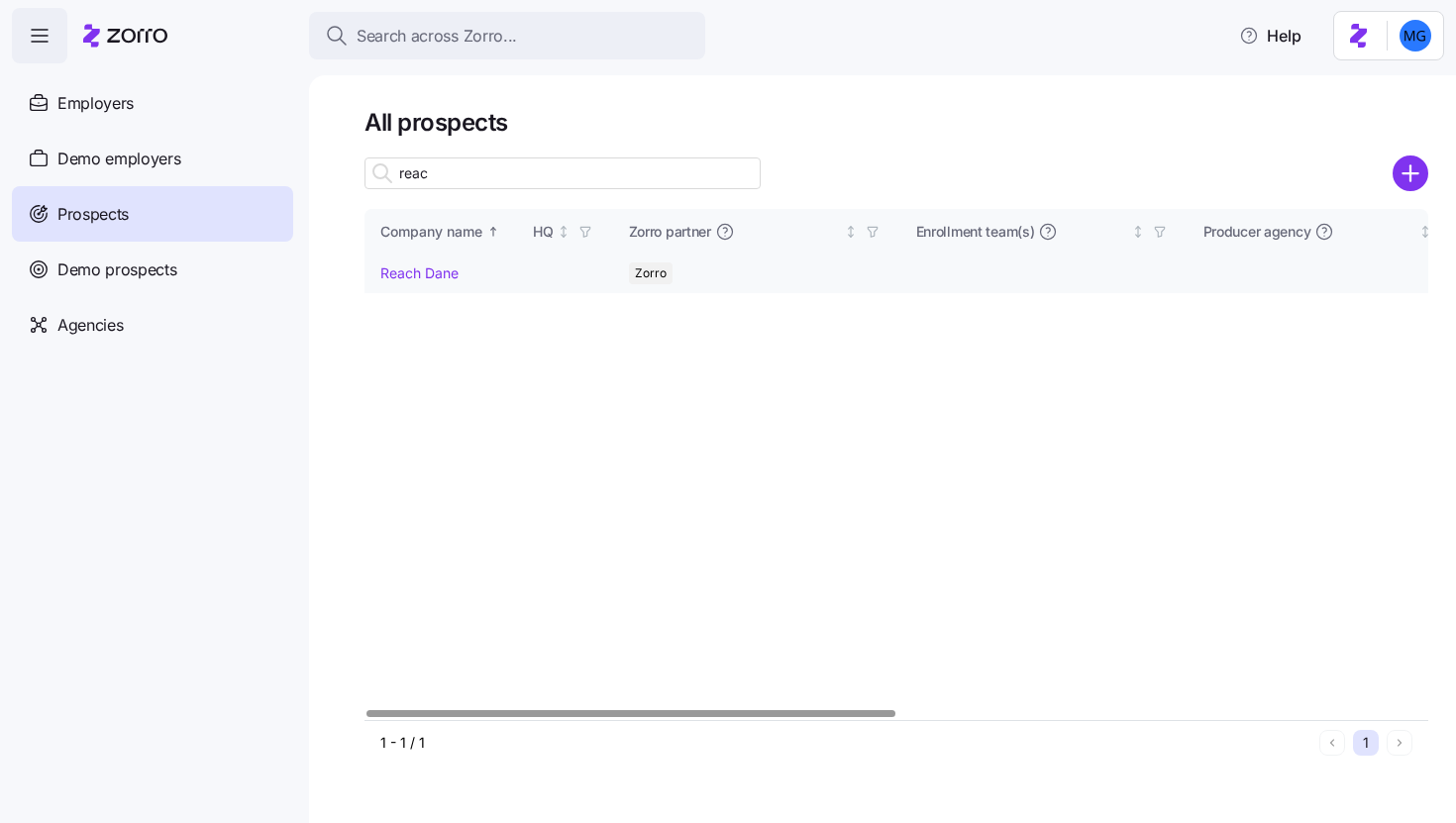 type on "reac" 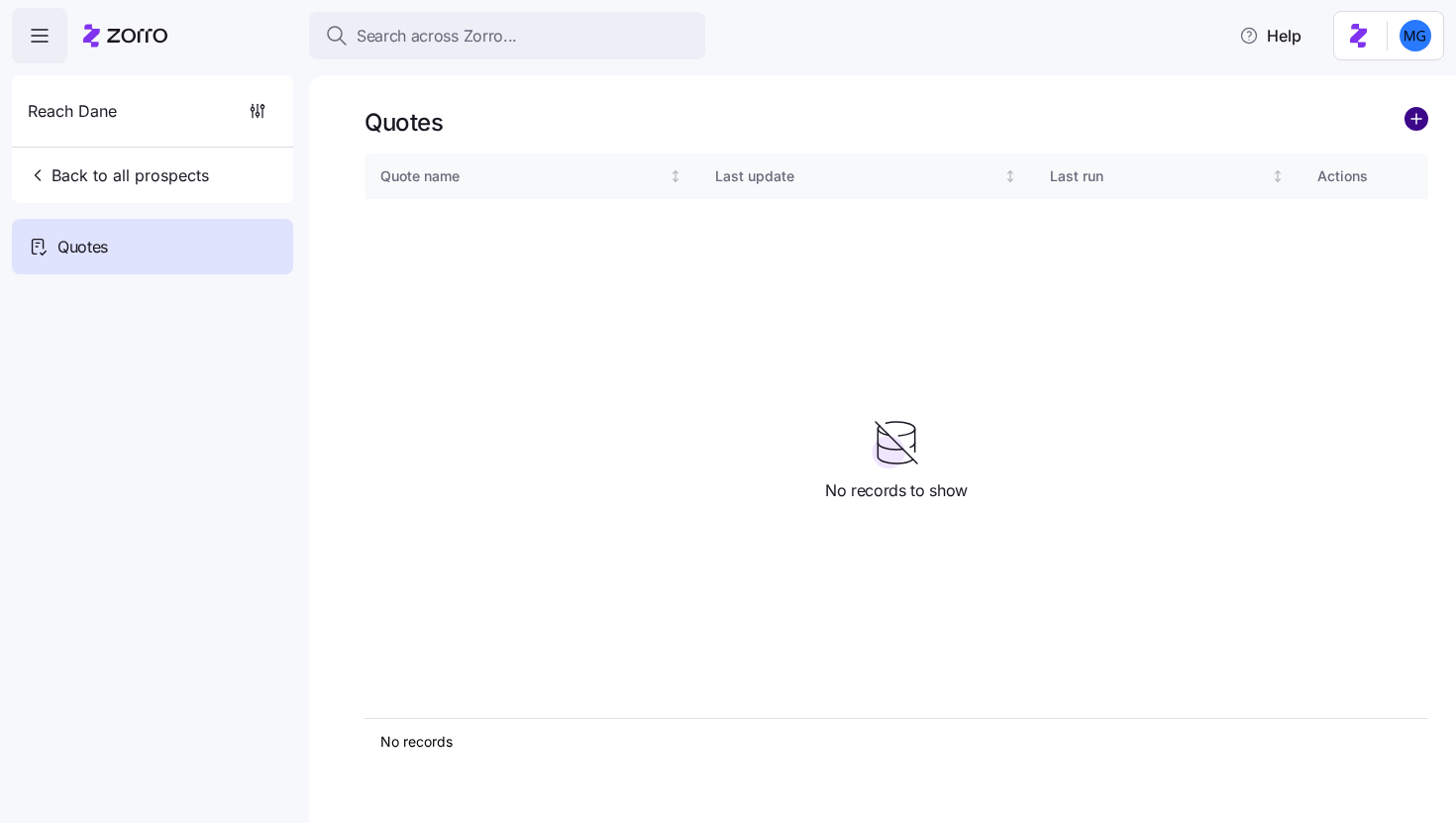 click 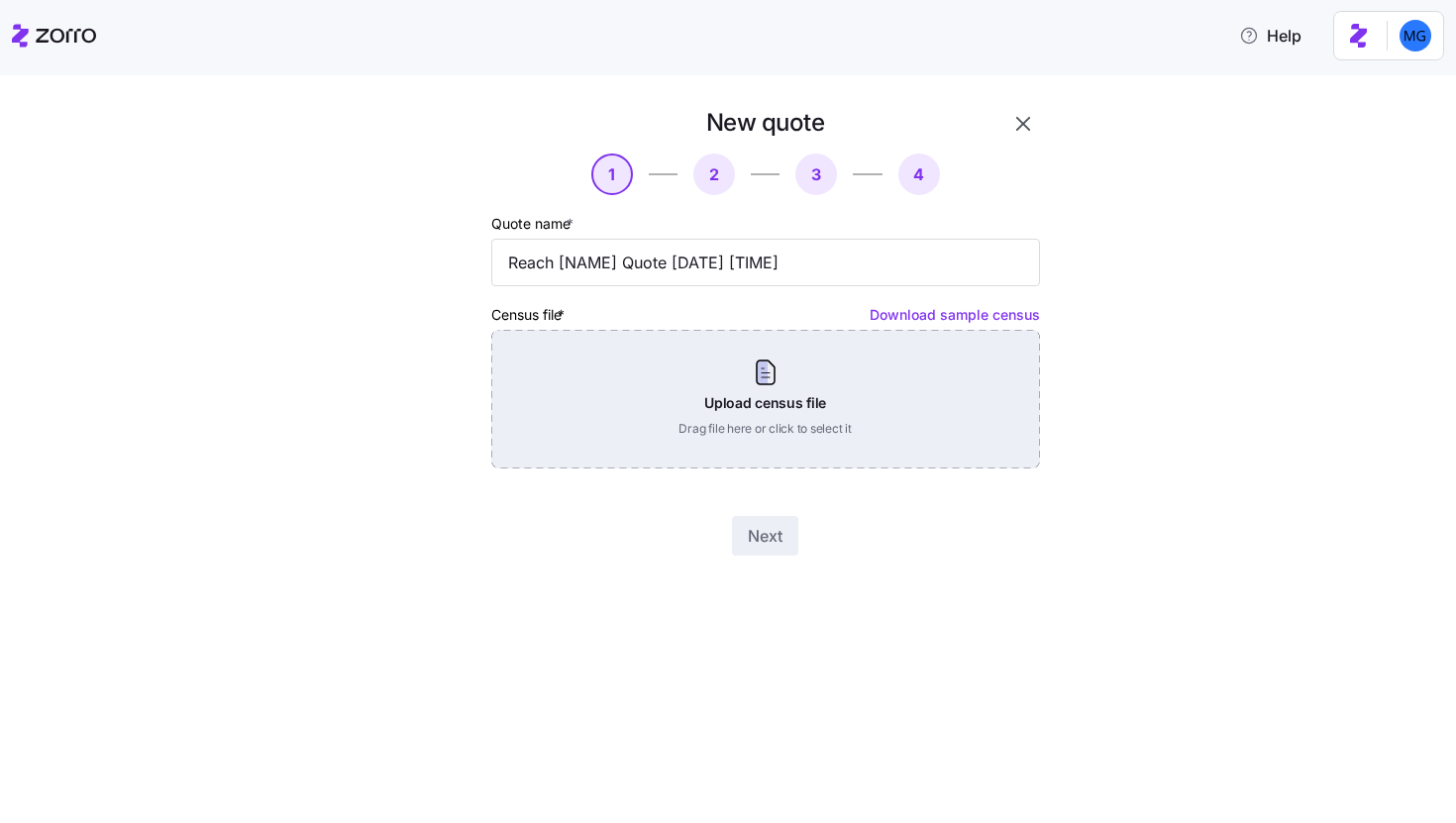 click on "Upload census file Drag file here or click to select it" at bounding box center [766, 399] 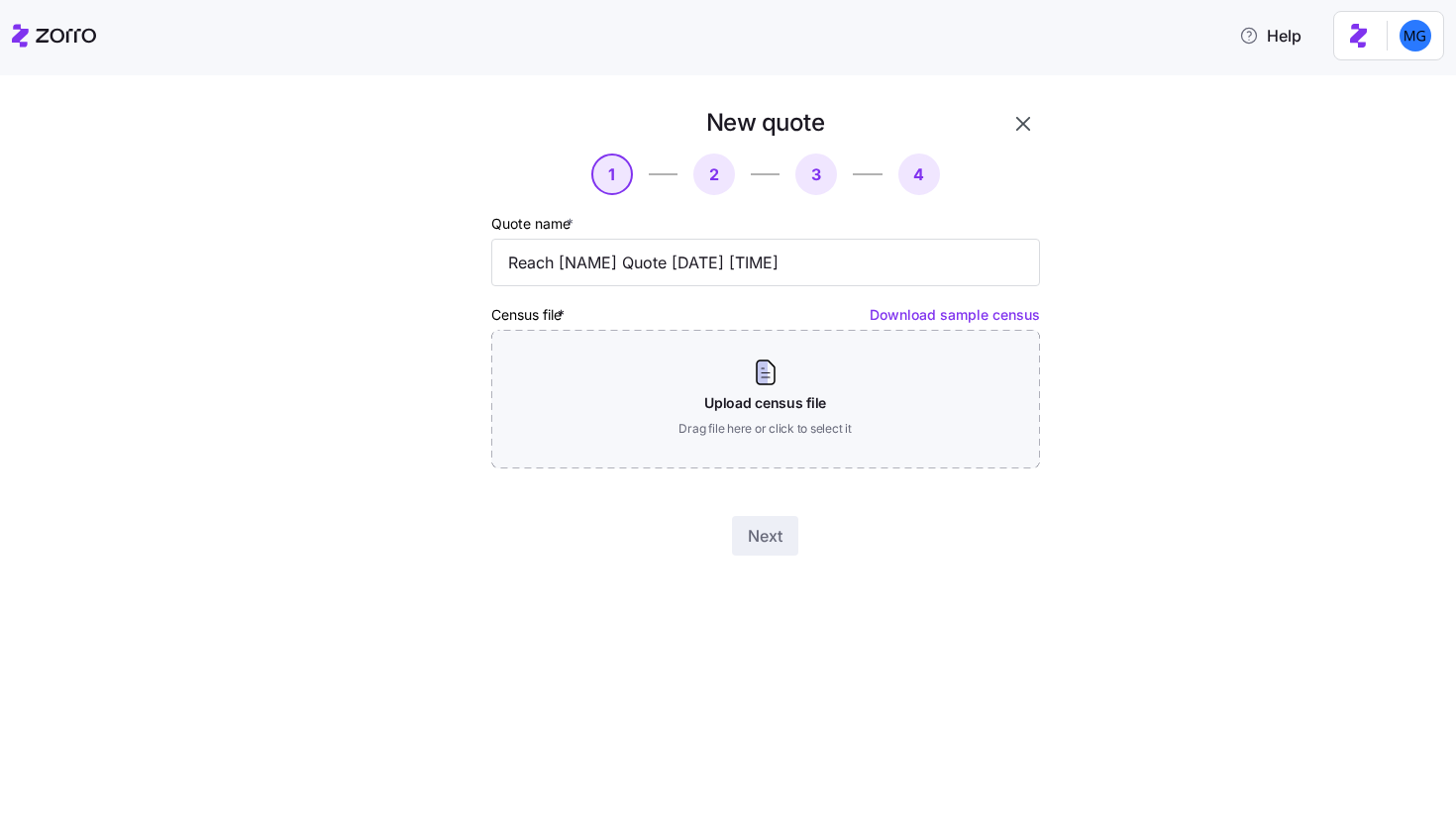 click on "New quote 1 2 3 4 Quote name  * Reach Dane Quote 07/11/2025 1:00 PM Census file  * Download sample census Upload census file Drag file here or click to select it Next" at bounding box center (742, 343) 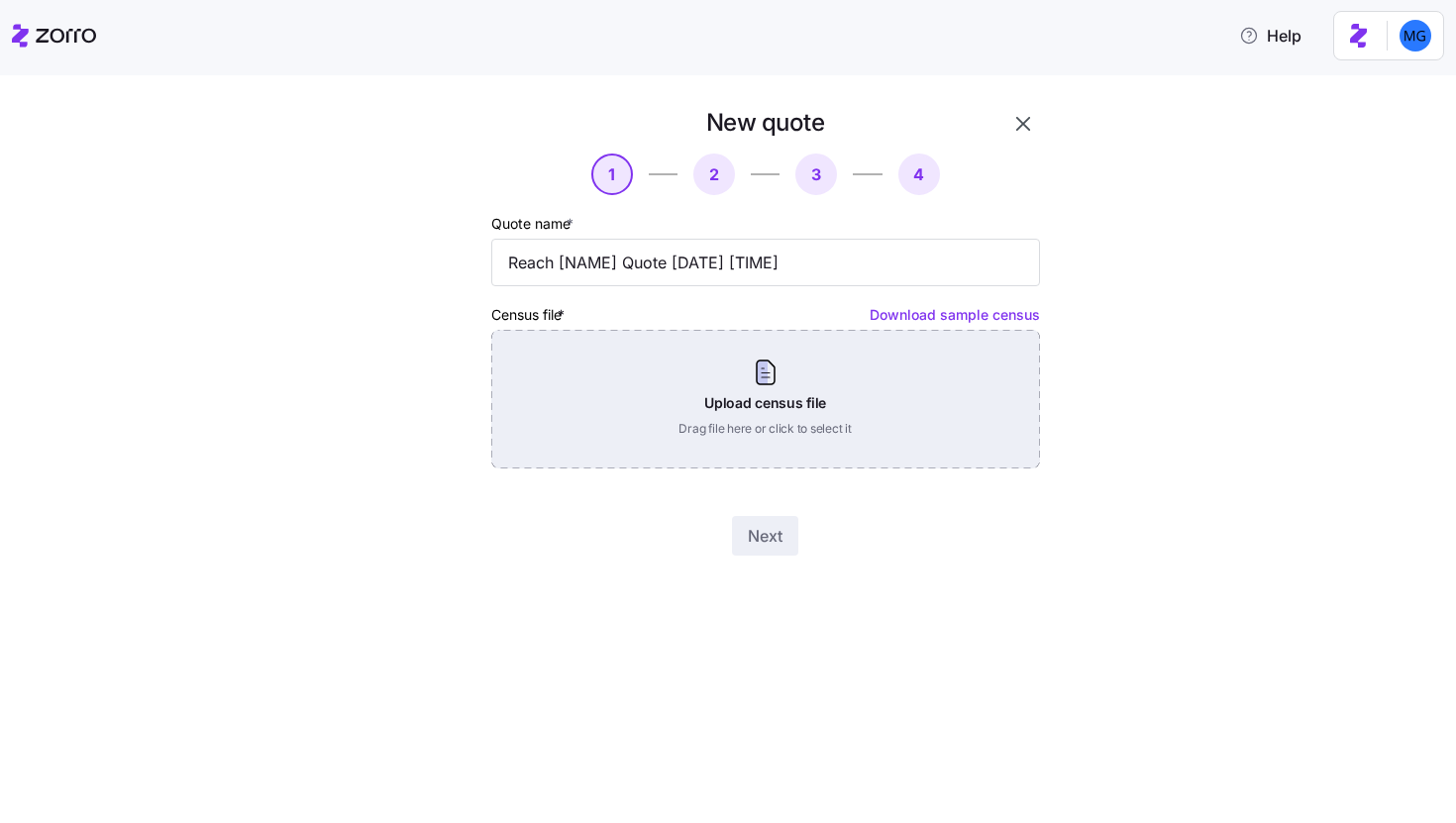 click on "Upload census file Drag file here or click to select it" at bounding box center (766, 399) 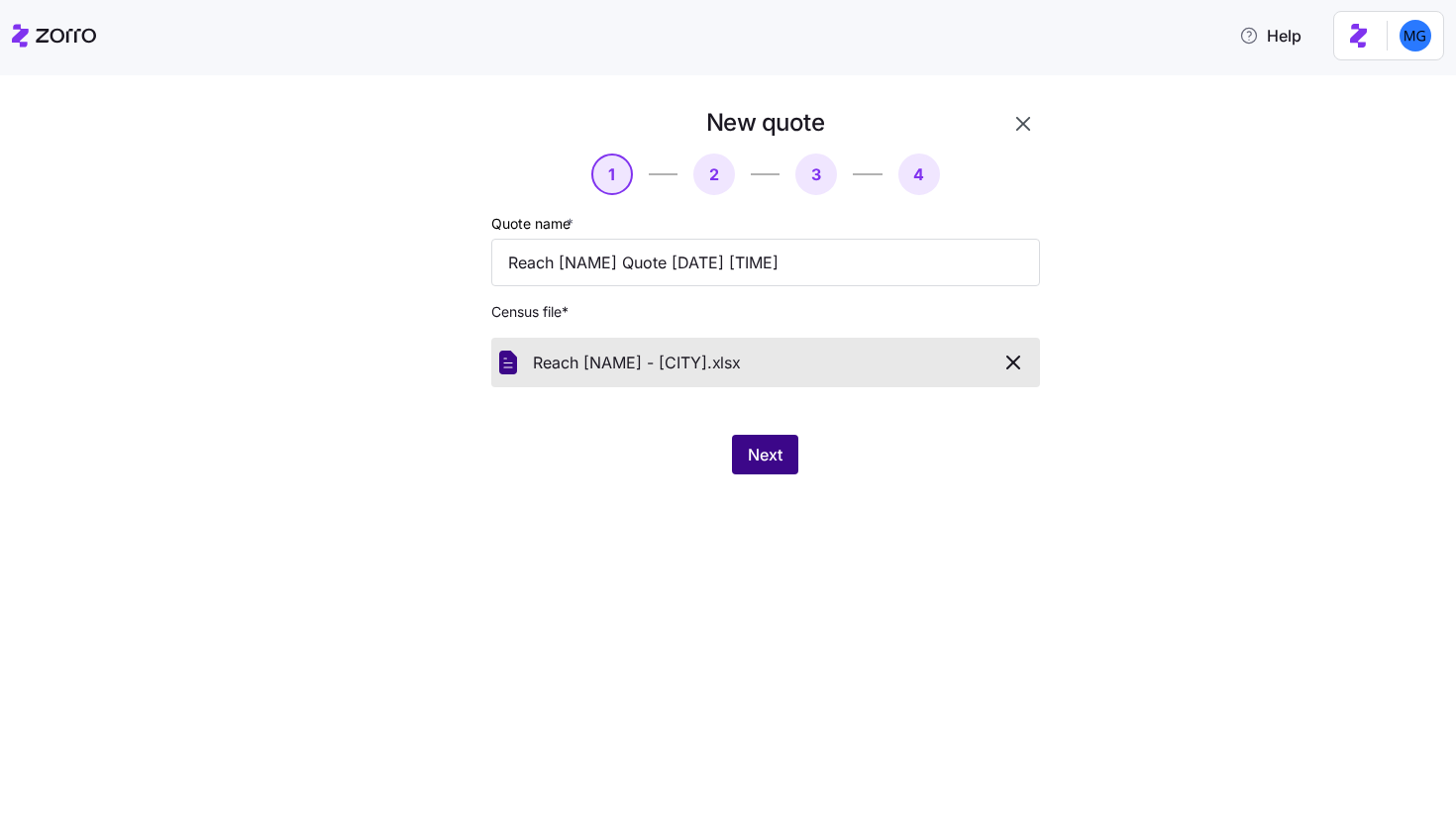 click on "Next" at bounding box center [765, 455] 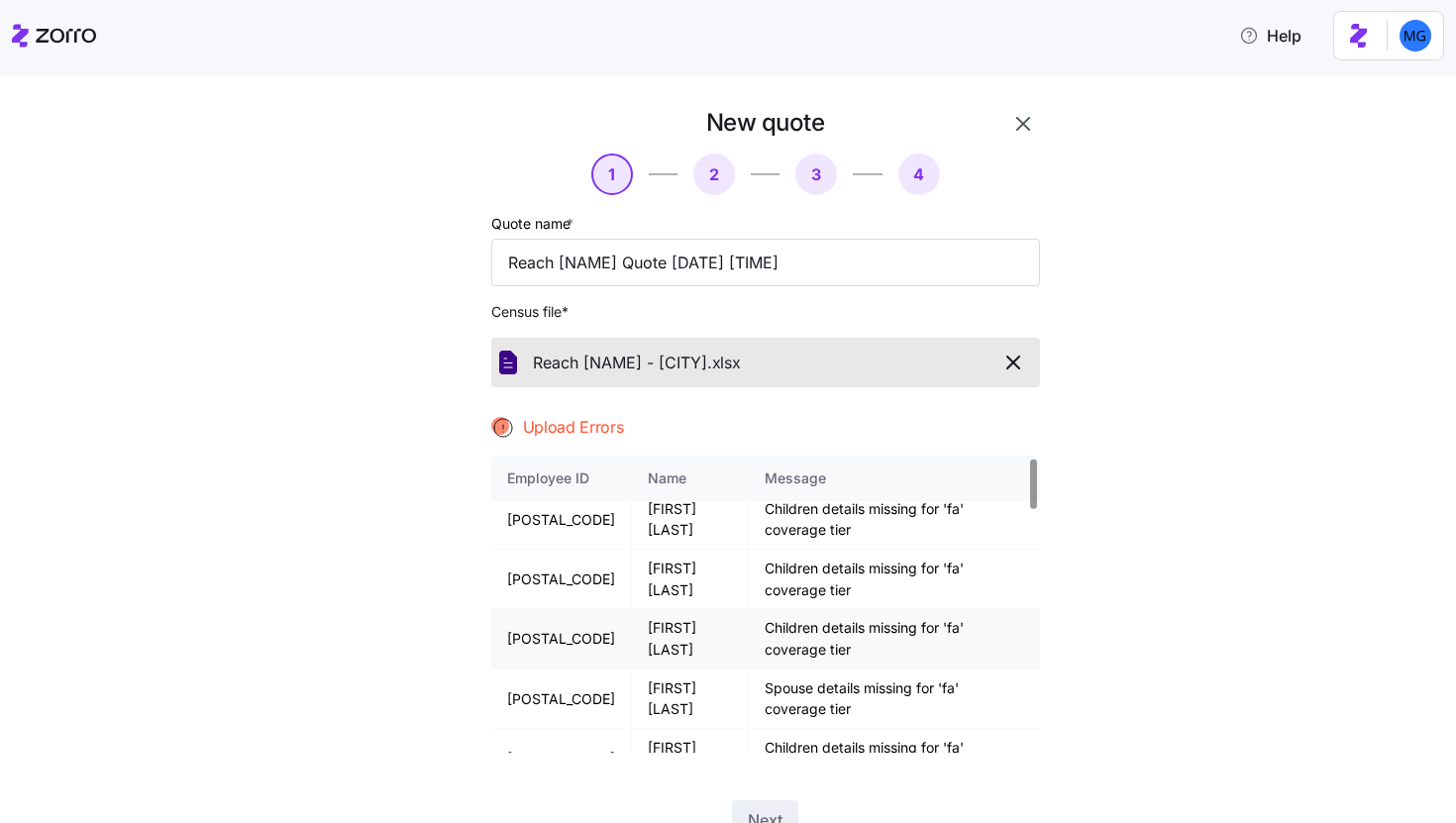 scroll, scrollTop: 0, scrollLeft: 0, axis: both 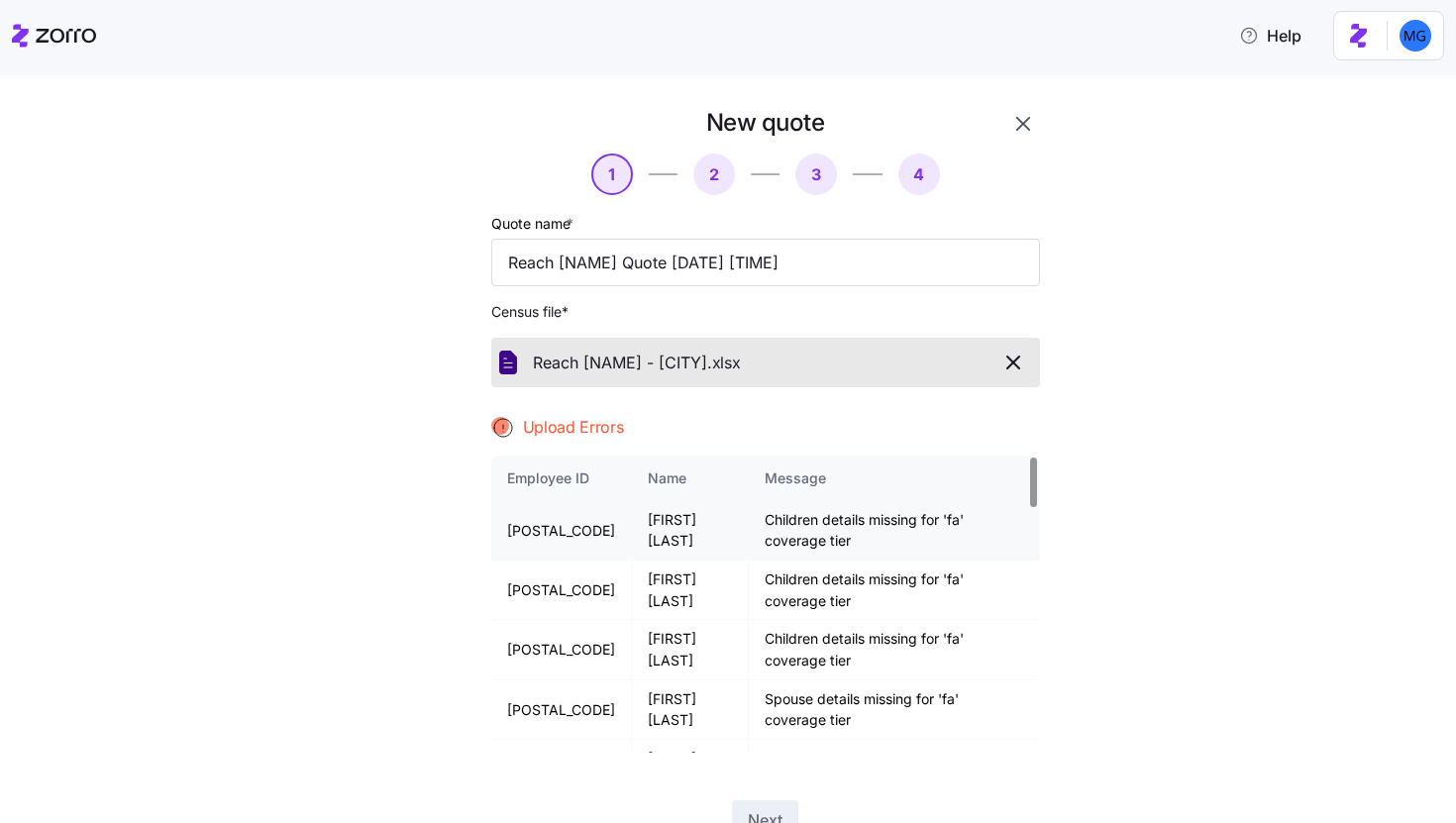 drag, startPoint x: 615, startPoint y: 540, endPoint x: 733, endPoint y: 544, distance: 118.06778 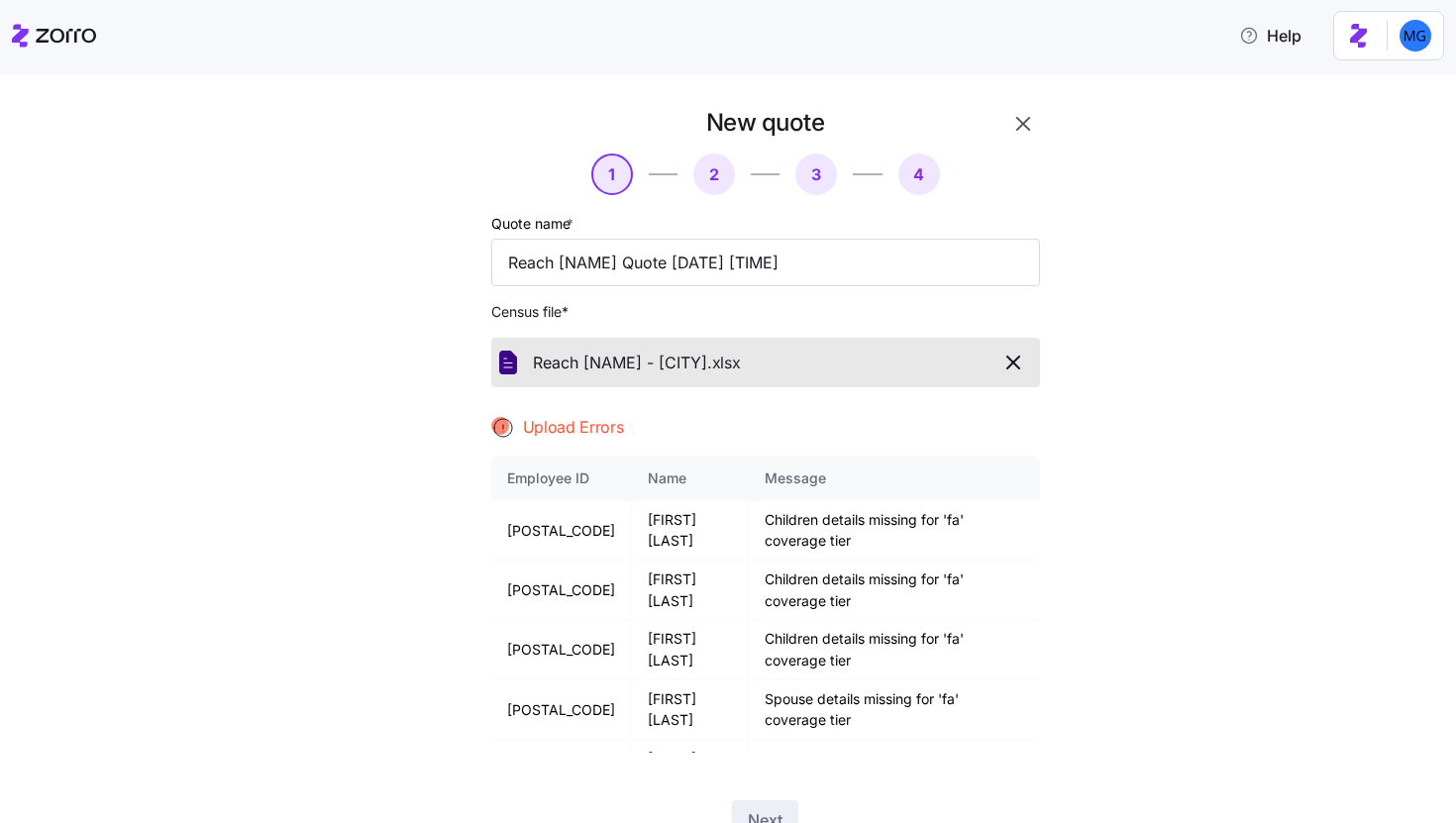 click 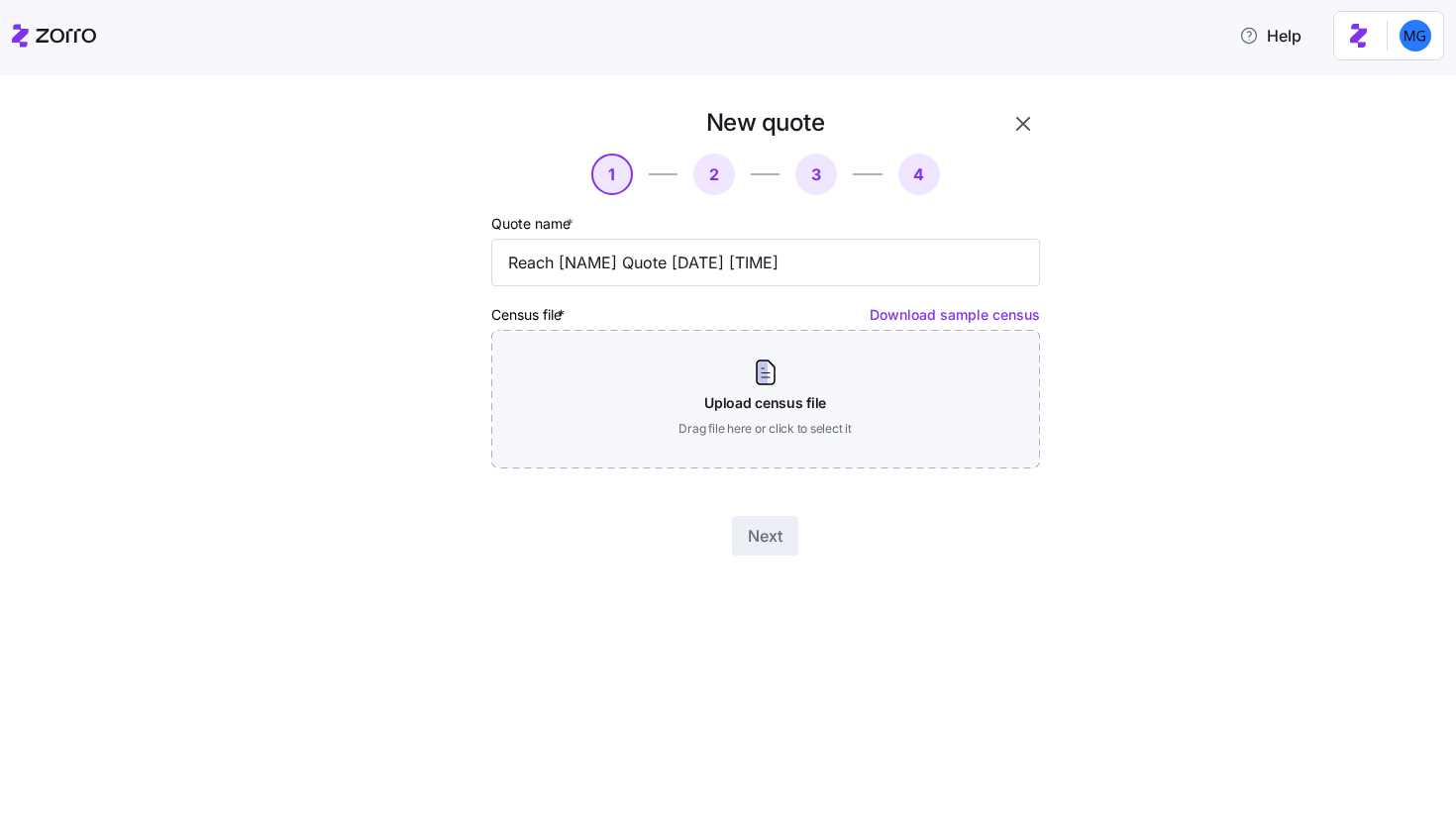 click 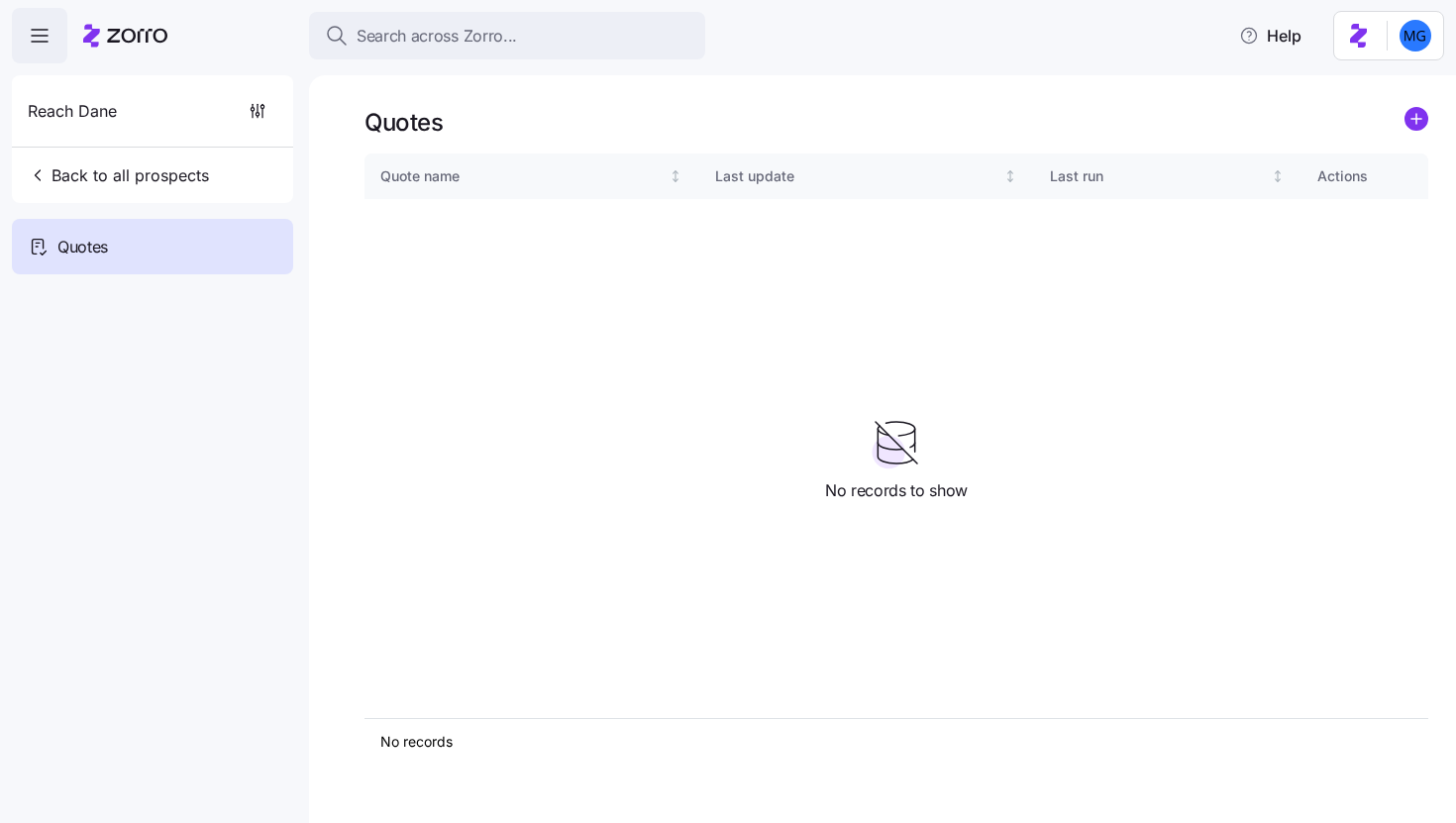 click 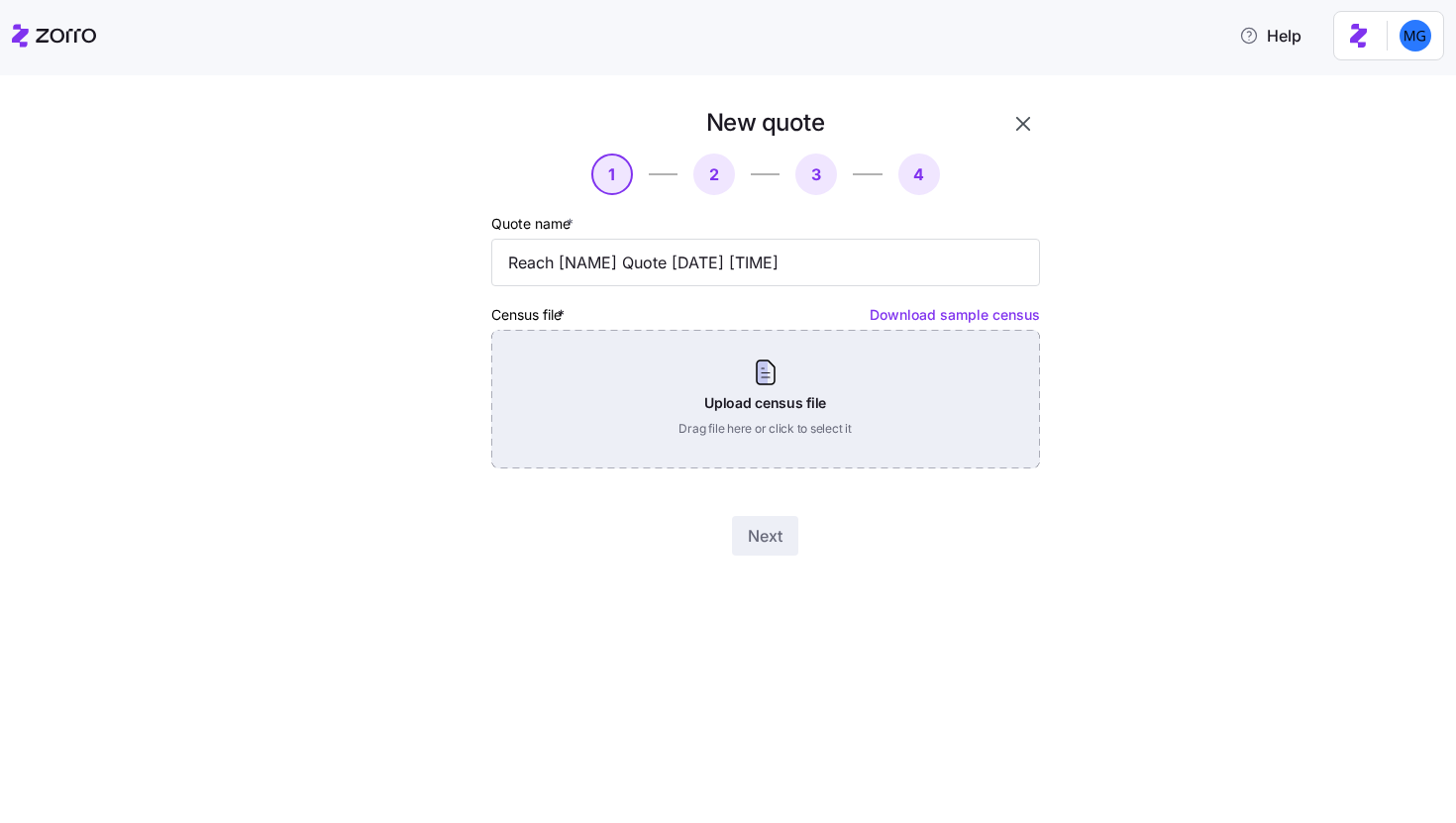 click on "Upload census file Drag file here or click to select it" at bounding box center [766, 399] 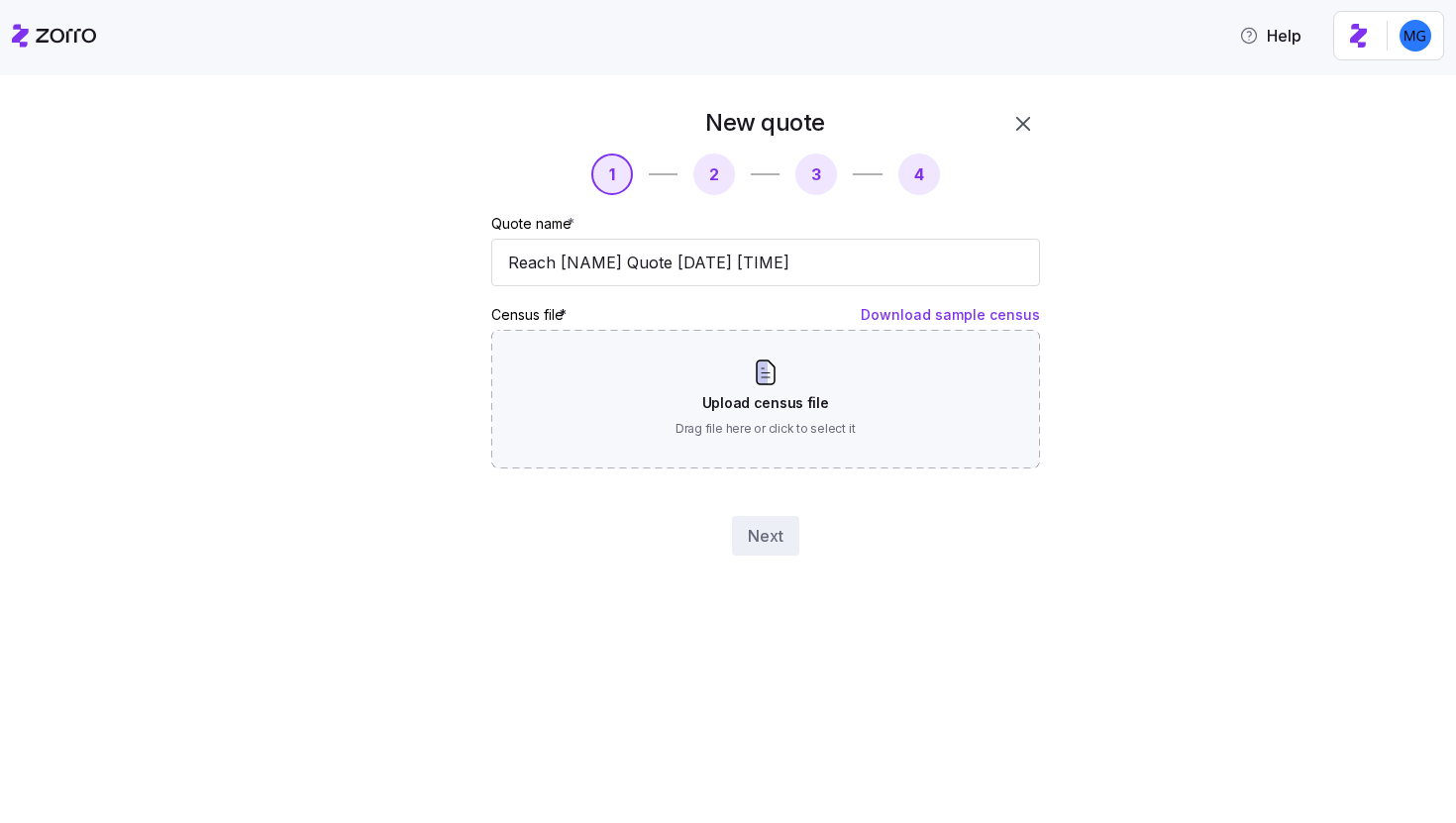 scroll, scrollTop: 0, scrollLeft: 0, axis: both 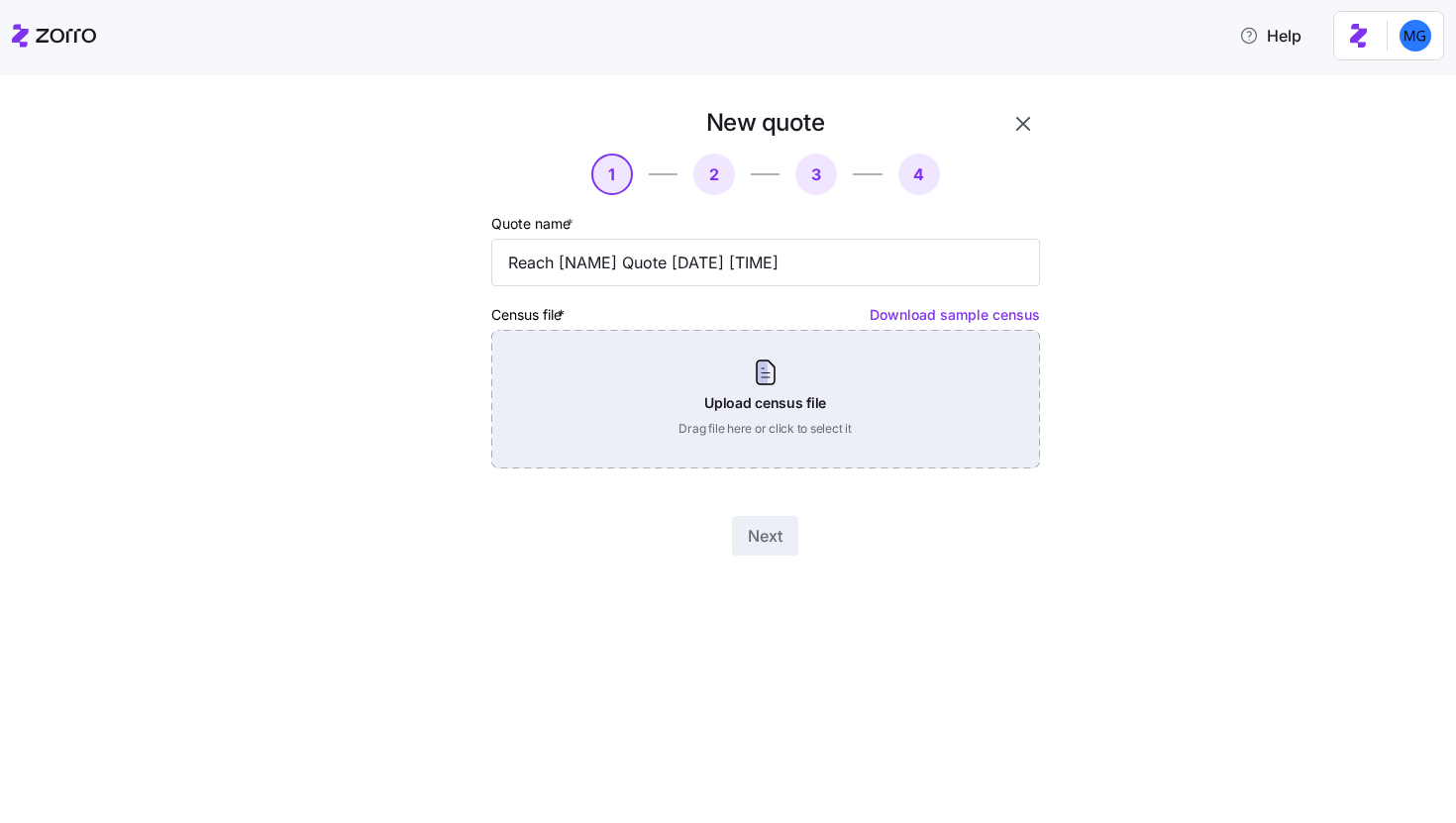 click on "Upload census file Drag file here or click to select it" at bounding box center (766, 399) 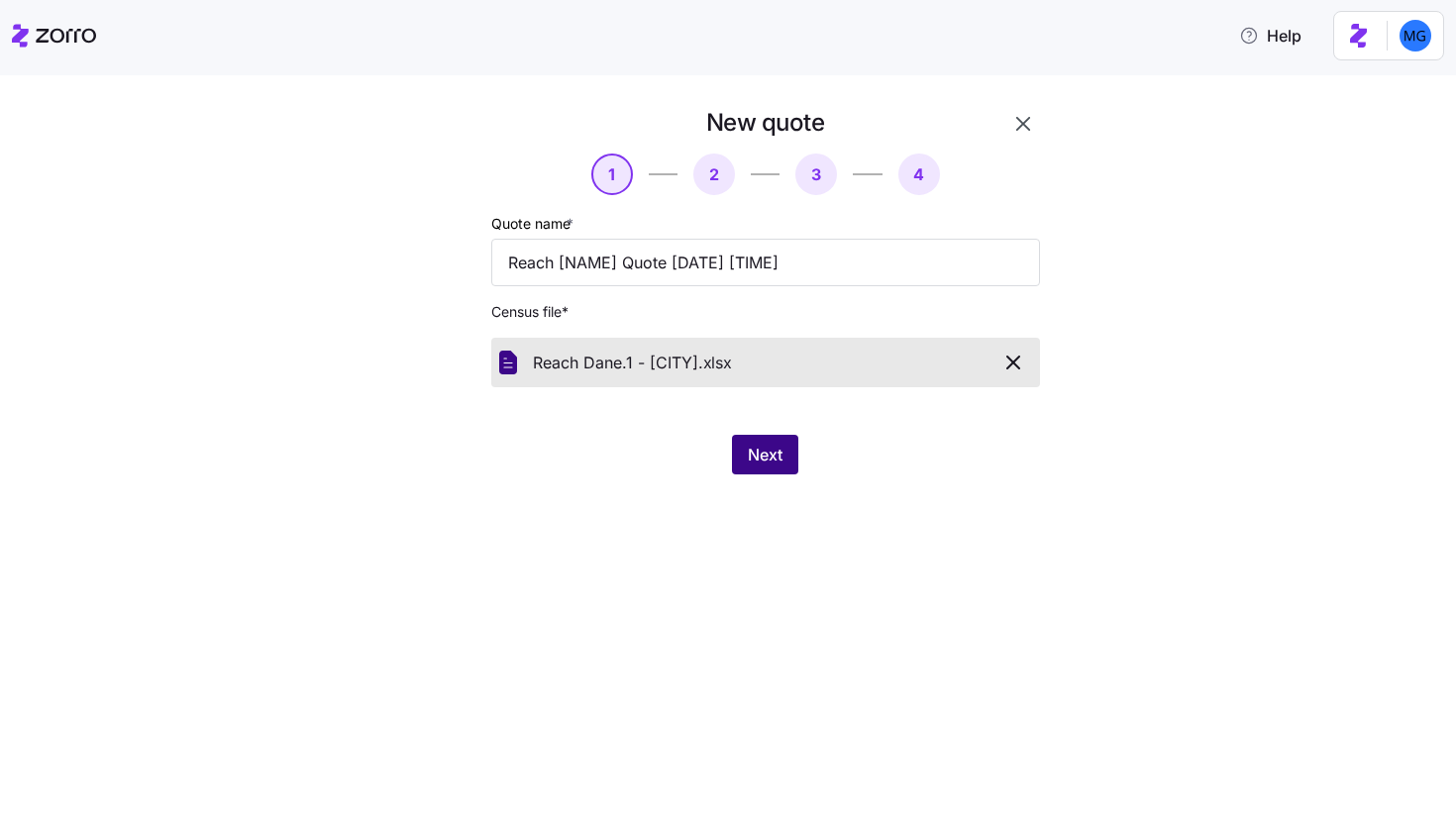 click on "Next" at bounding box center [765, 455] 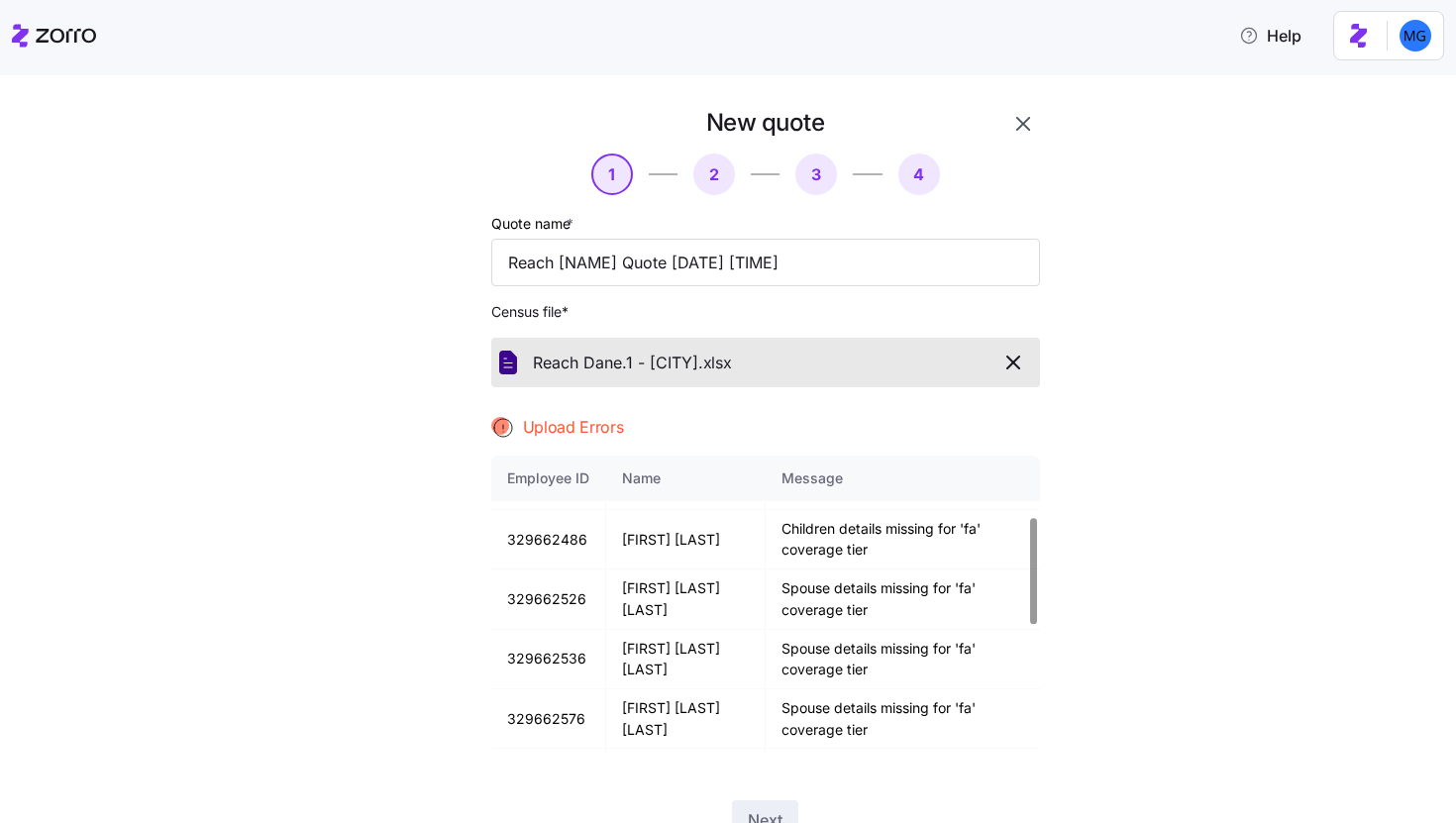 scroll, scrollTop: 0, scrollLeft: 0, axis: both 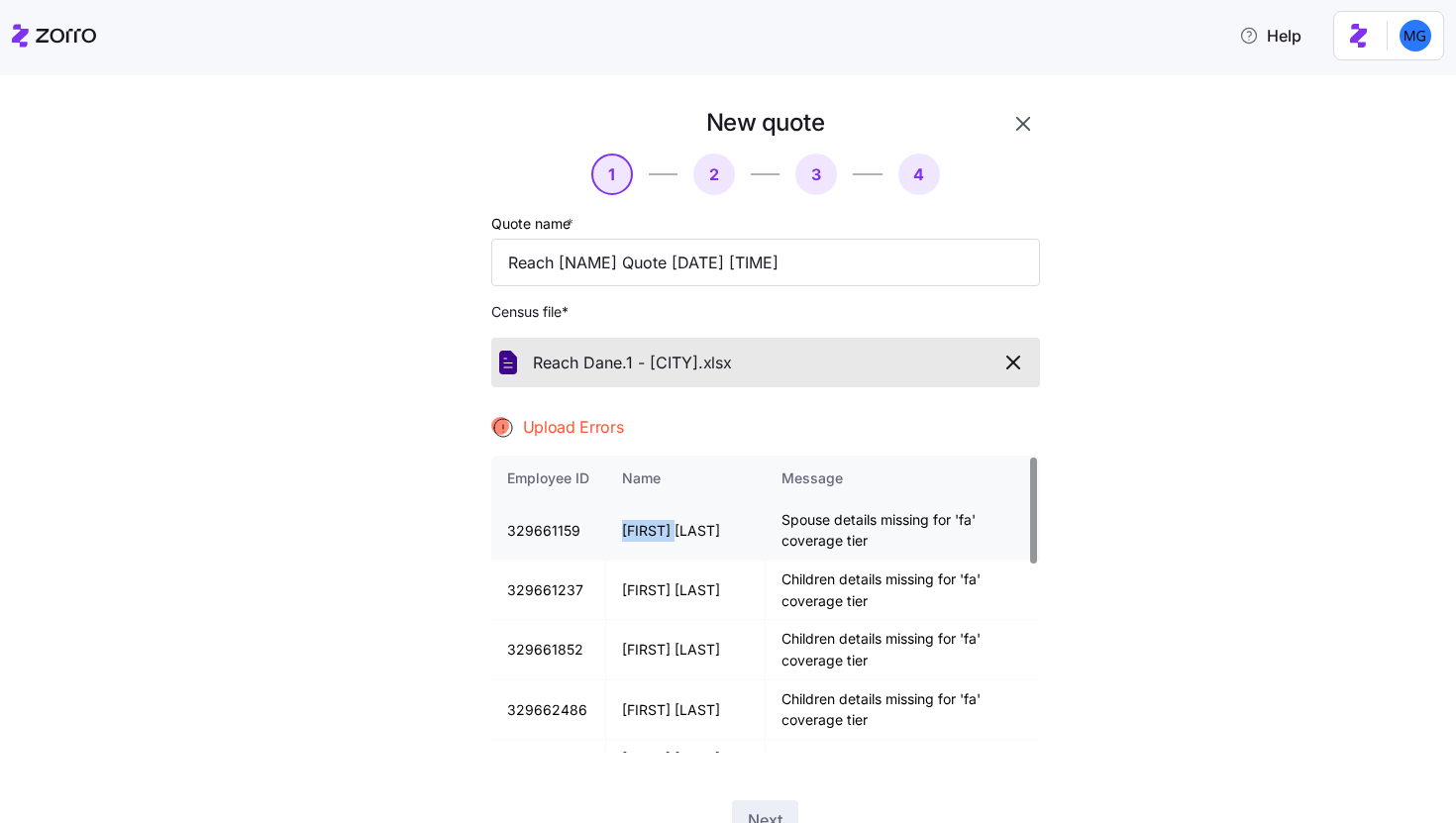 drag, startPoint x: 614, startPoint y: 528, endPoint x: 686, endPoint y: 529, distance: 72.00694 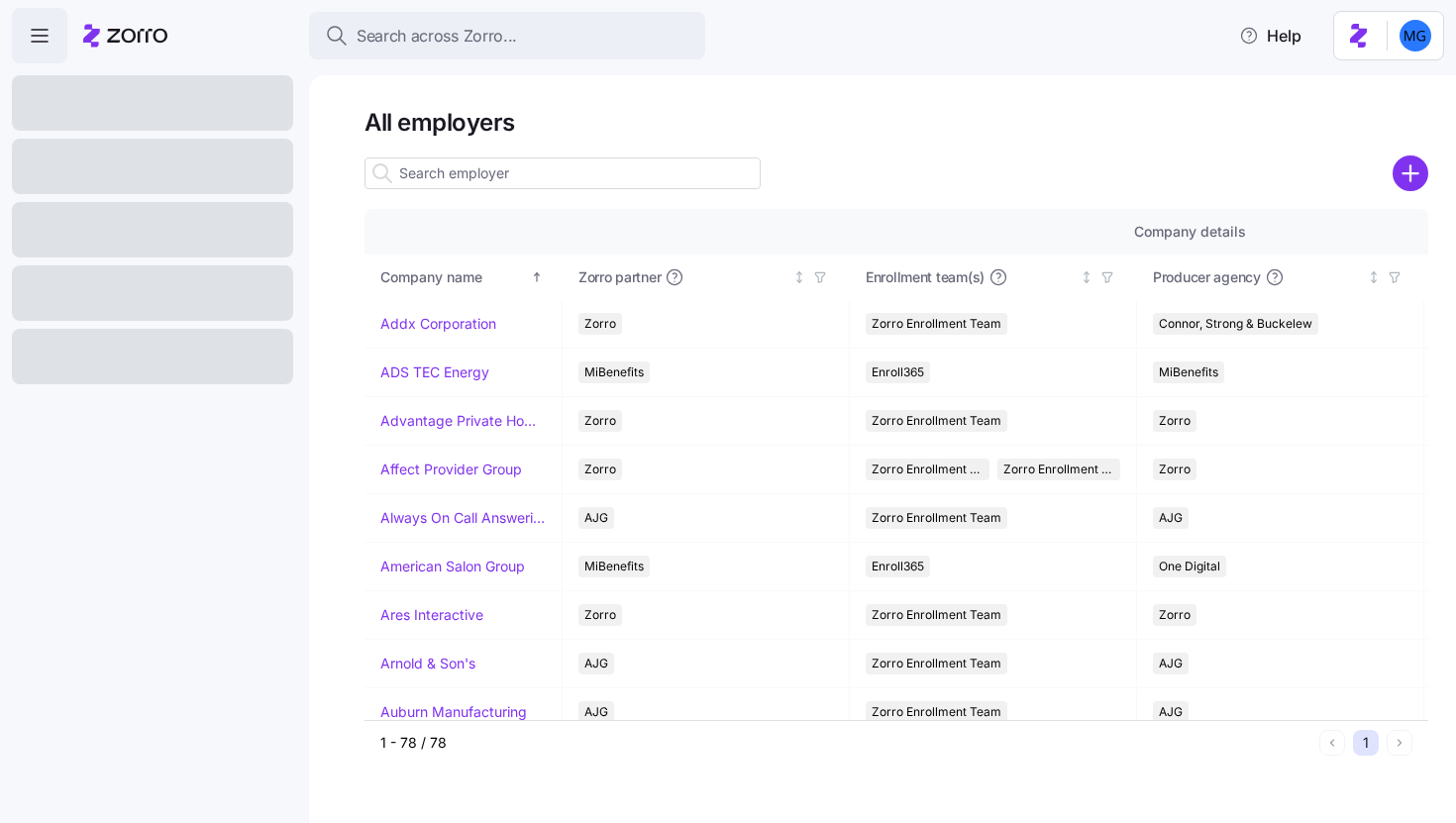 scroll, scrollTop: 0, scrollLeft: 0, axis: both 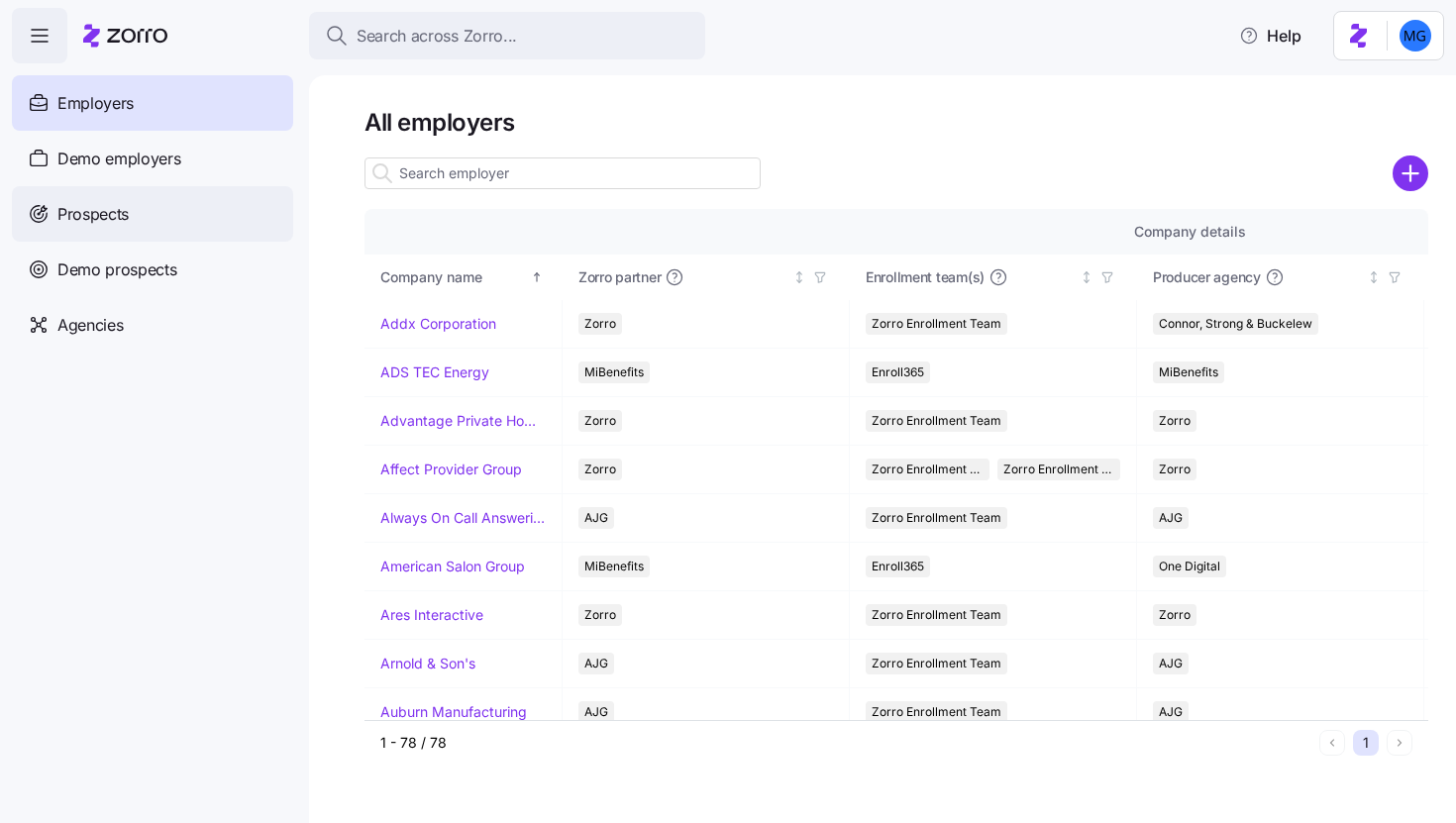 click on "Prospects" at bounding box center (93, 214) 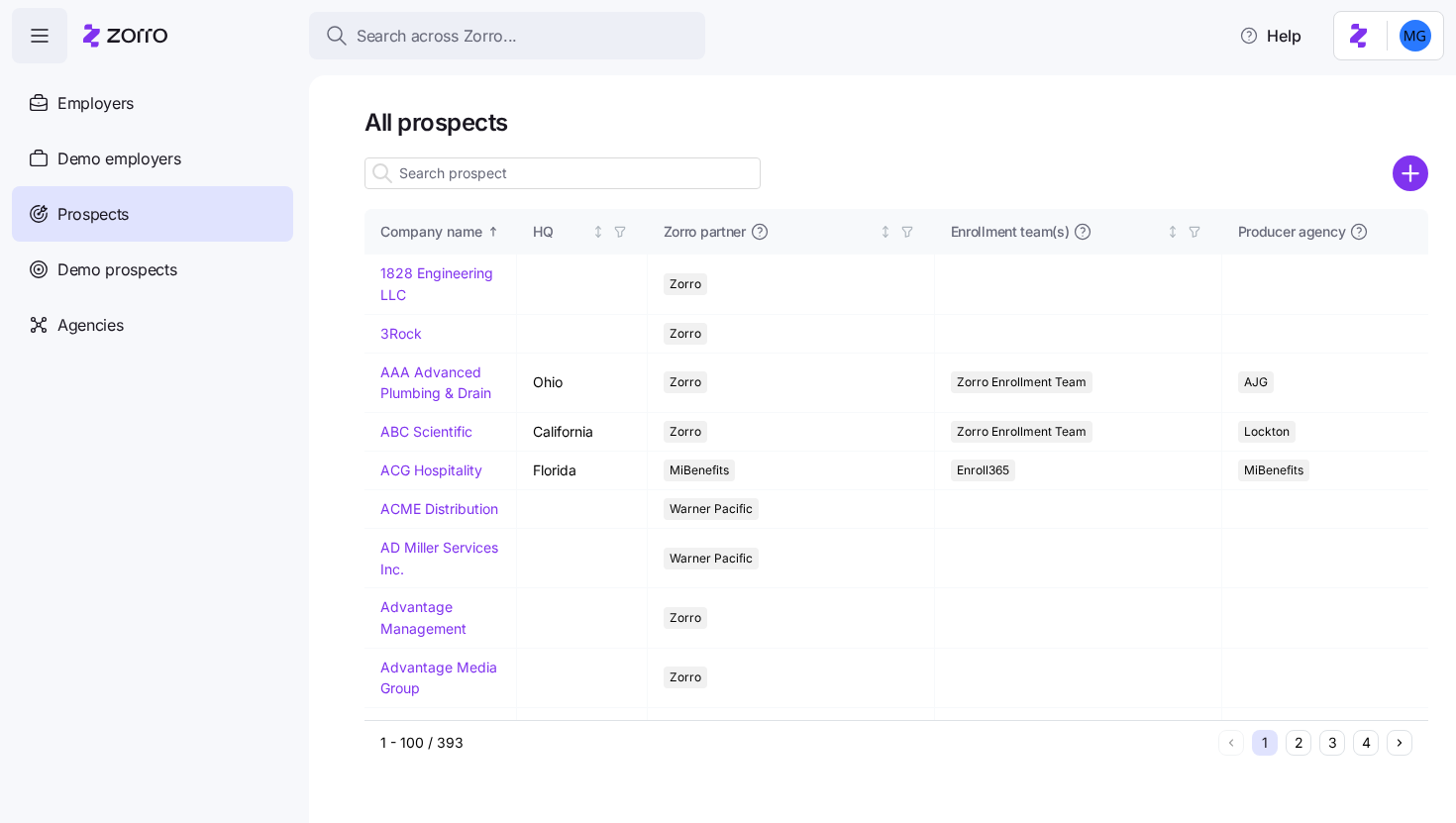 click at bounding box center (563, 173) 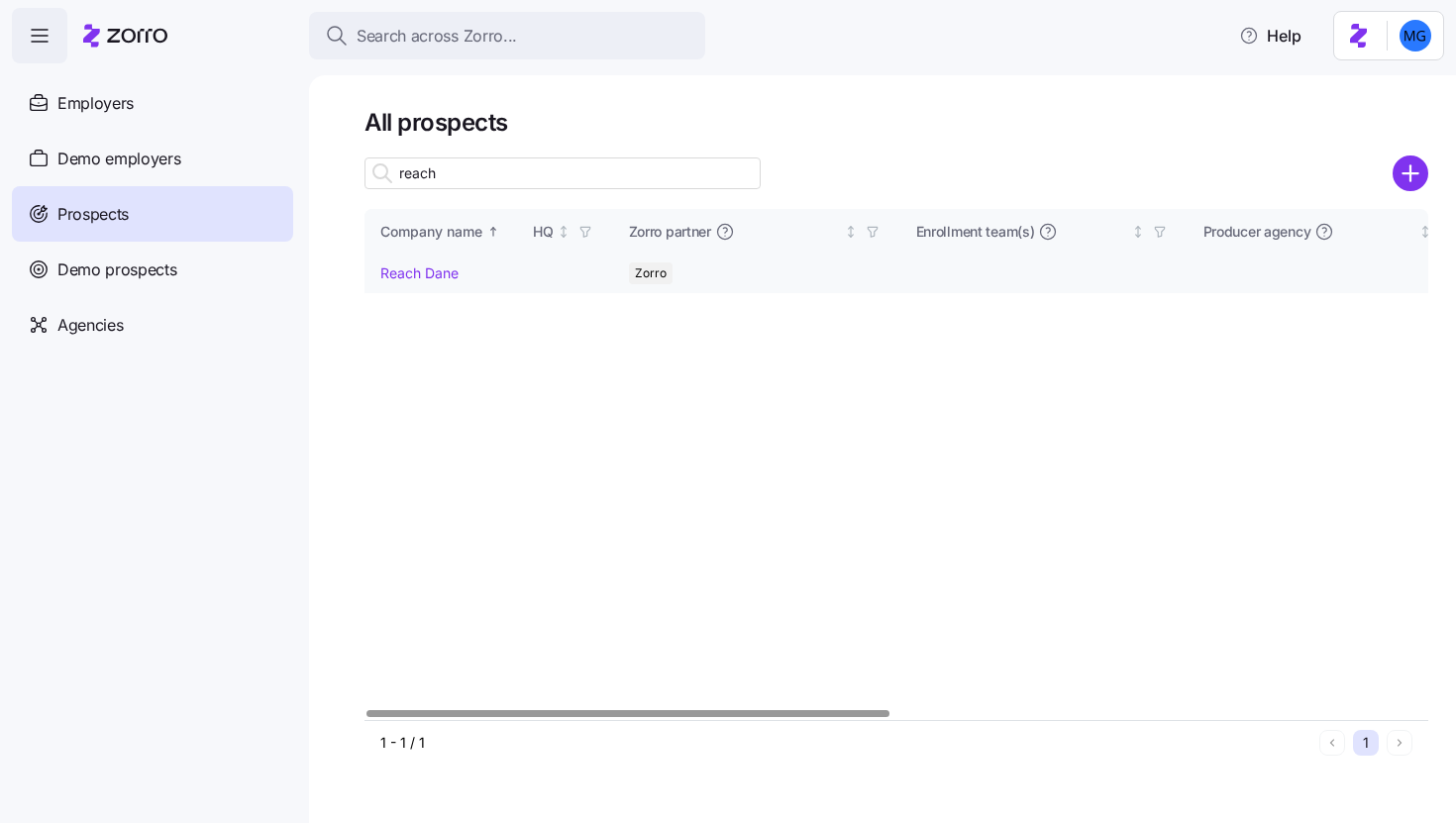 type on "reach" 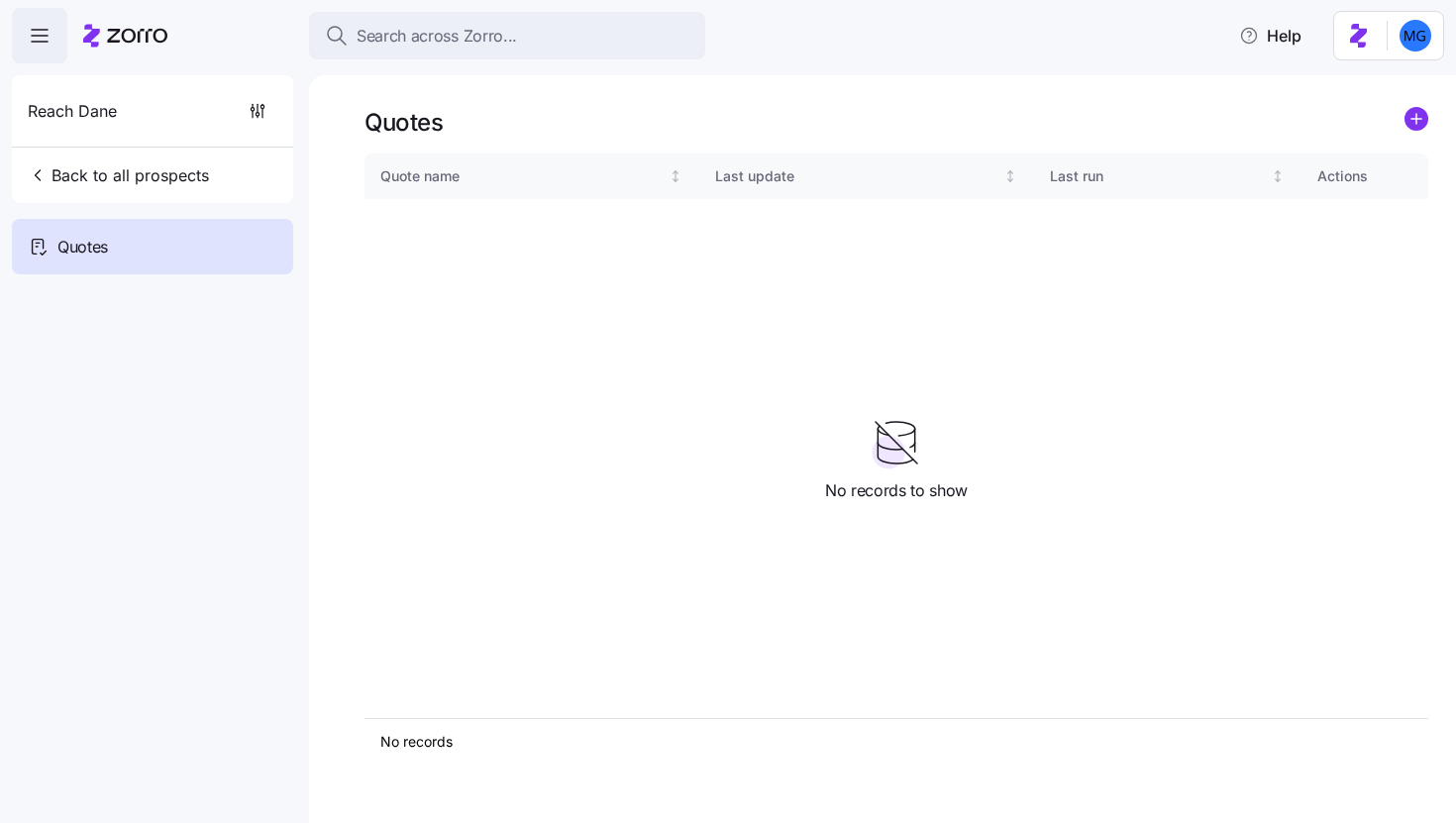 click 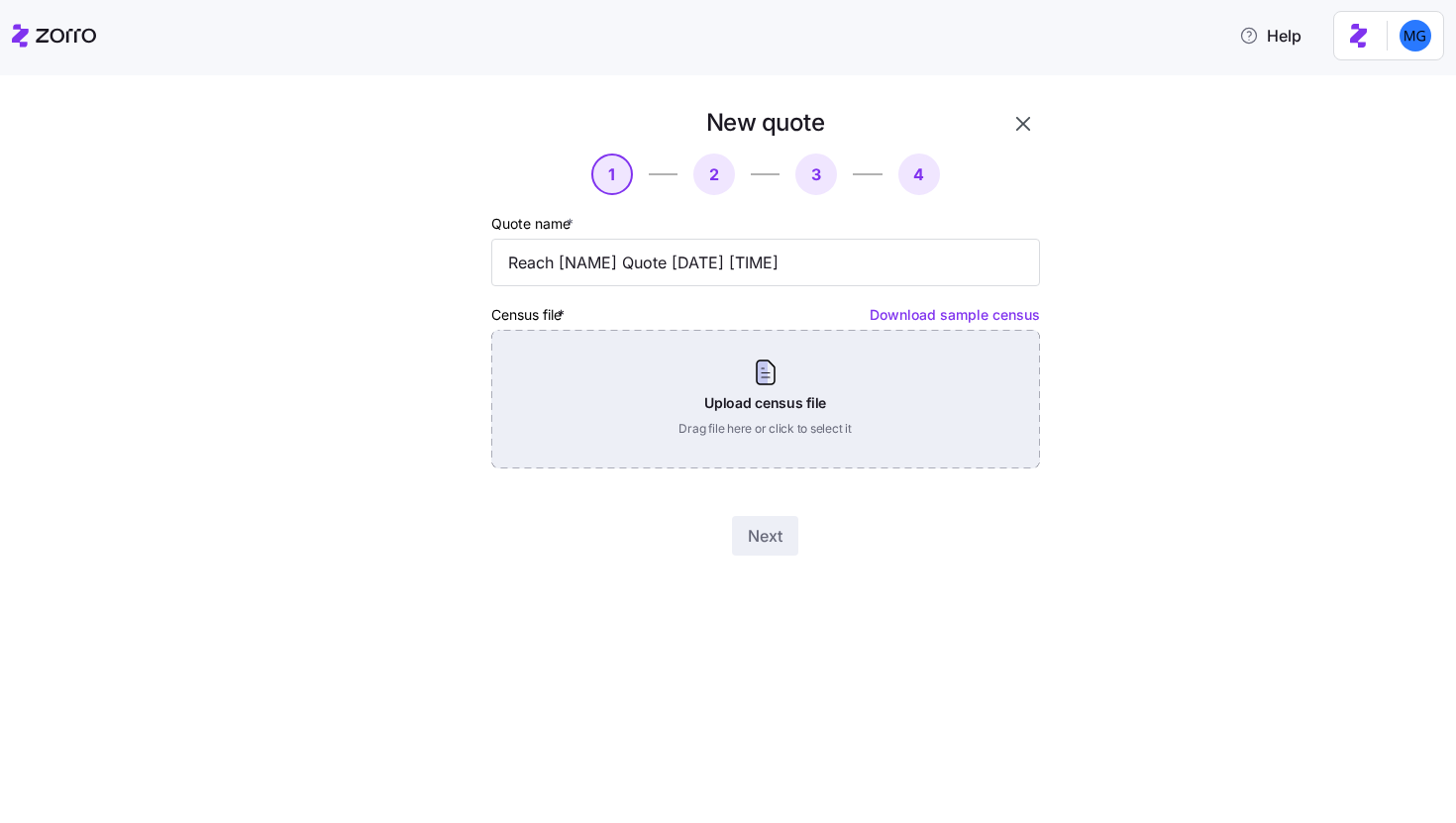 click on "Upload census file Drag file here or click to select it" at bounding box center [766, 399] 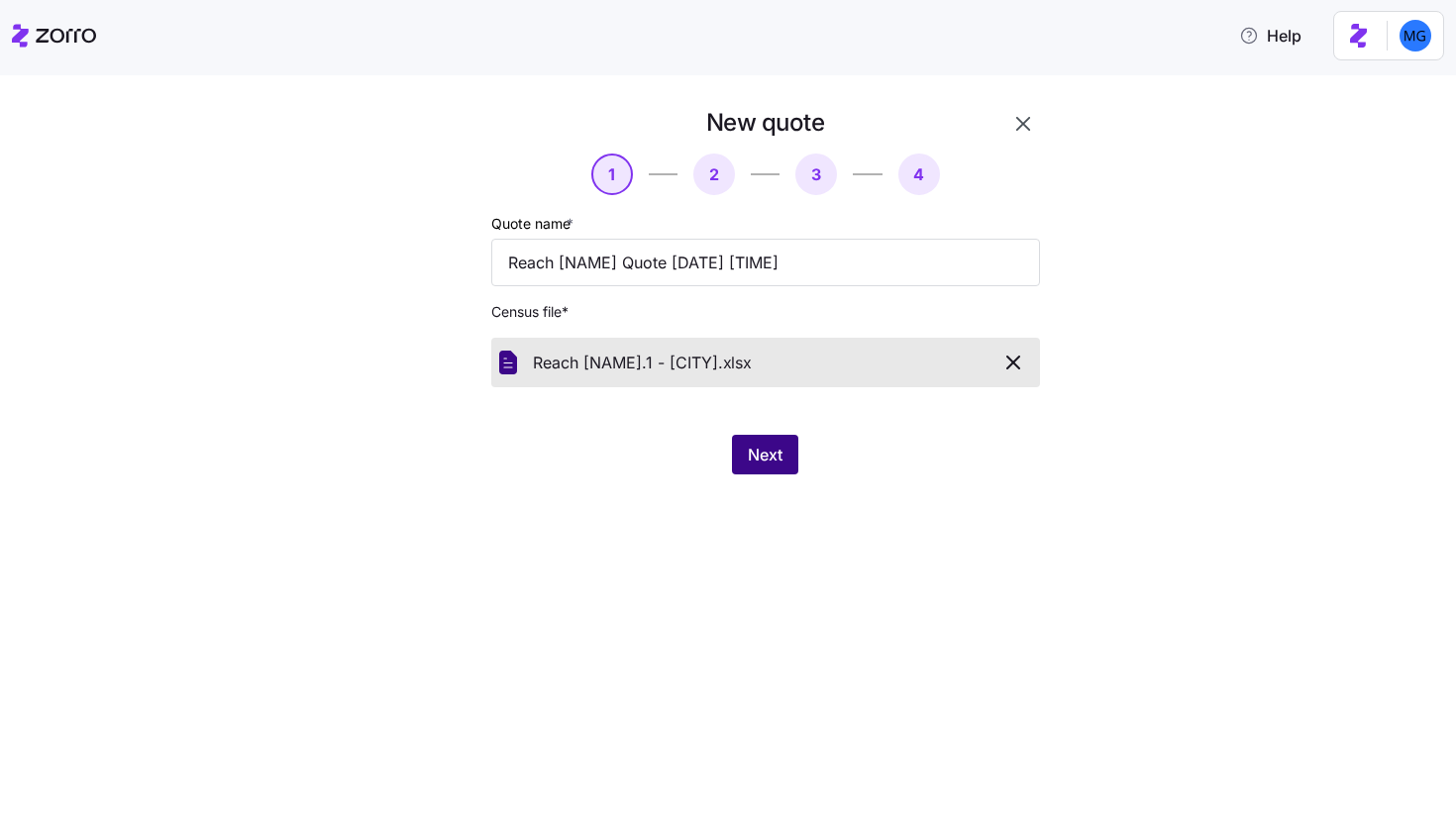 click on "Next" at bounding box center [765, 455] 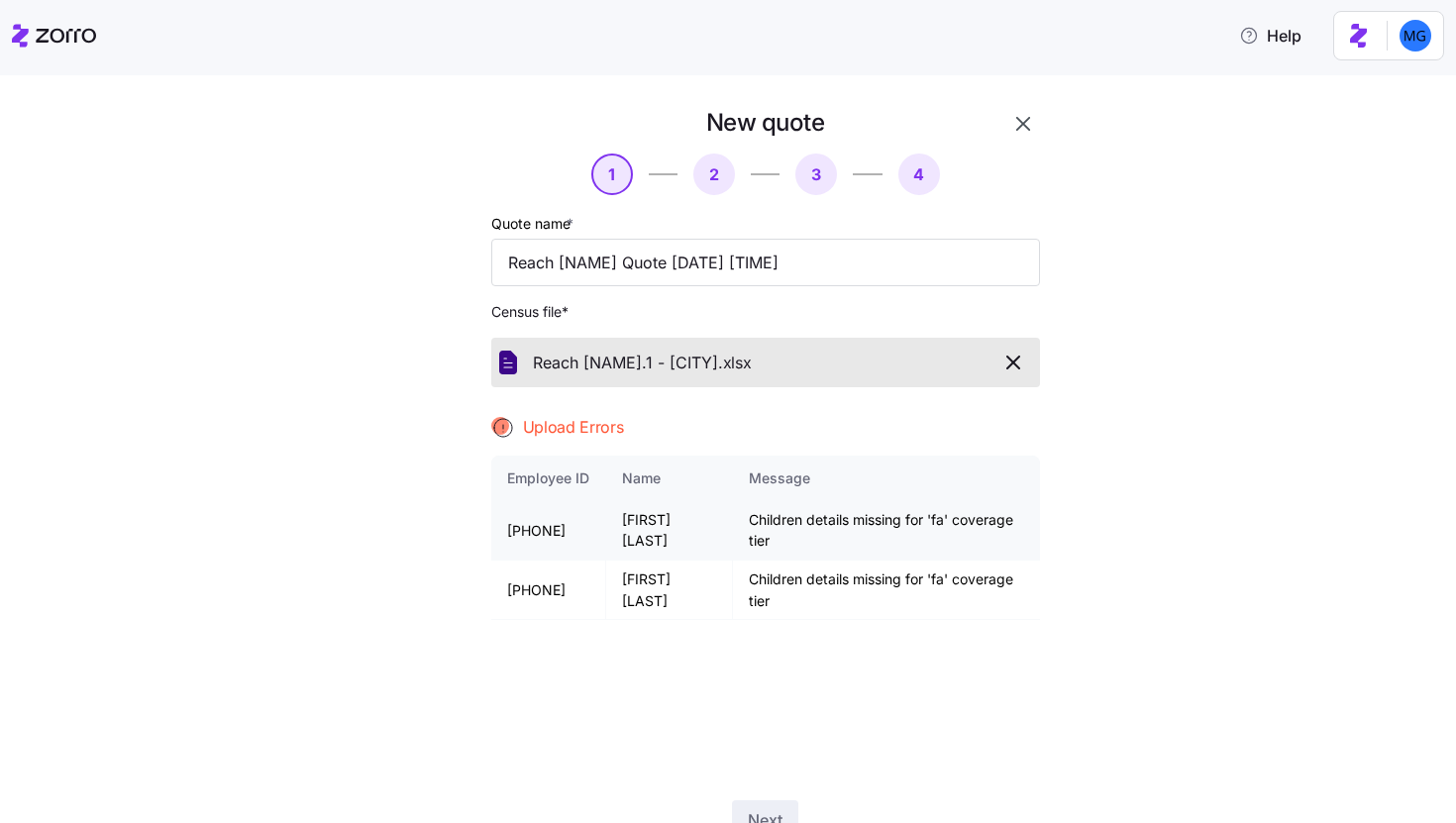 drag, startPoint x: 581, startPoint y: 531, endPoint x: 496, endPoint y: 536, distance: 85.146932 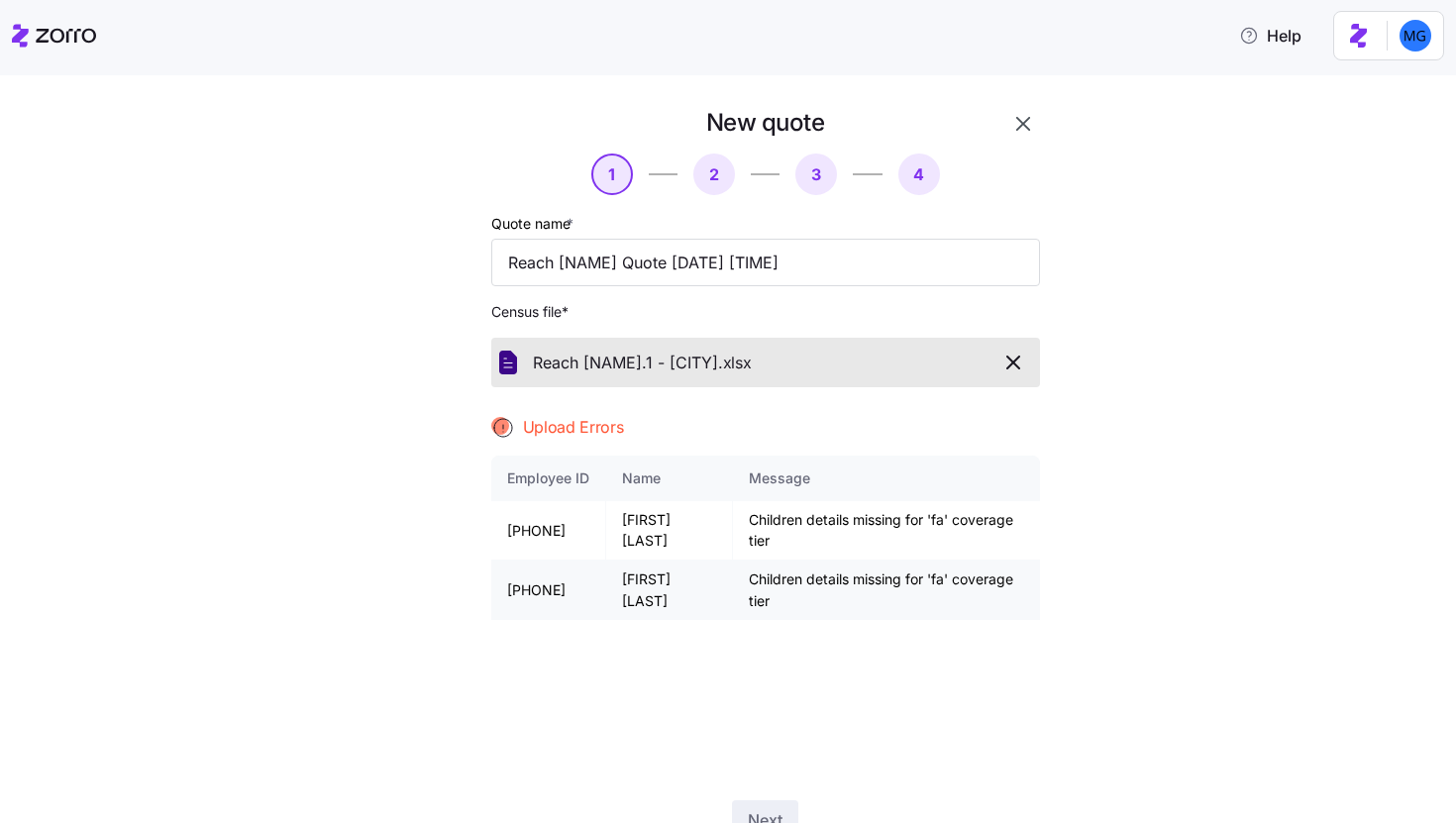 drag, startPoint x: 576, startPoint y: 589, endPoint x: 498, endPoint y: 588, distance: 78.00641 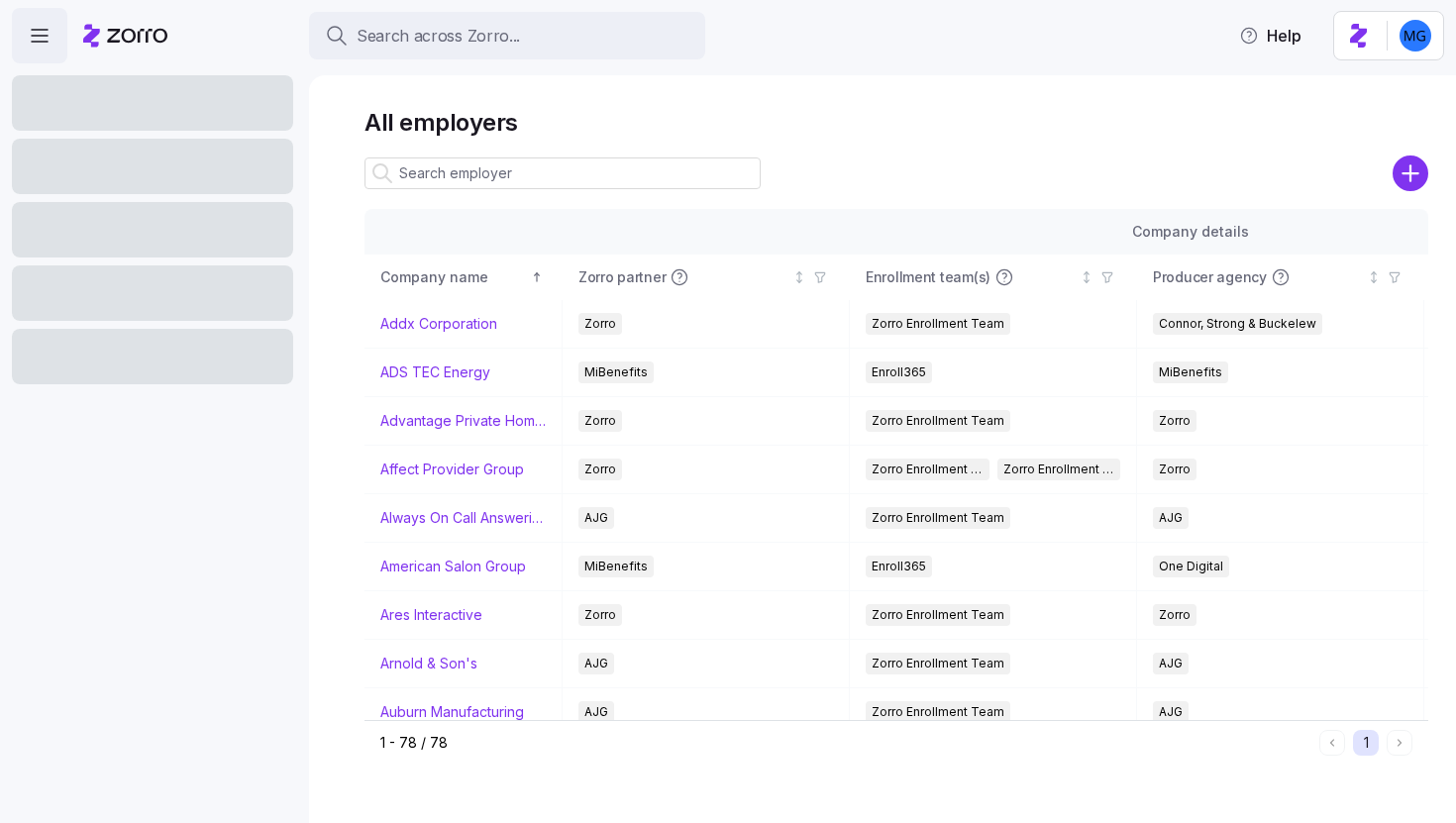 scroll, scrollTop: 0, scrollLeft: 0, axis: both 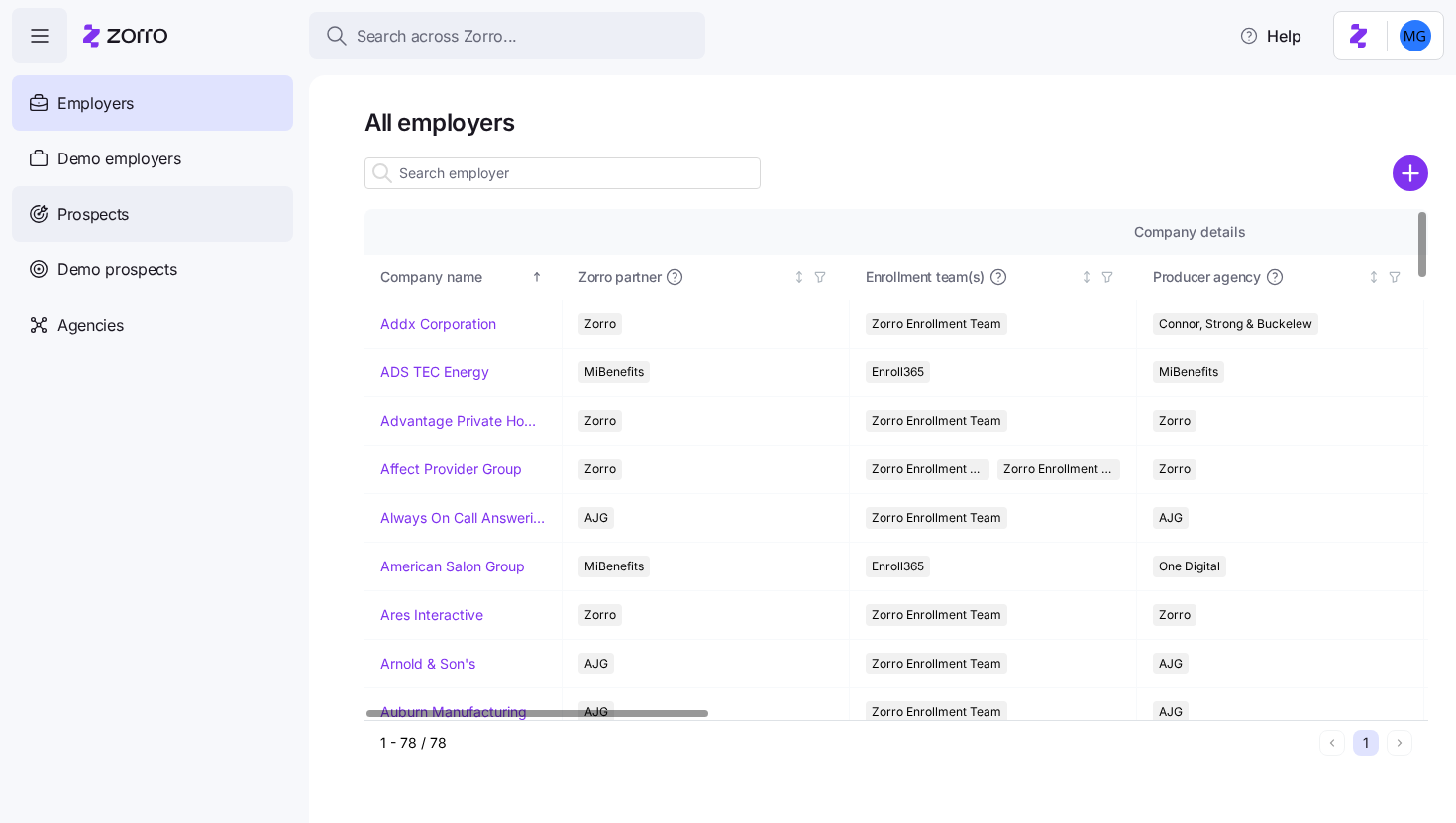 click on "Prospects" at bounding box center (153, 214) 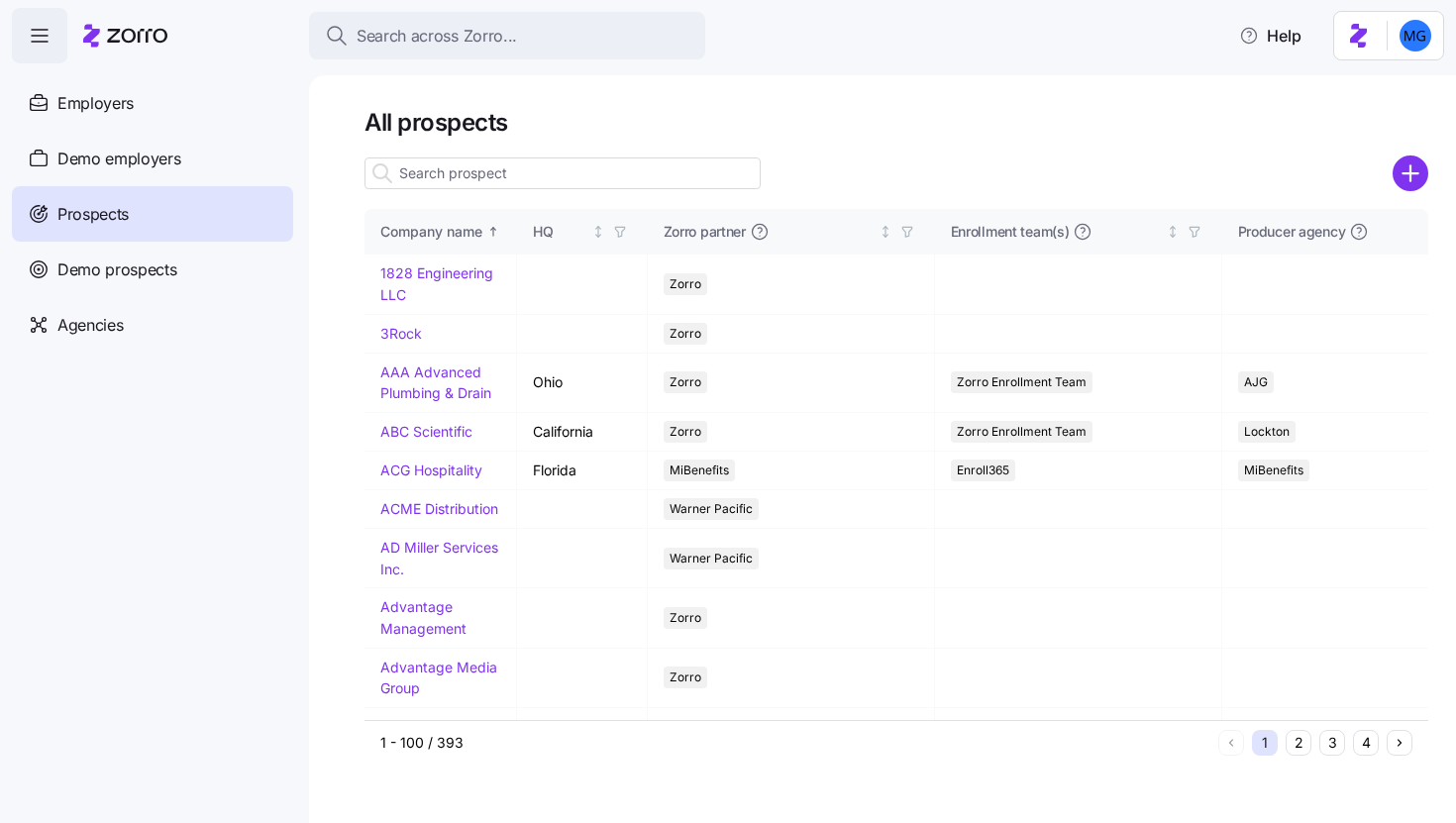 click at bounding box center [563, 173] 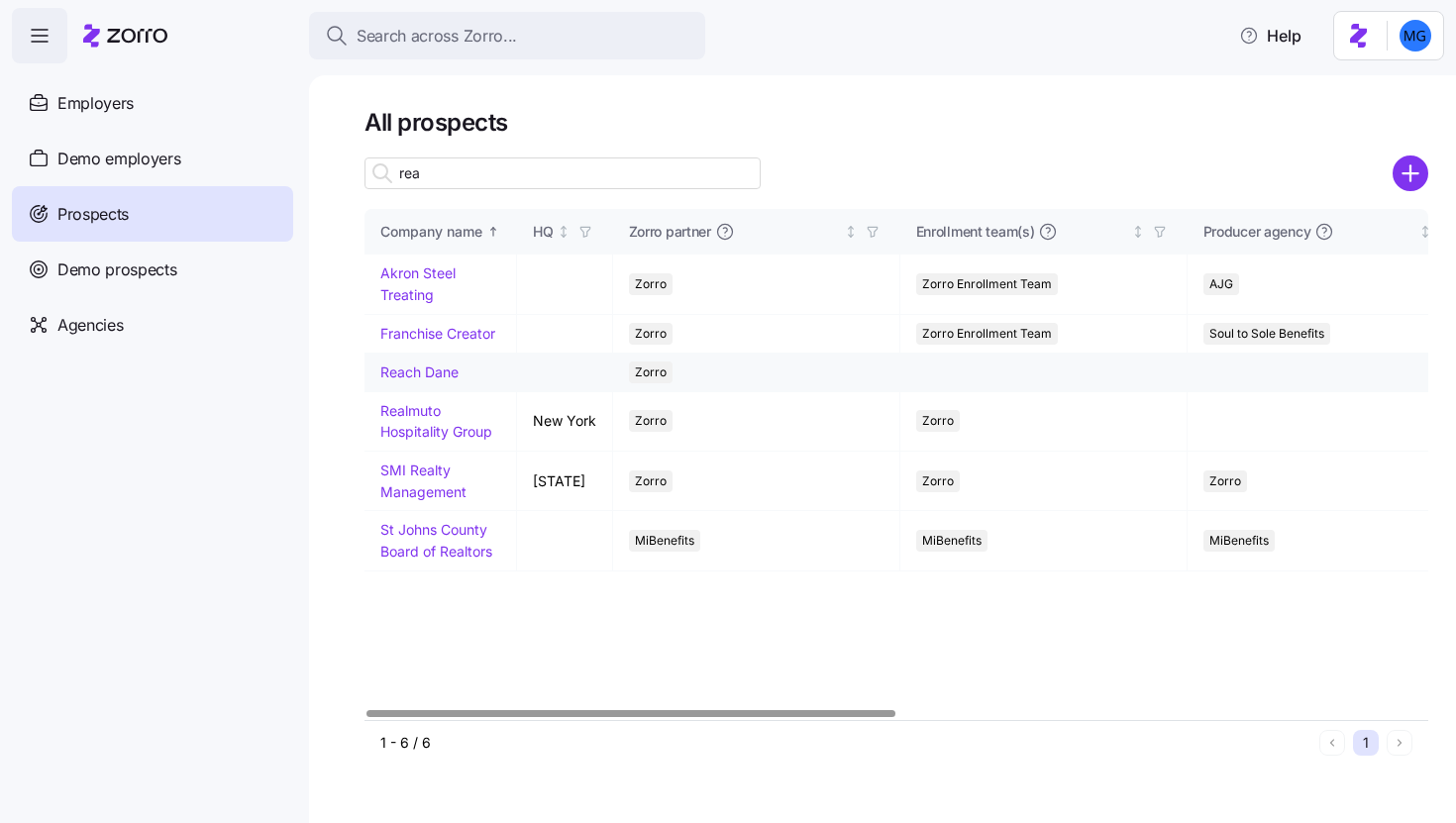type on "rea" 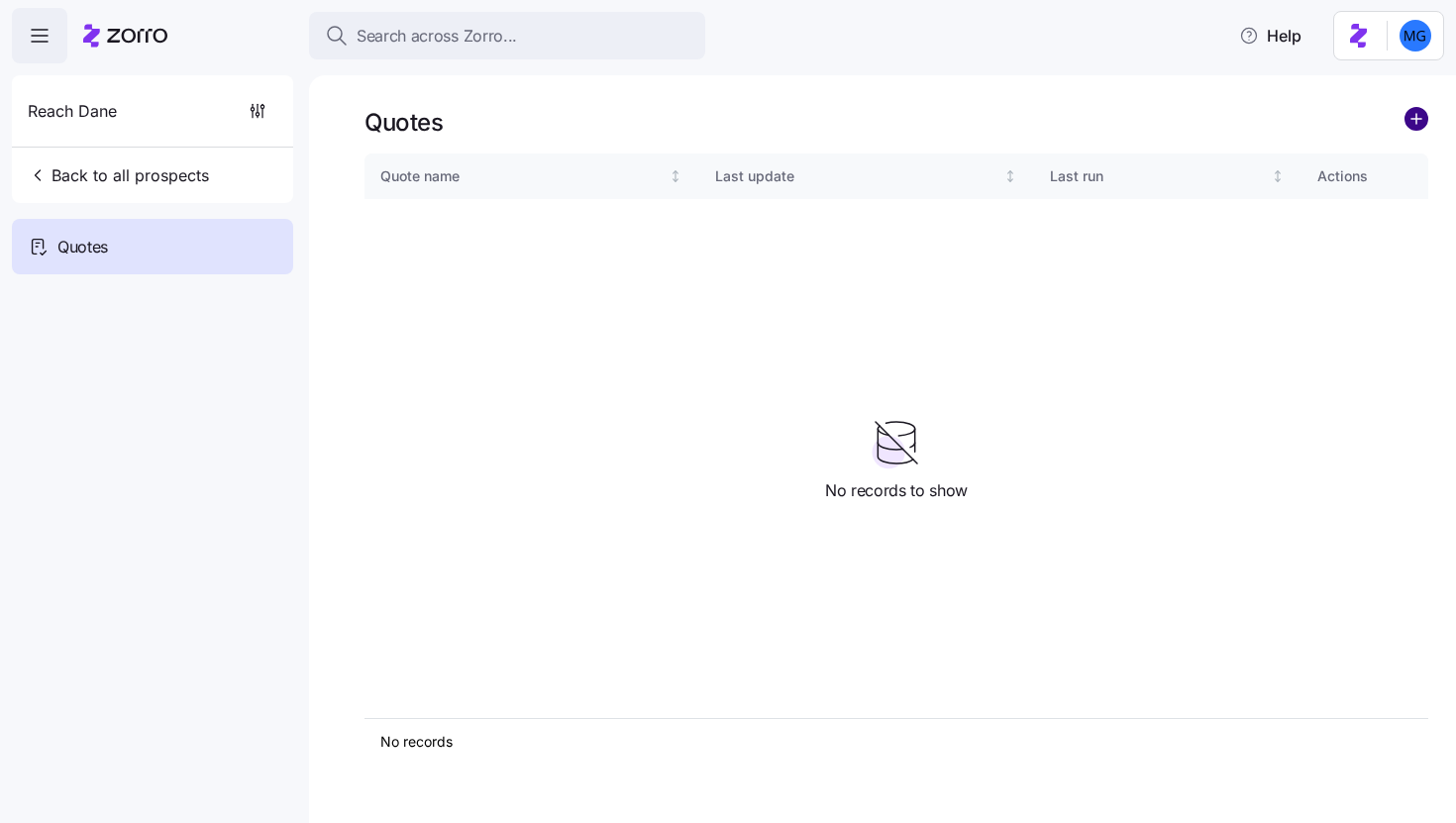 click 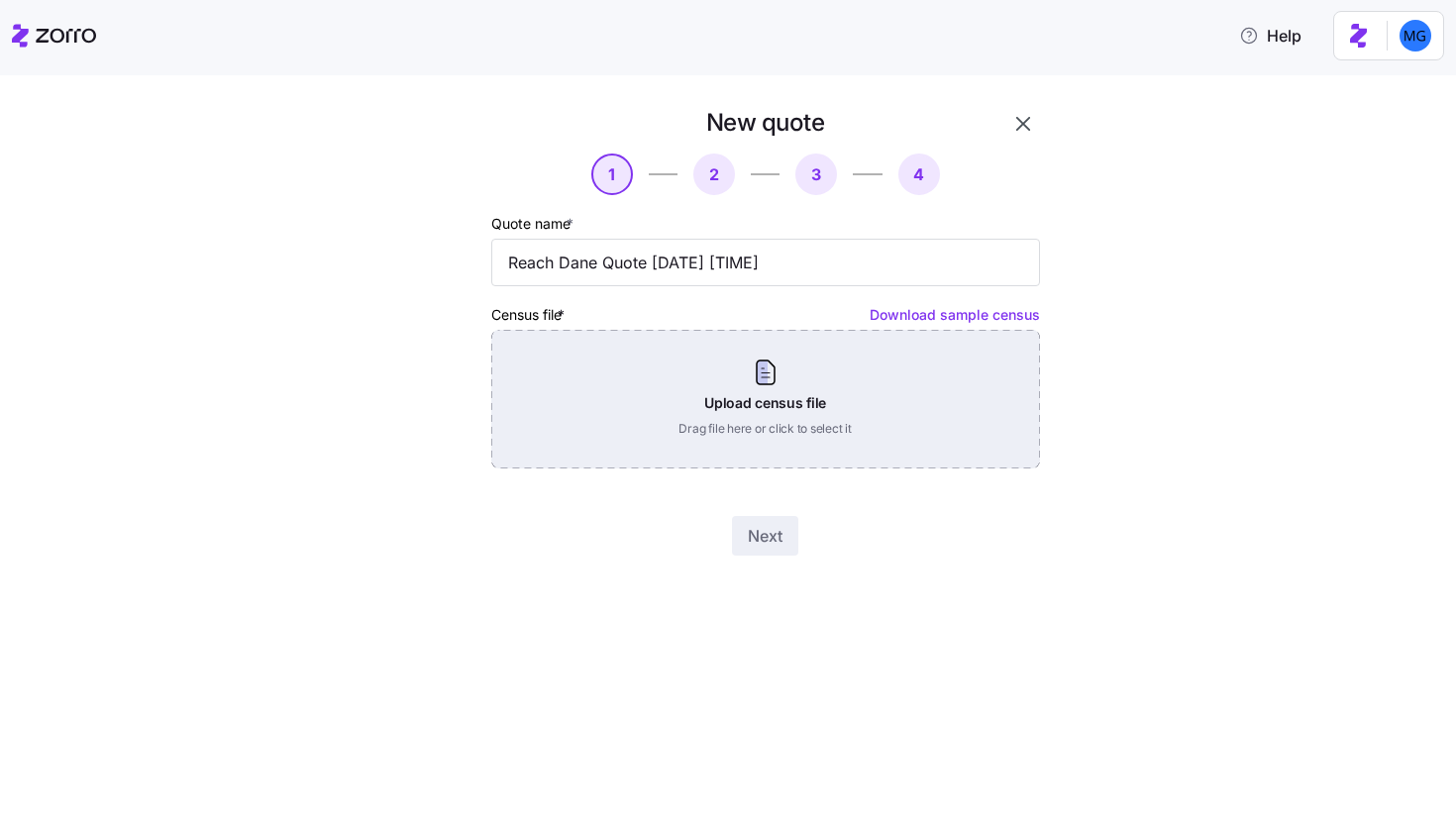 click on "Upload census file Drag file here or click to select it" at bounding box center [766, 399] 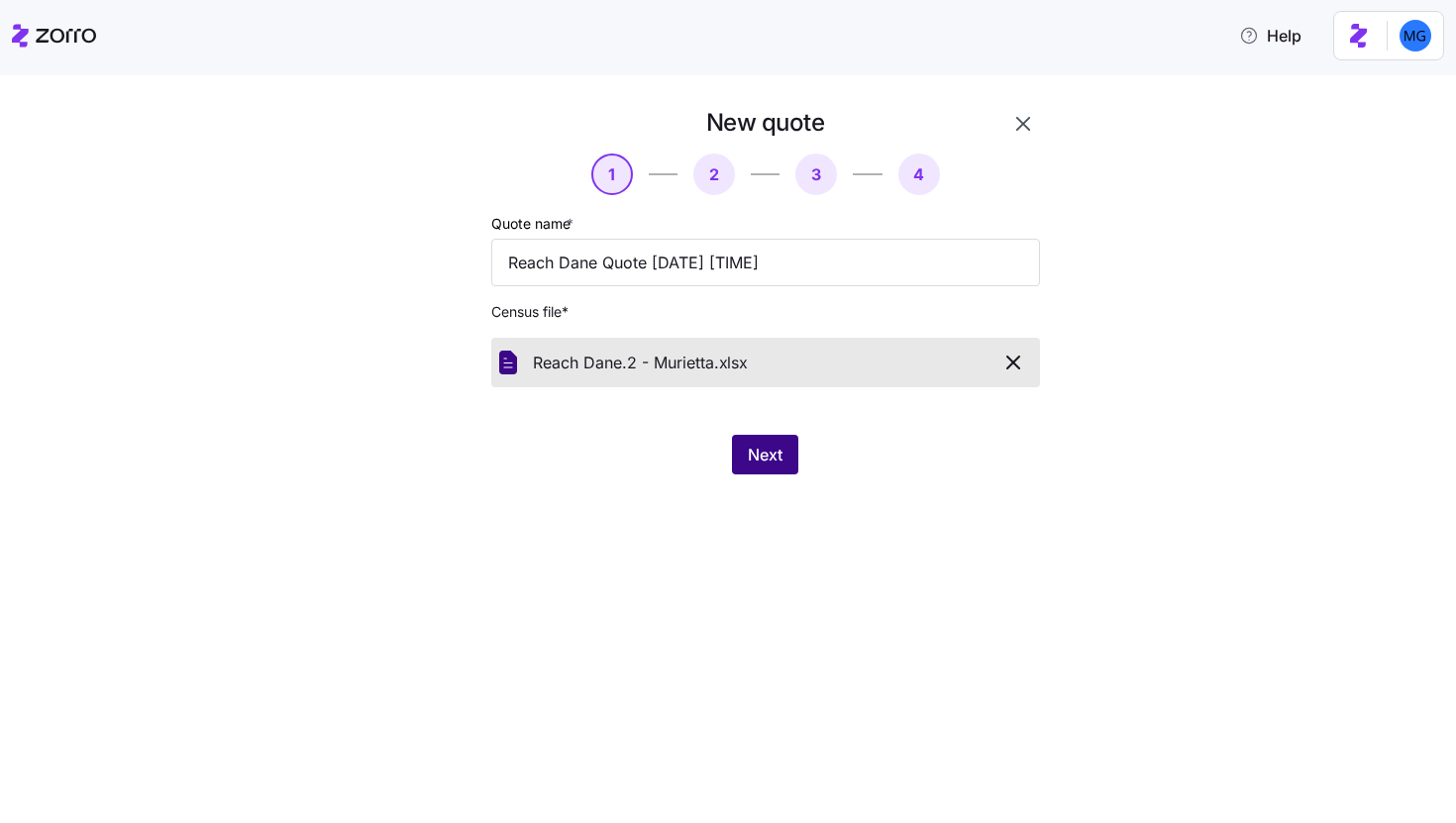 click on "Next" at bounding box center (765, 455) 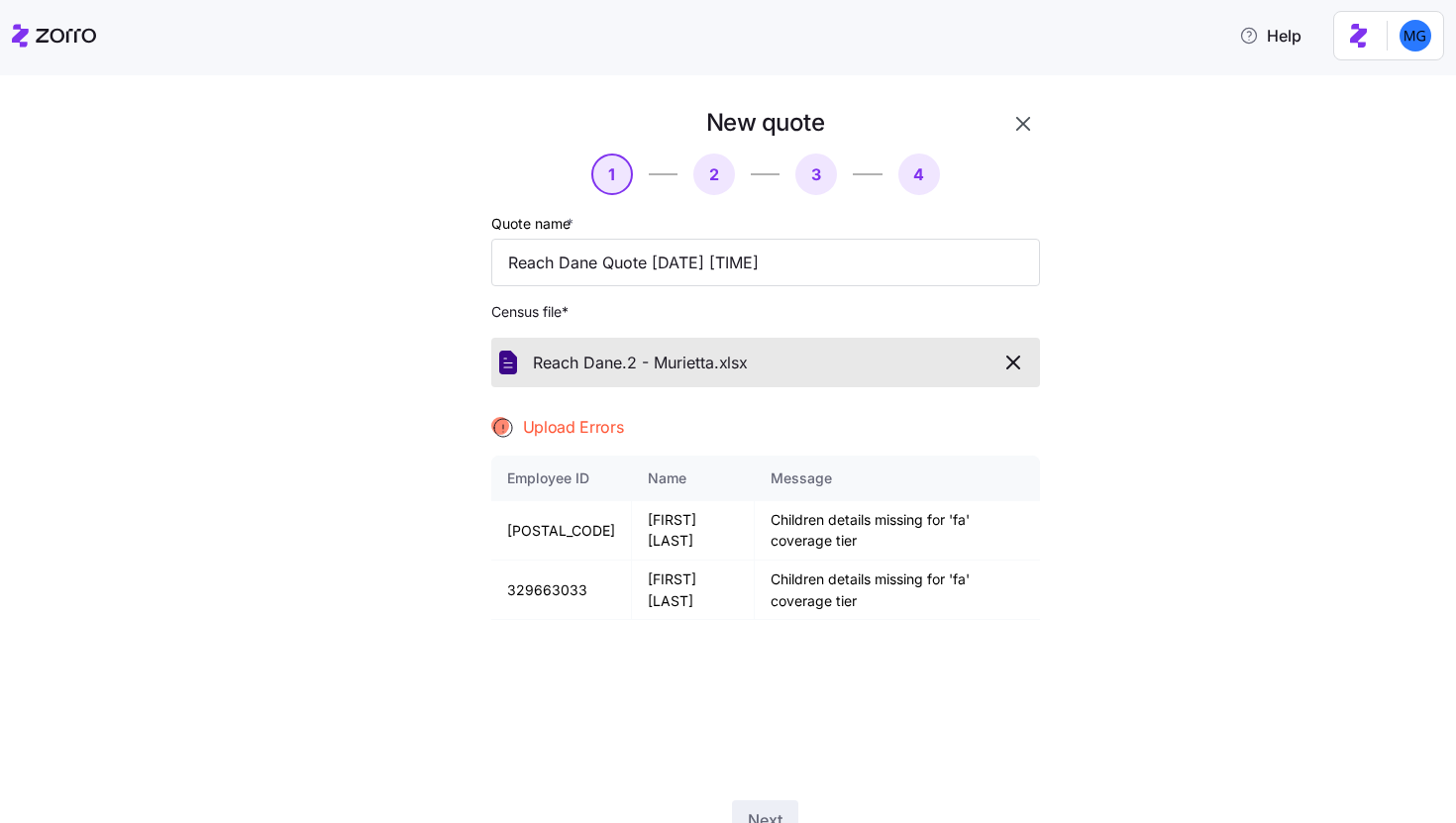 click 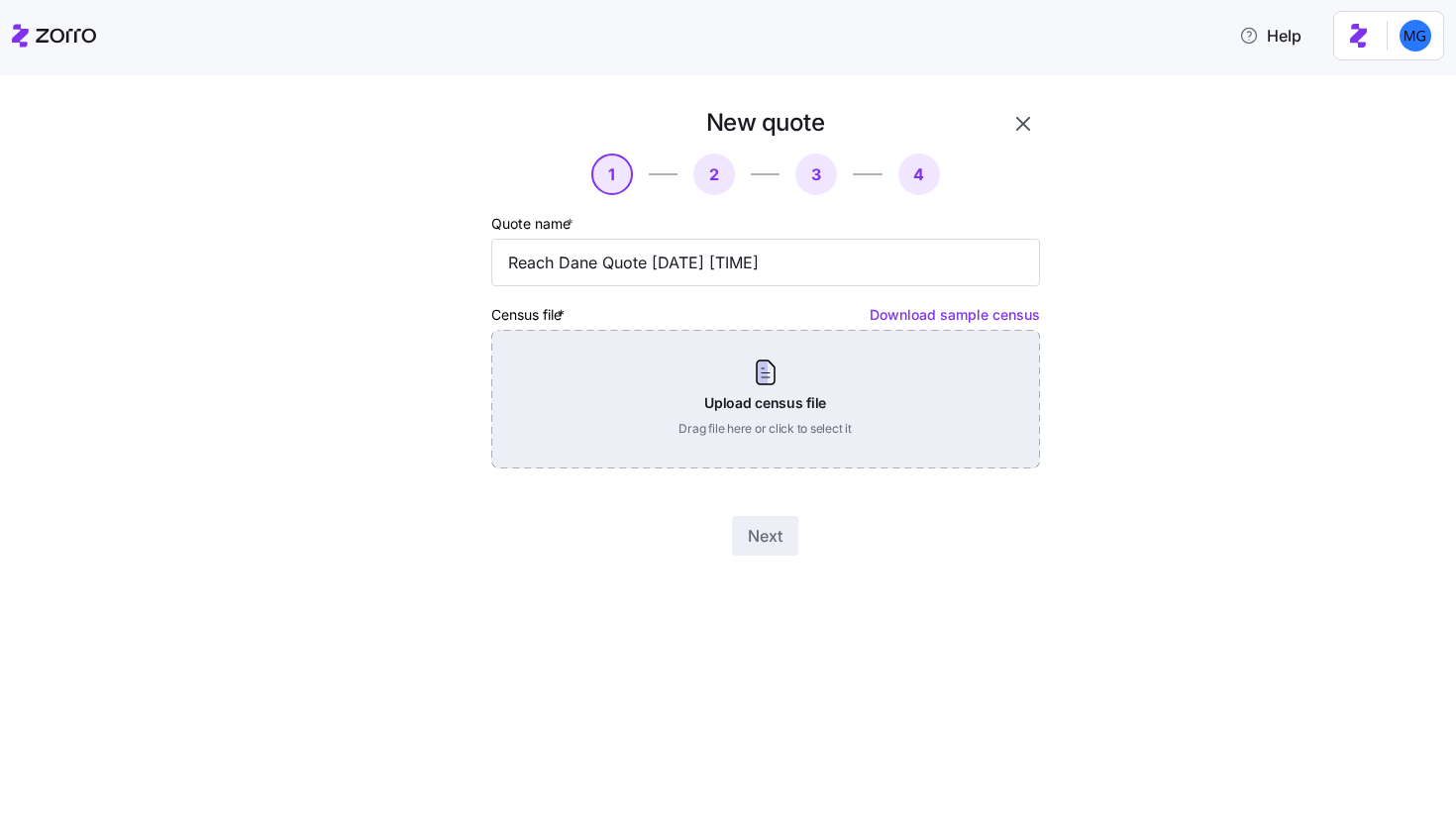 click on "Upload census file Drag file here or click to select it" at bounding box center [766, 399] 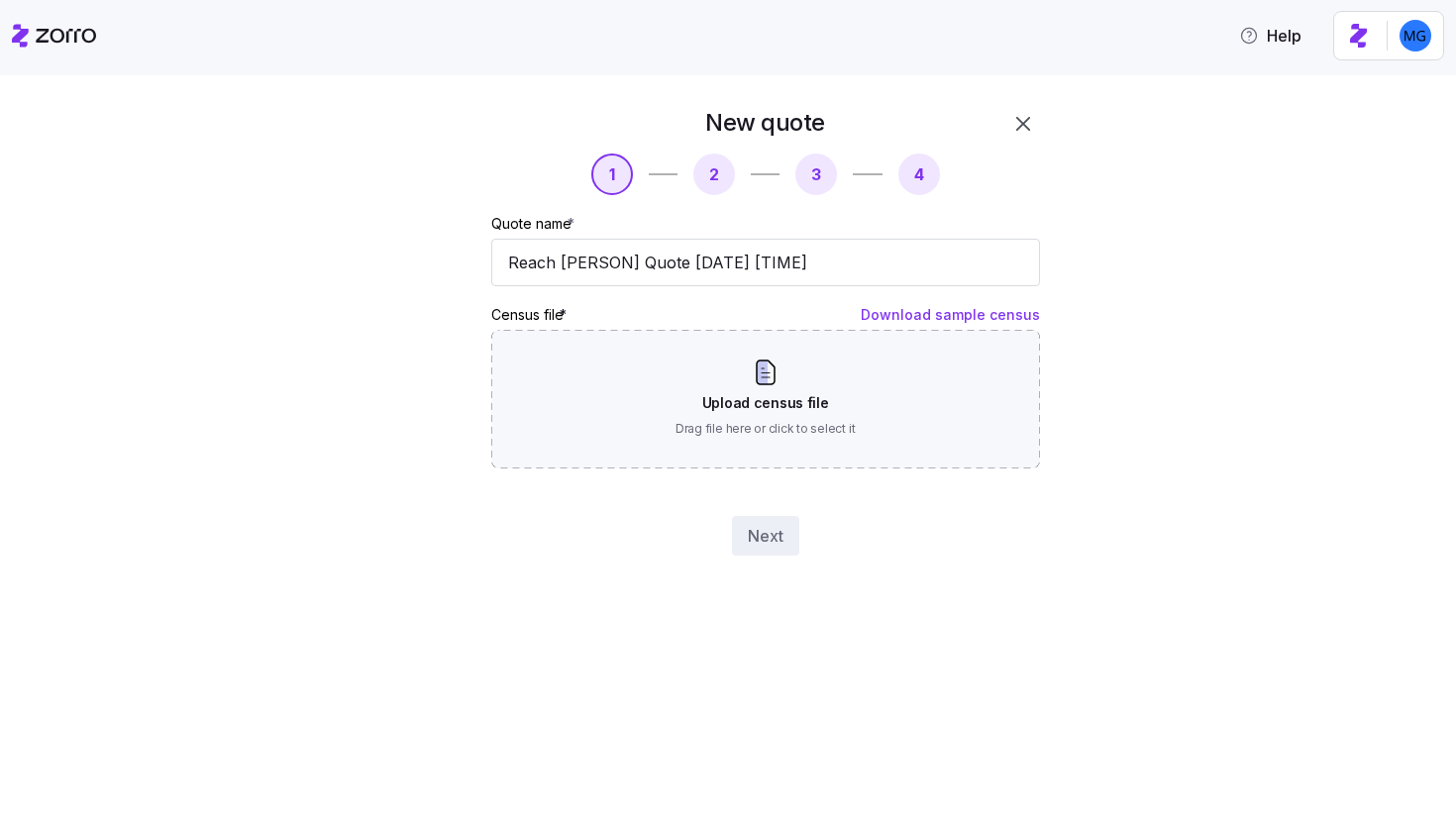 scroll, scrollTop: 0, scrollLeft: 0, axis: both 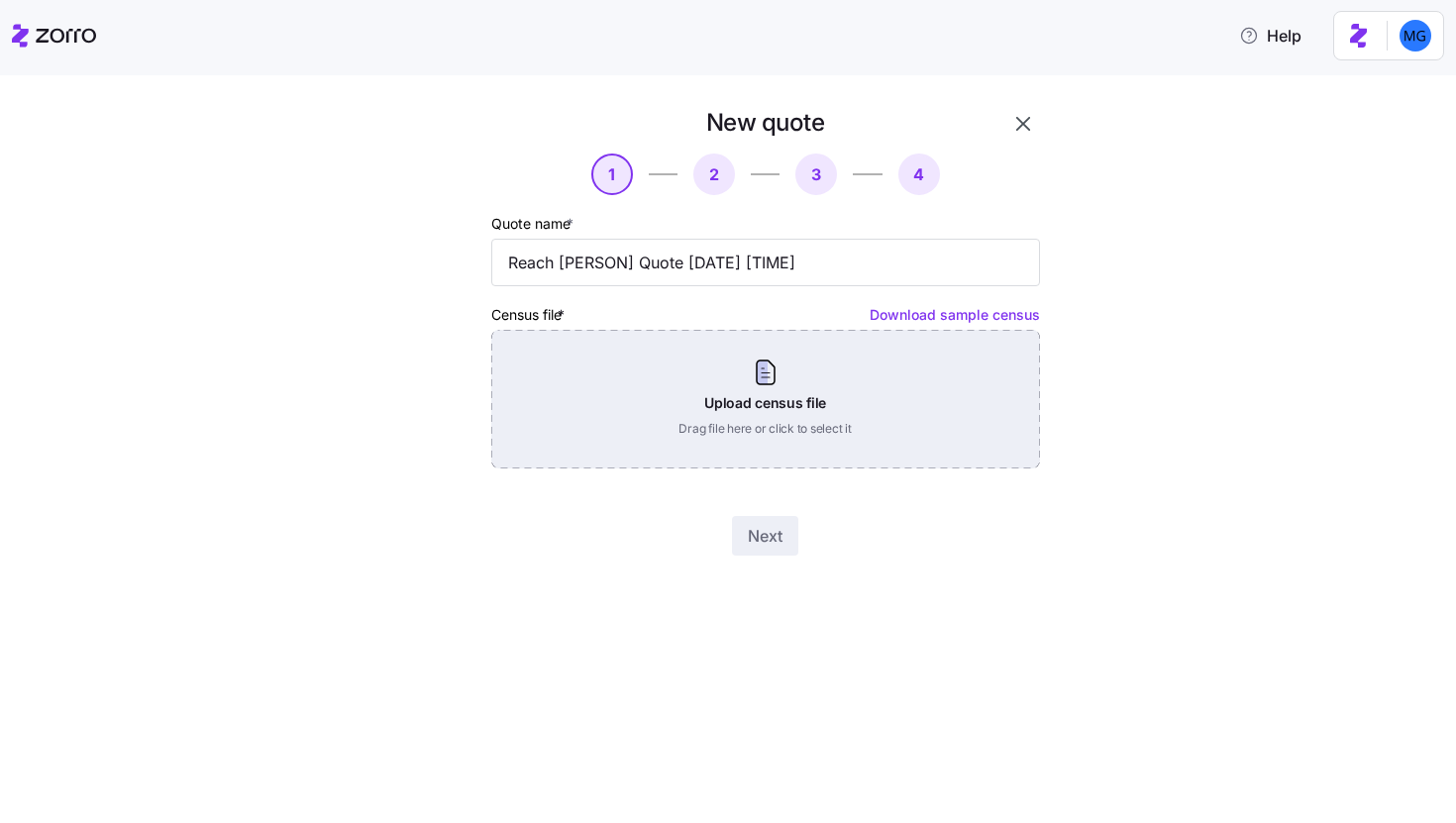 click on "Upload census file Drag file here or click to select it" at bounding box center (766, 399) 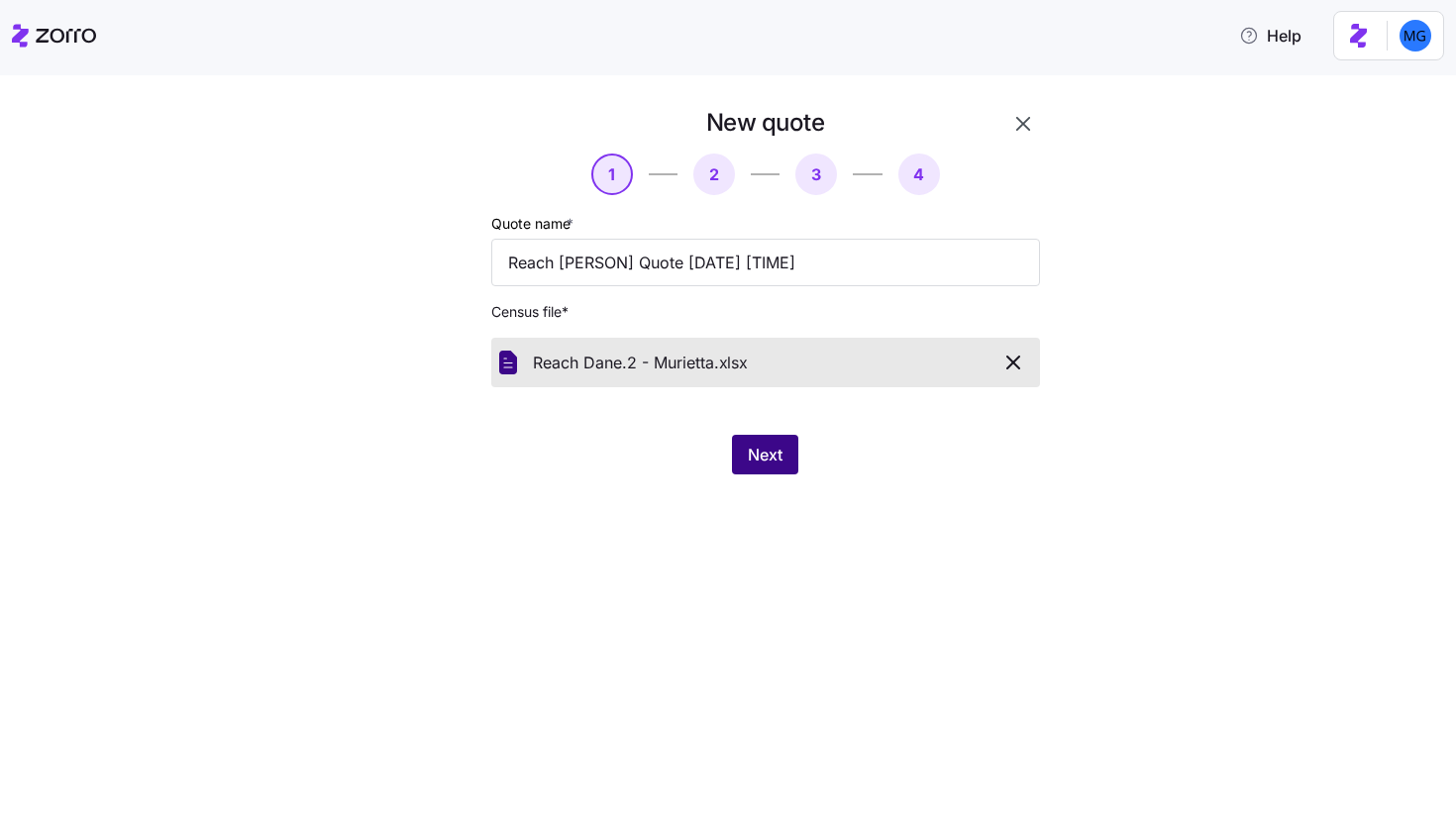 click on "Next" at bounding box center [765, 455] 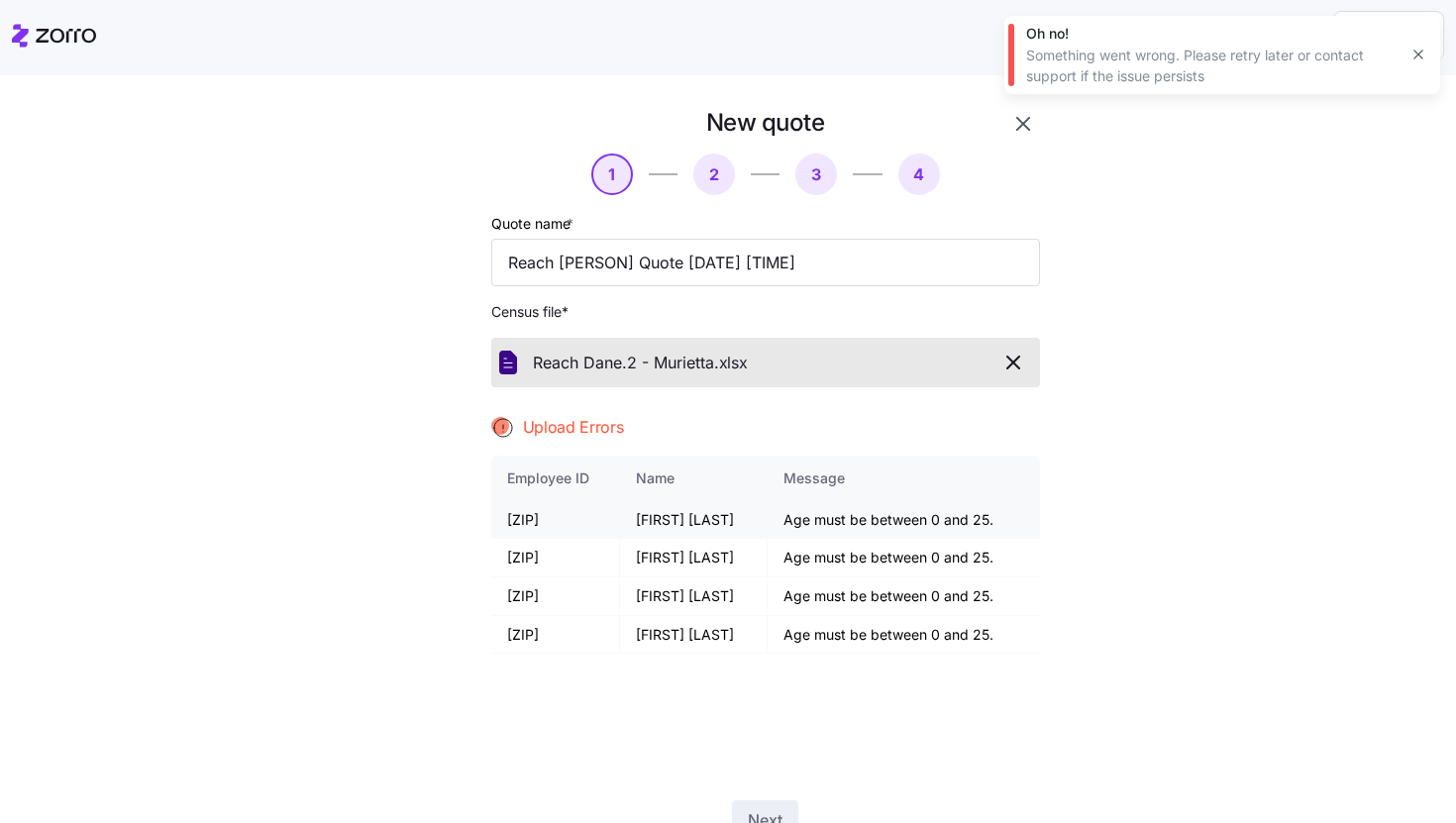 click on "32966-1159" at bounding box center [556, 520] 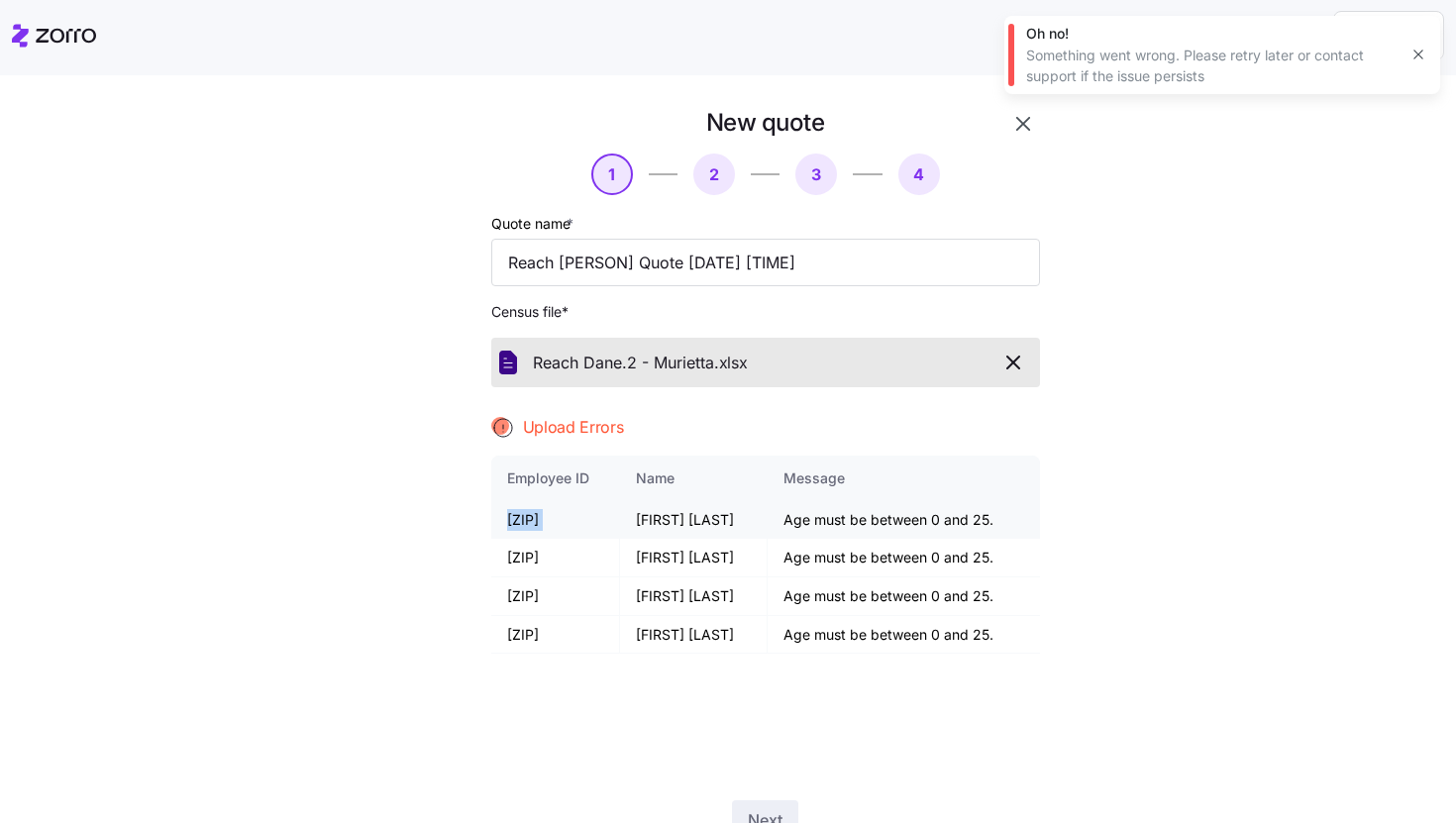 click on "32966-1159" at bounding box center (556, 520) 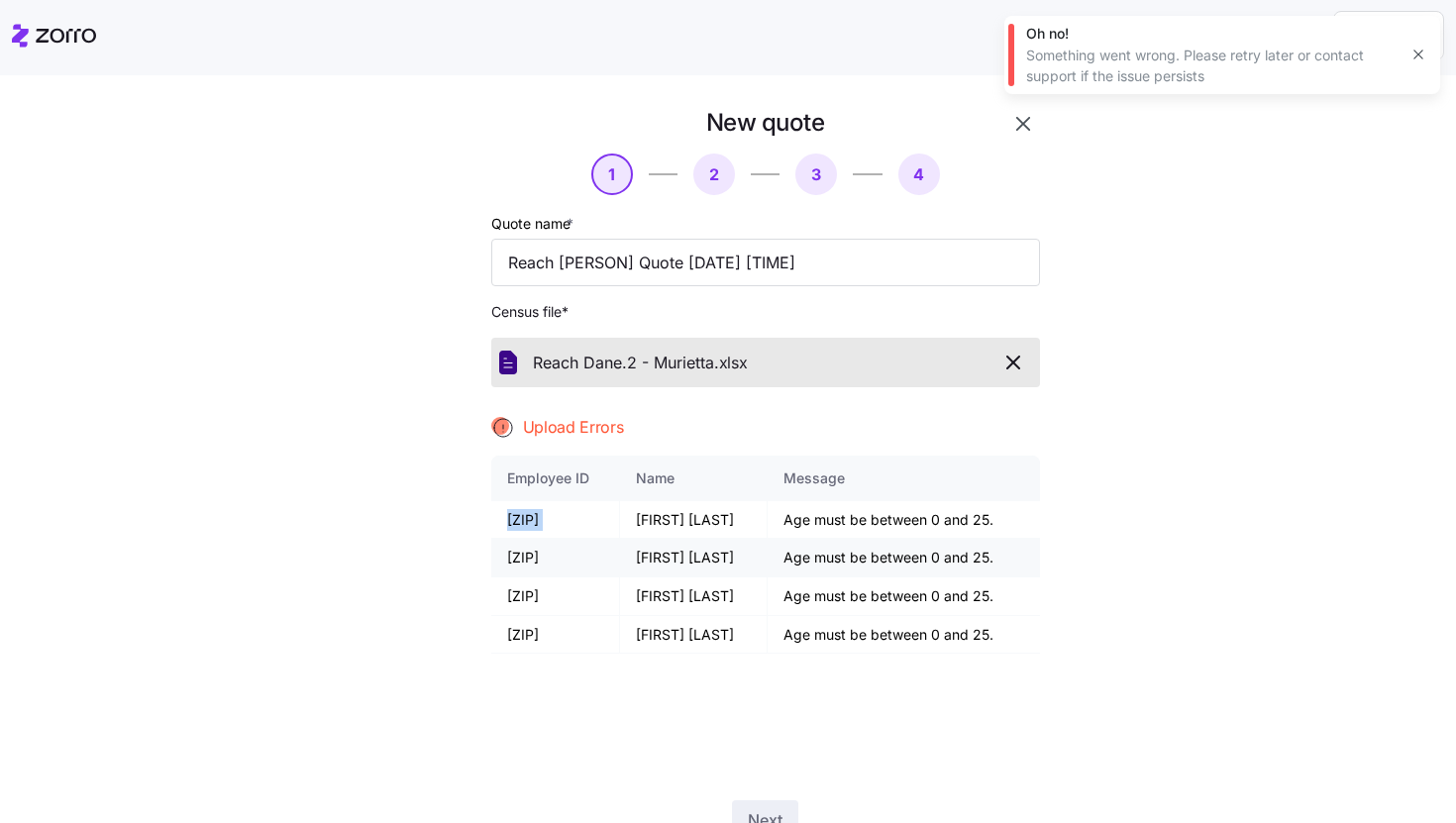drag, startPoint x: 579, startPoint y: 557, endPoint x: 494, endPoint y: 556, distance: 85.00588 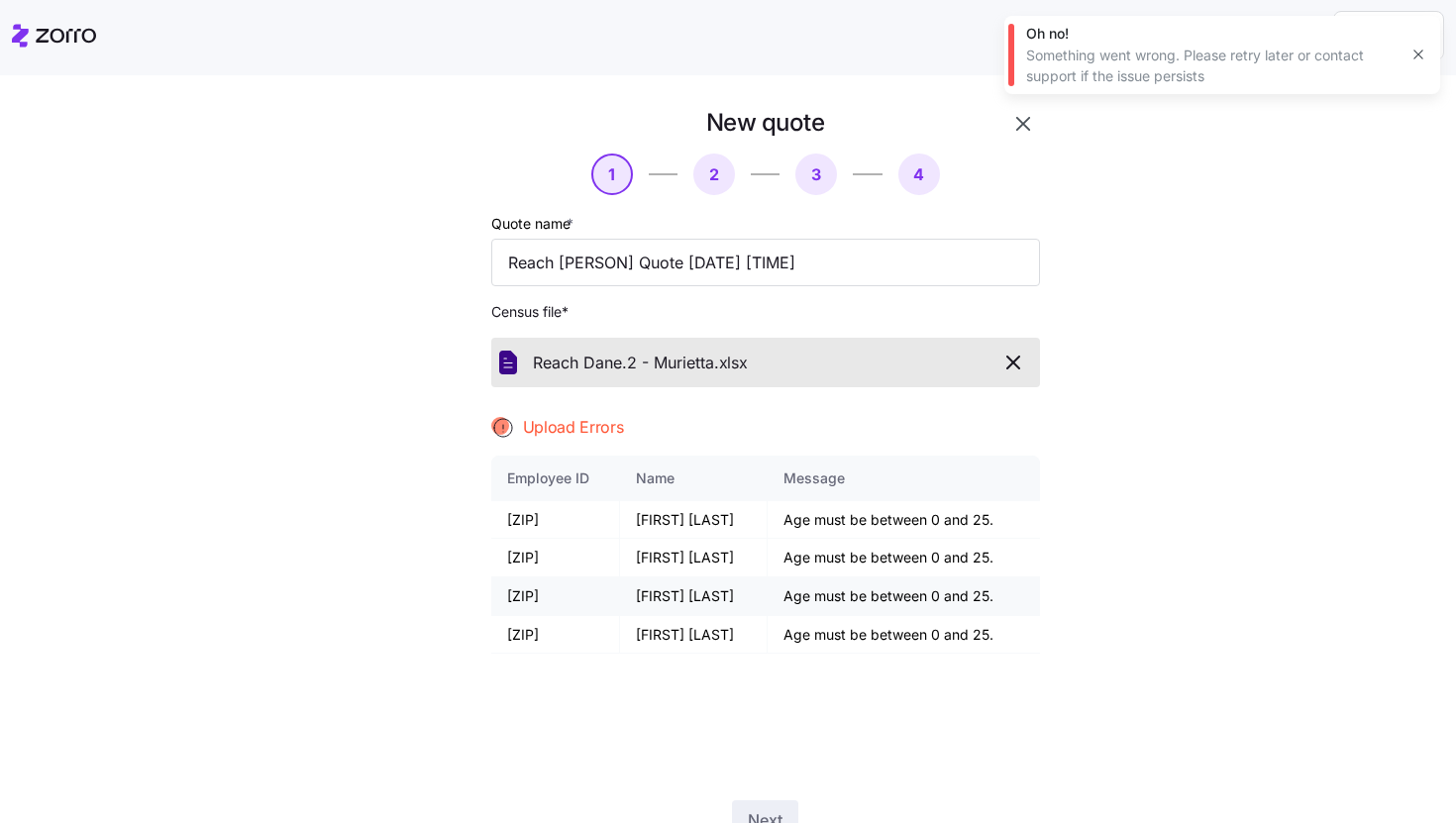 click on "32966-1377" at bounding box center [556, 596] 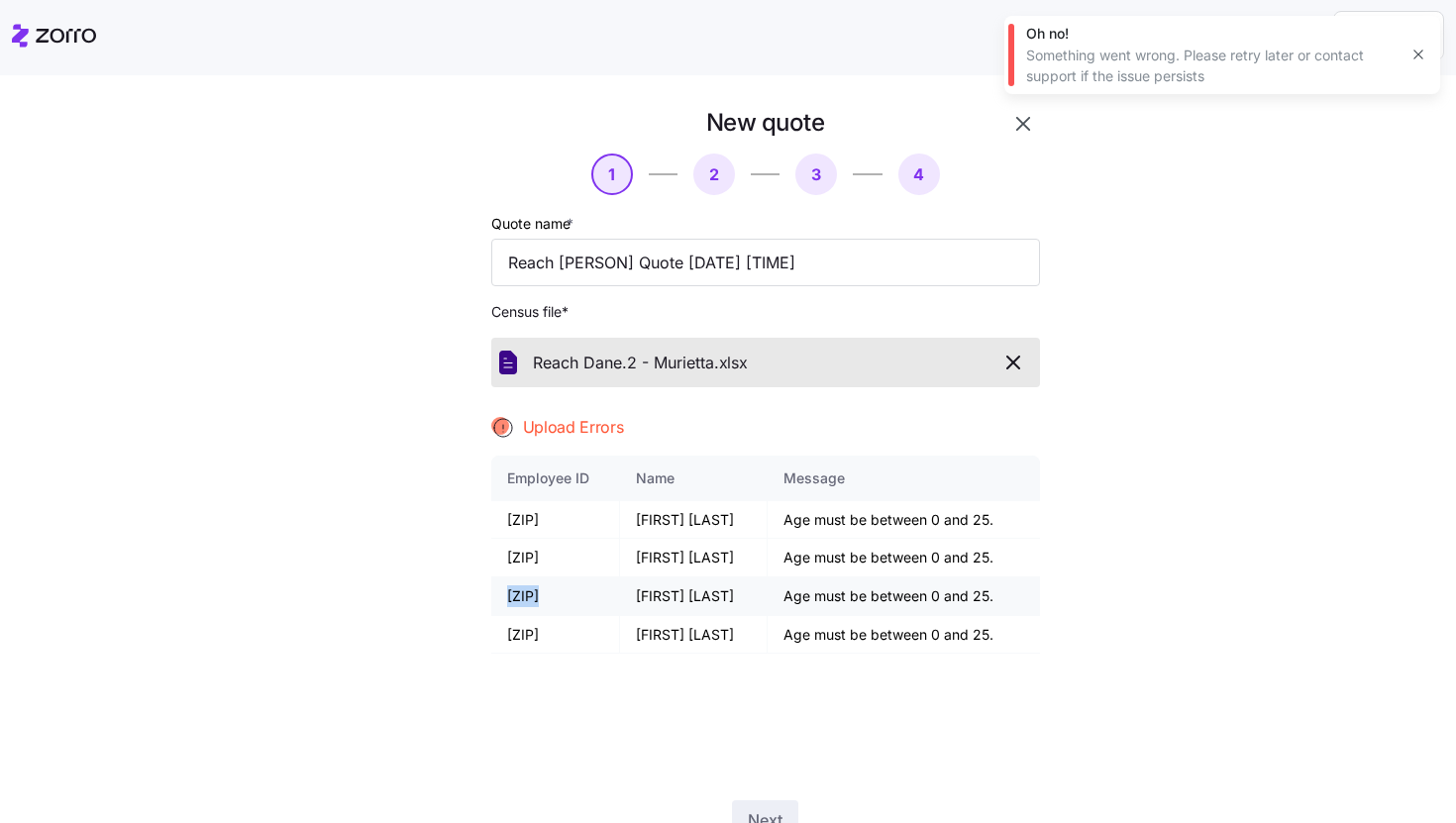 click on "32966-1377" at bounding box center (556, 596) 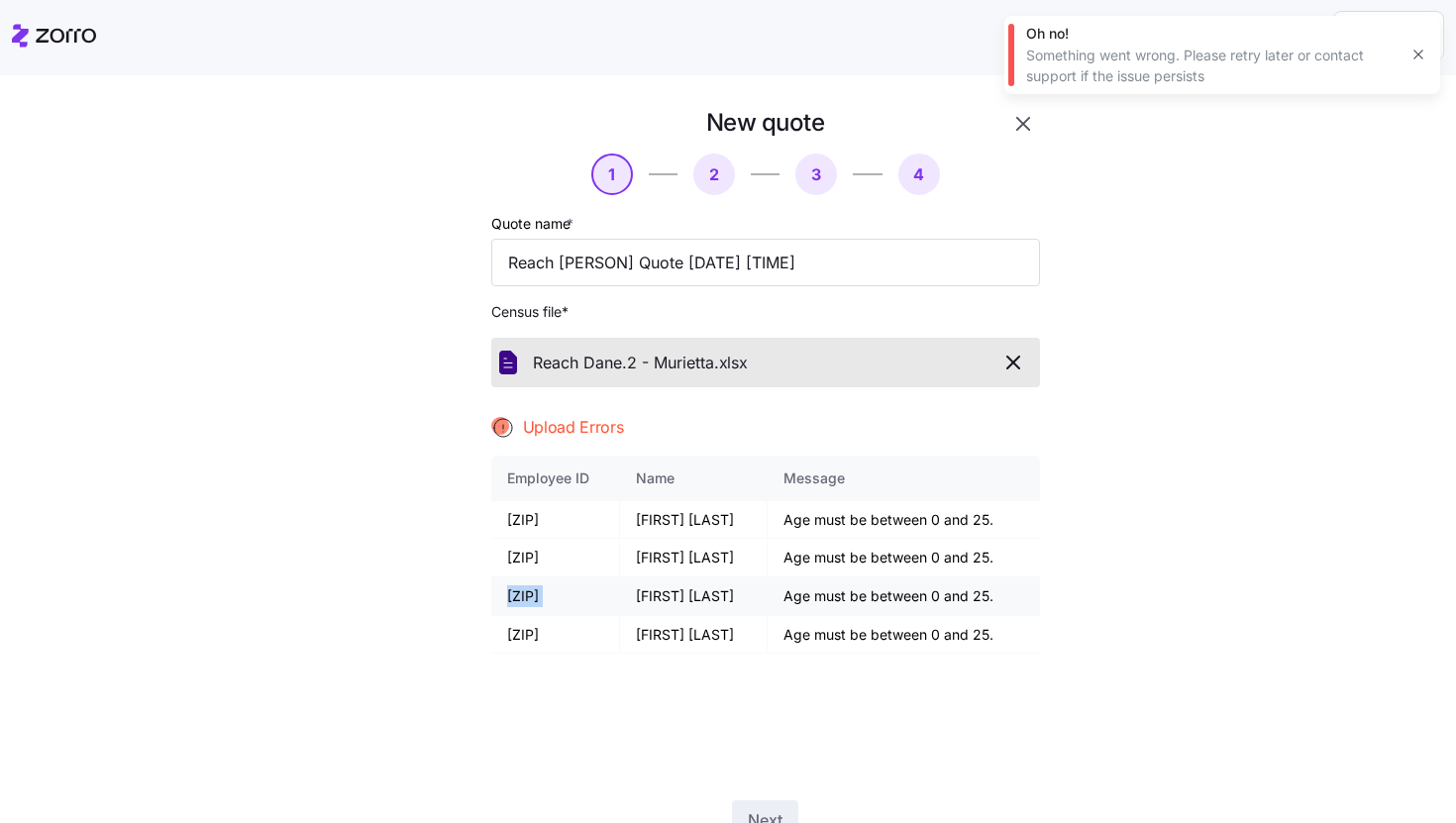 click on "32966-1377" at bounding box center (556, 596) 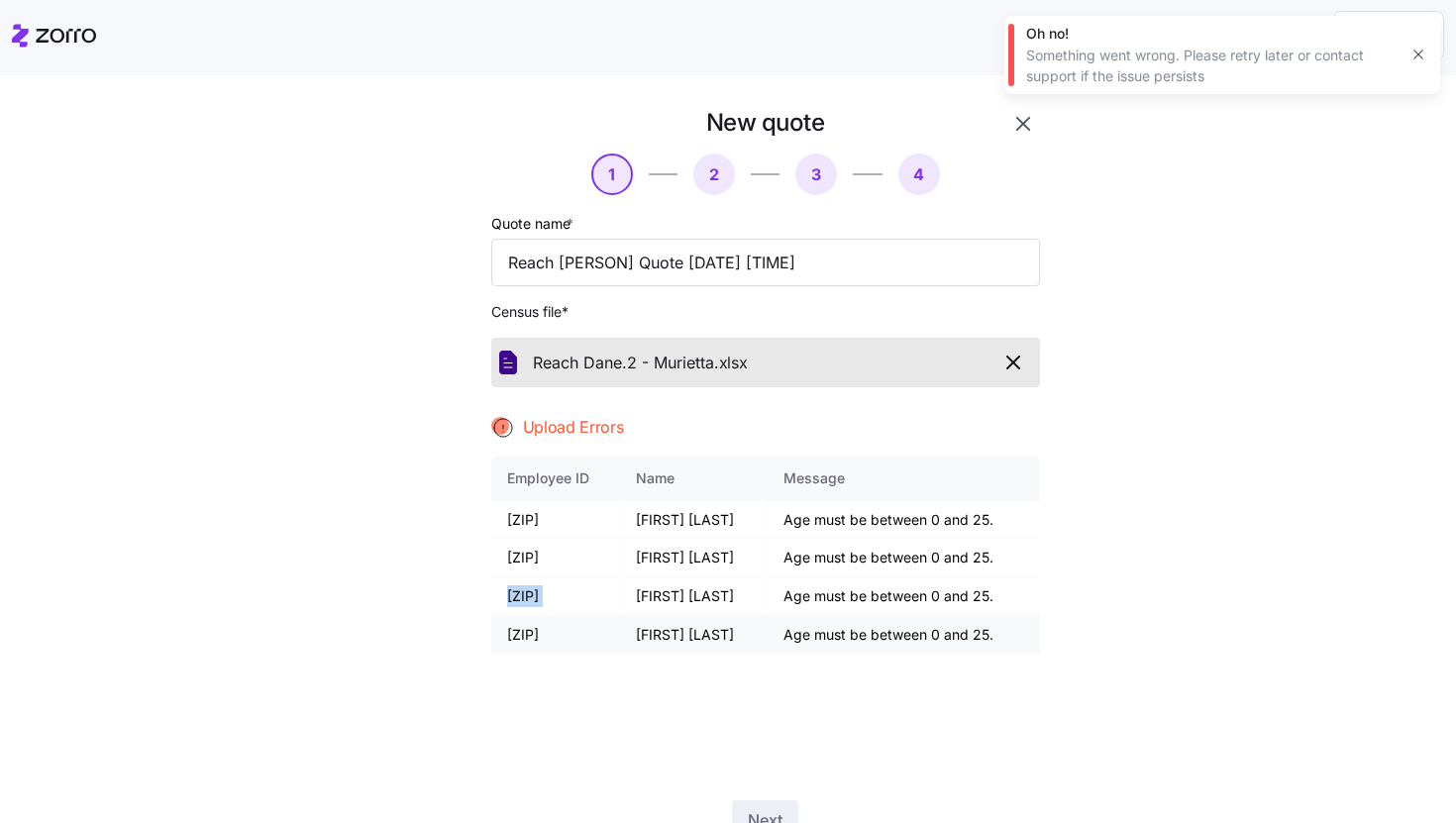 click on "32966-2548" at bounding box center [556, 635] 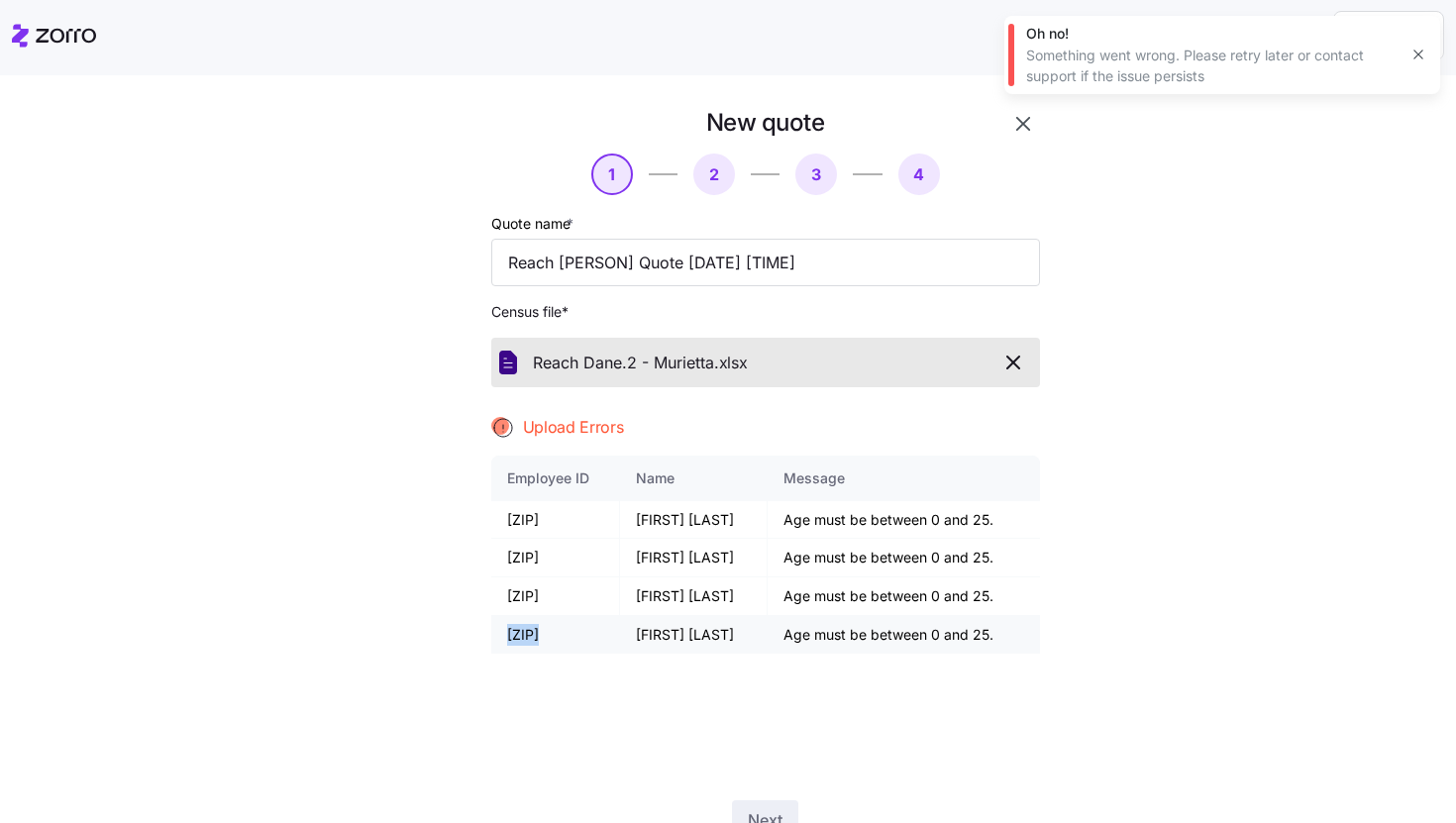 click on "32966-2548" at bounding box center (556, 635) 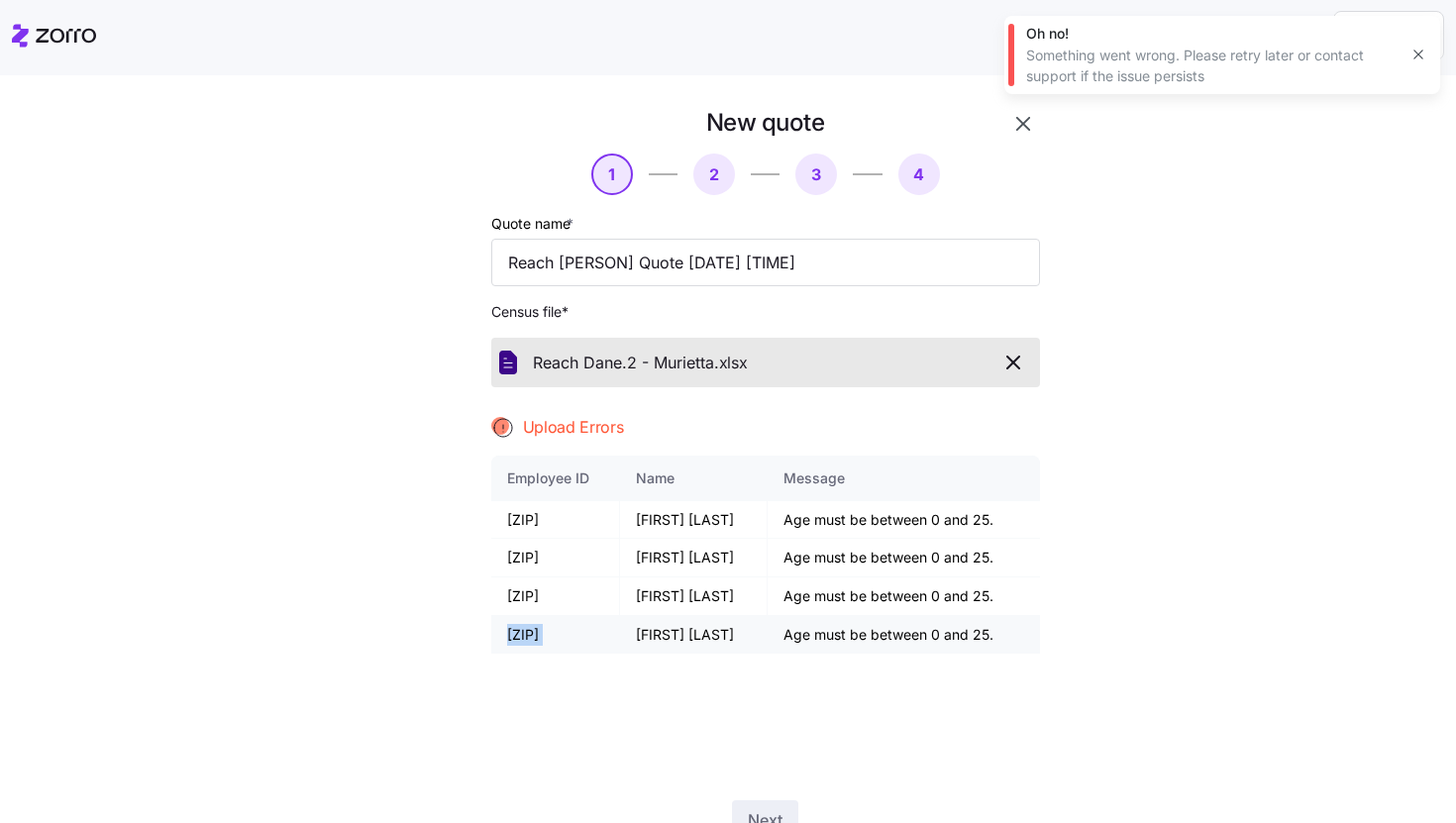click on "32966-2548" at bounding box center (556, 635) 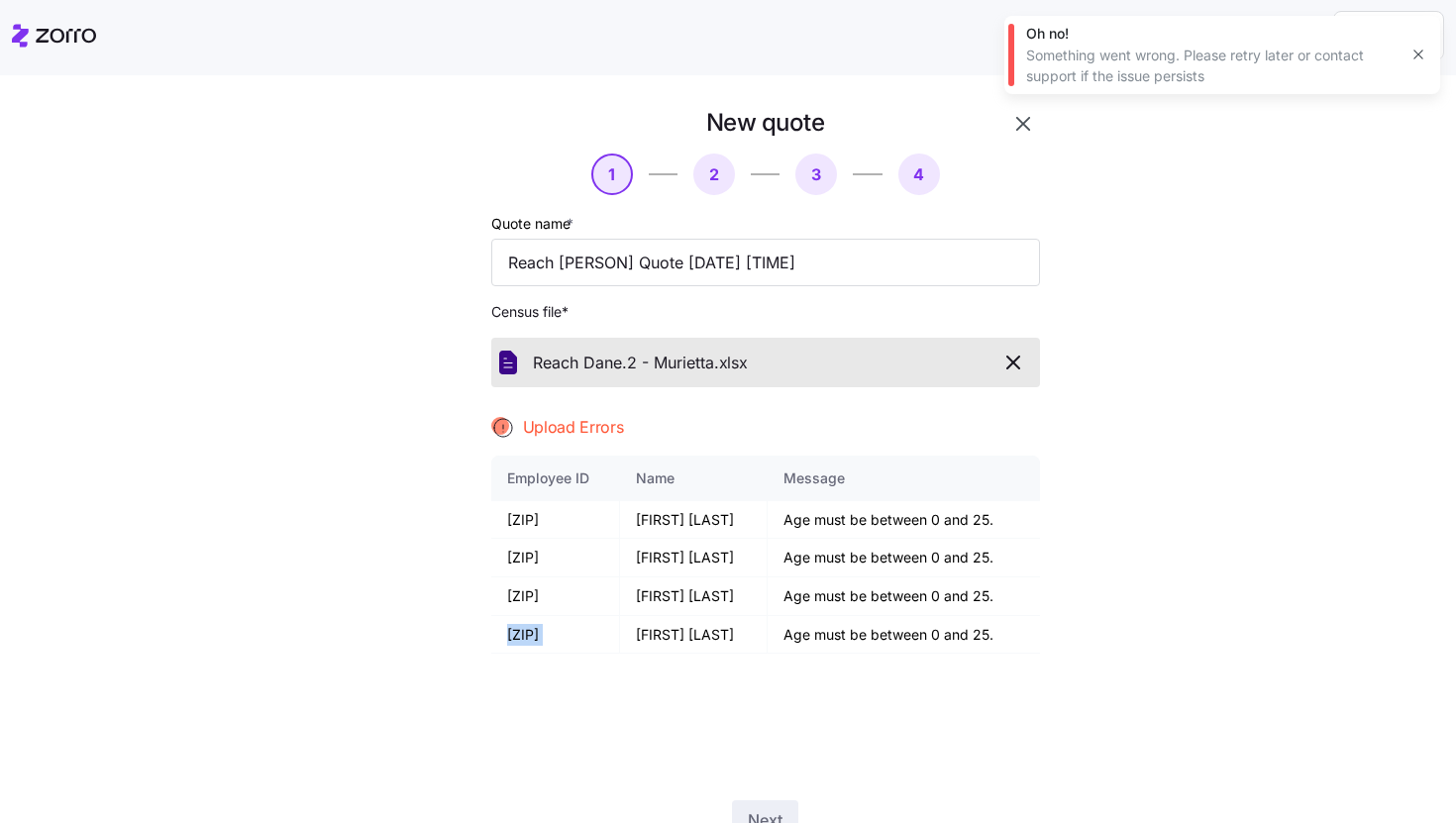 click 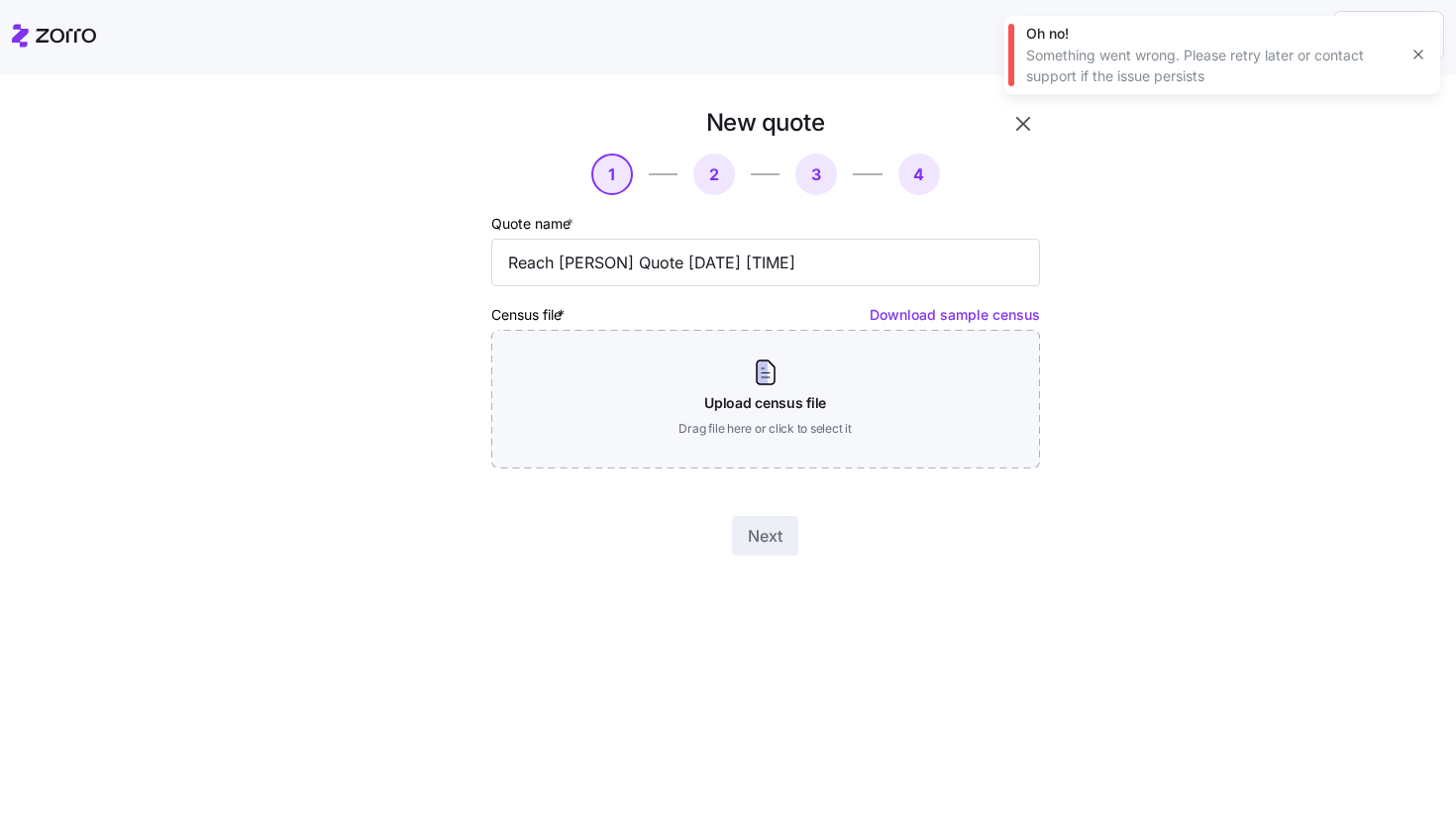 click 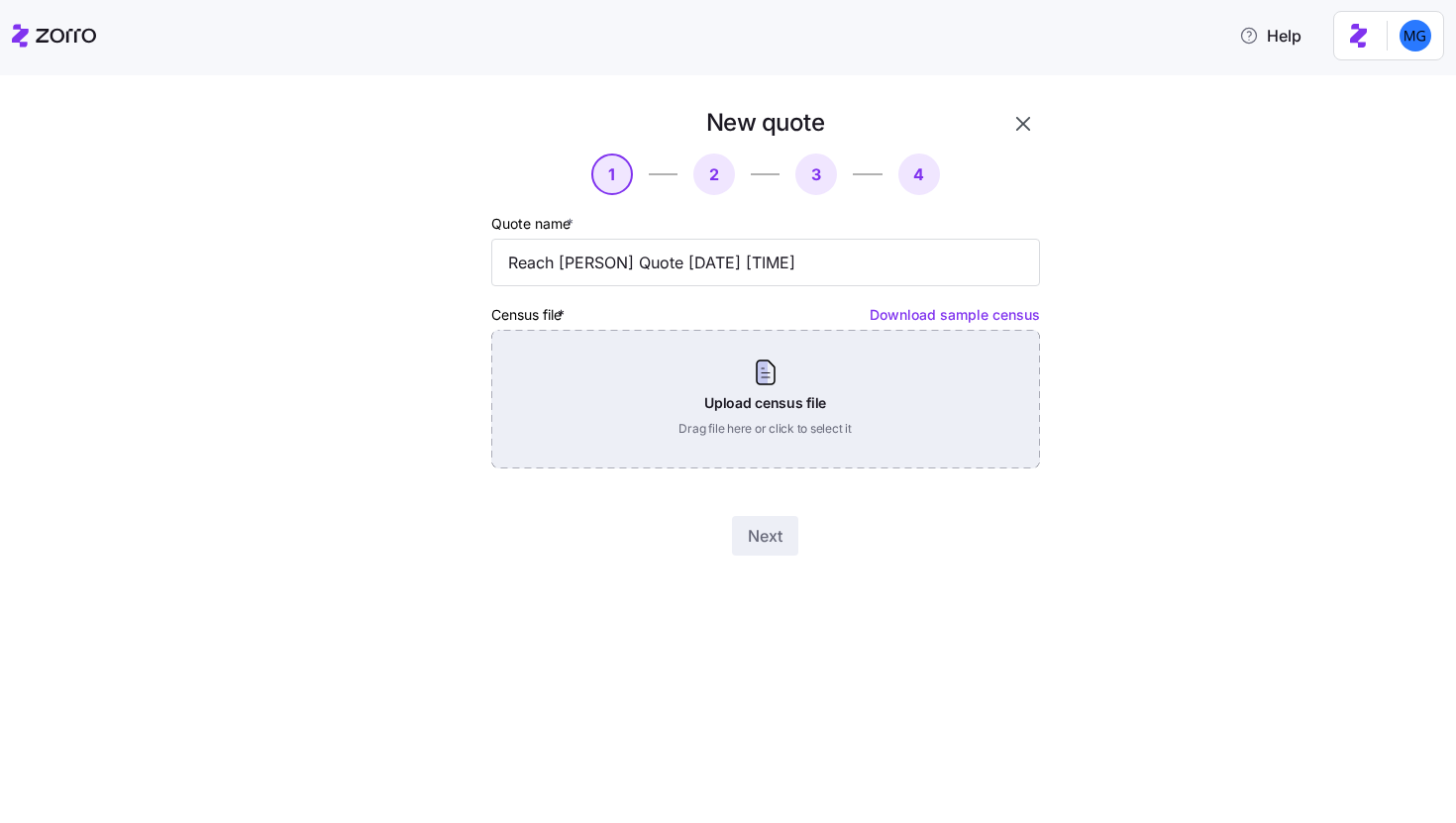 click on "Upload census file Drag file here or click to select it" at bounding box center [766, 399] 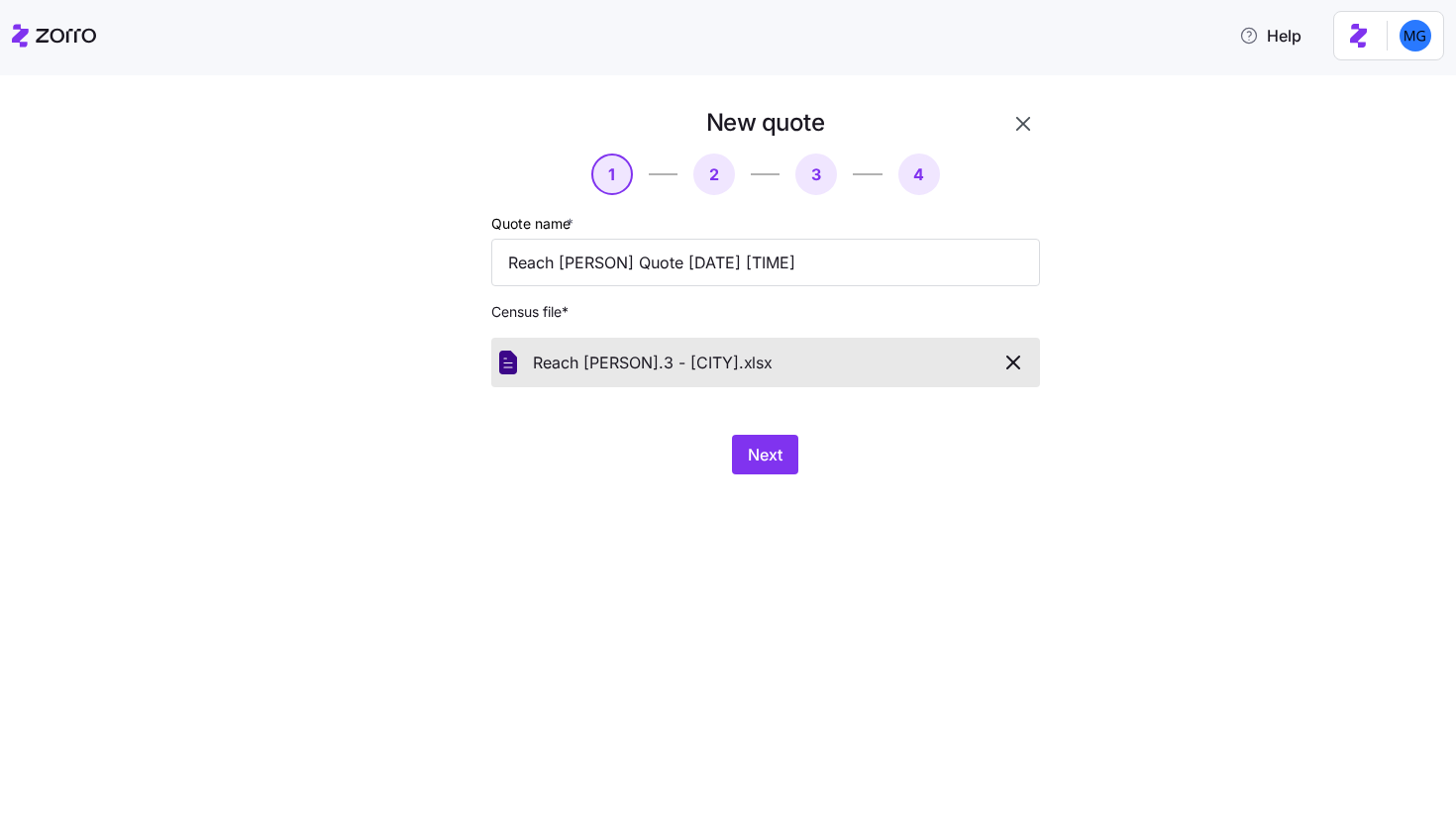 click on "New quote 1 2 3 4 Quote name  * Reach Dane Quote 07/11/2025 1:45 PM Census file * Reach Dane.3 - Murietta. xlsx Next" at bounding box center (742, 302) 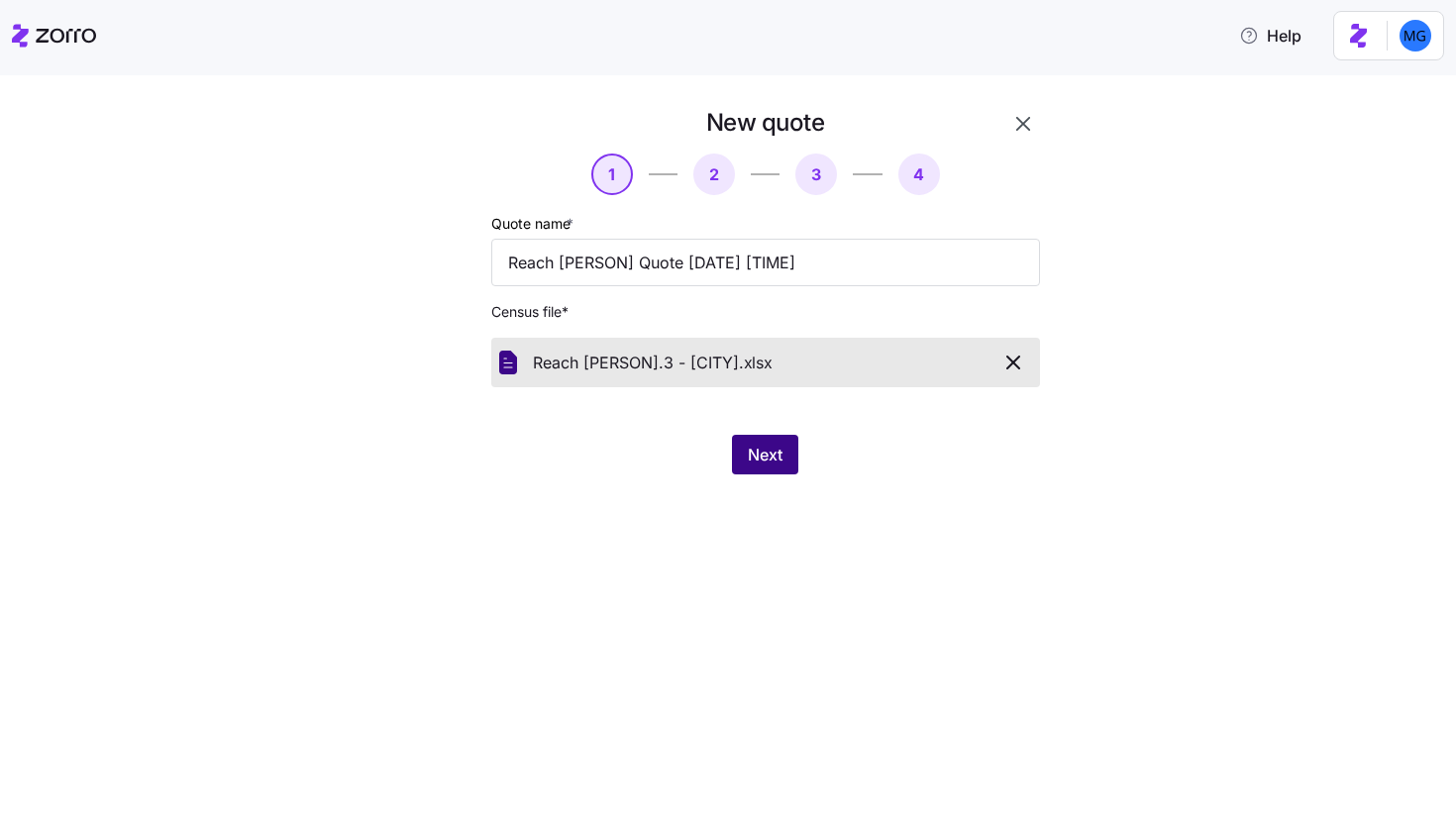 click on "Next" at bounding box center [765, 455] 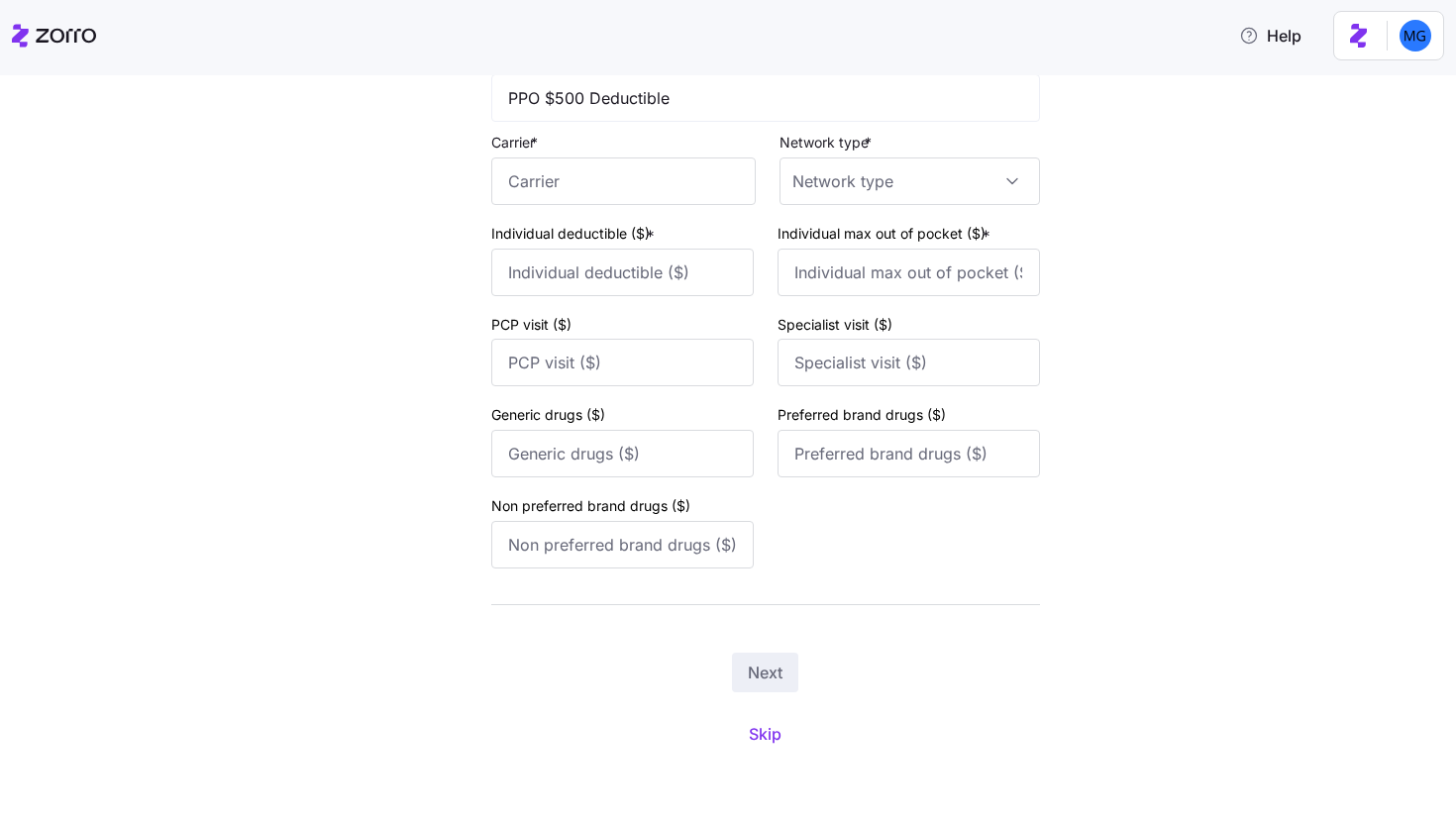 scroll, scrollTop: 3090, scrollLeft: 0, axis: vertical 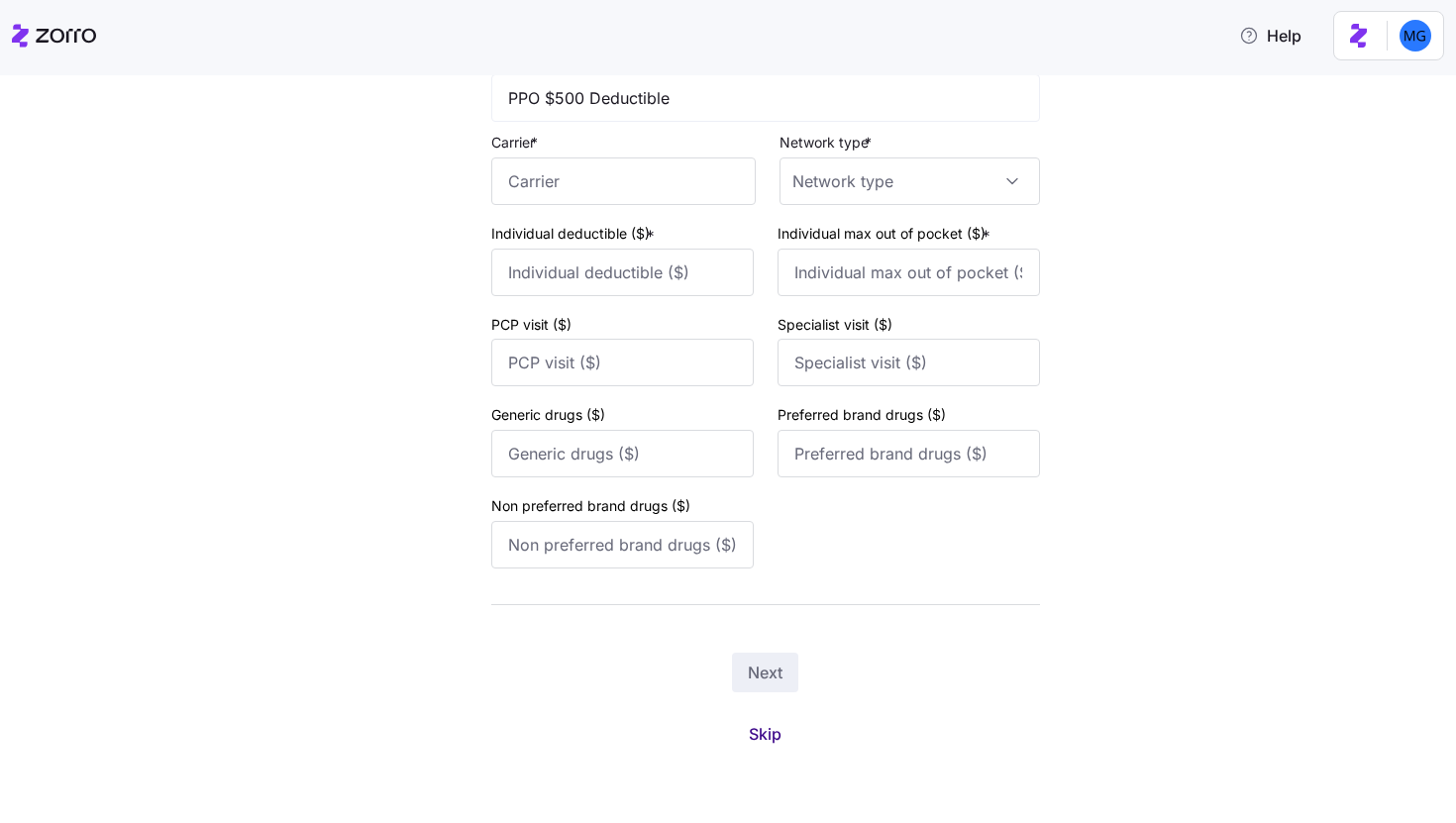 click on "Skip" at bounding box center (765, 734) 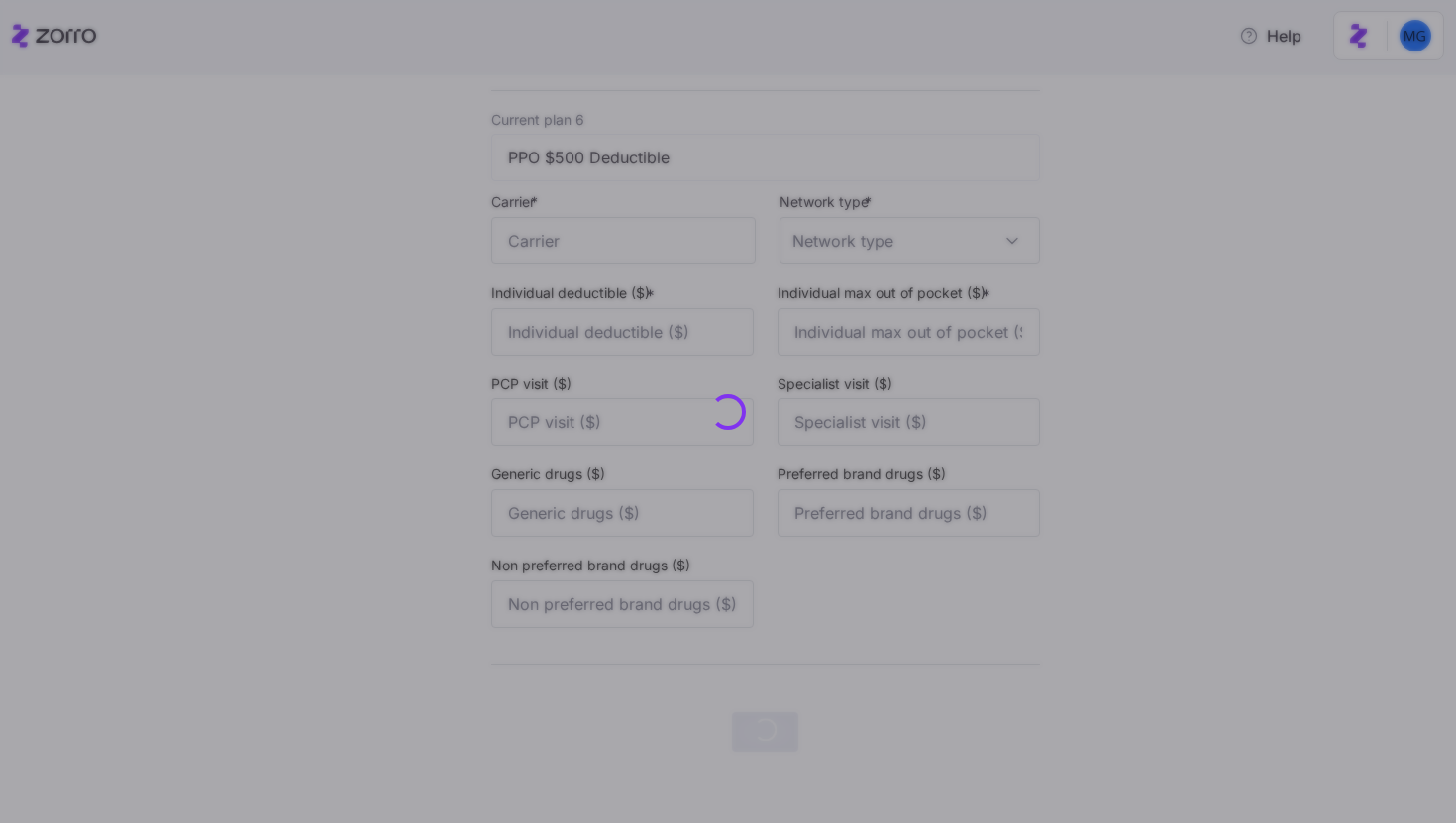 scroll, scrollTop: 0, scrollLeft: 0, axis: both 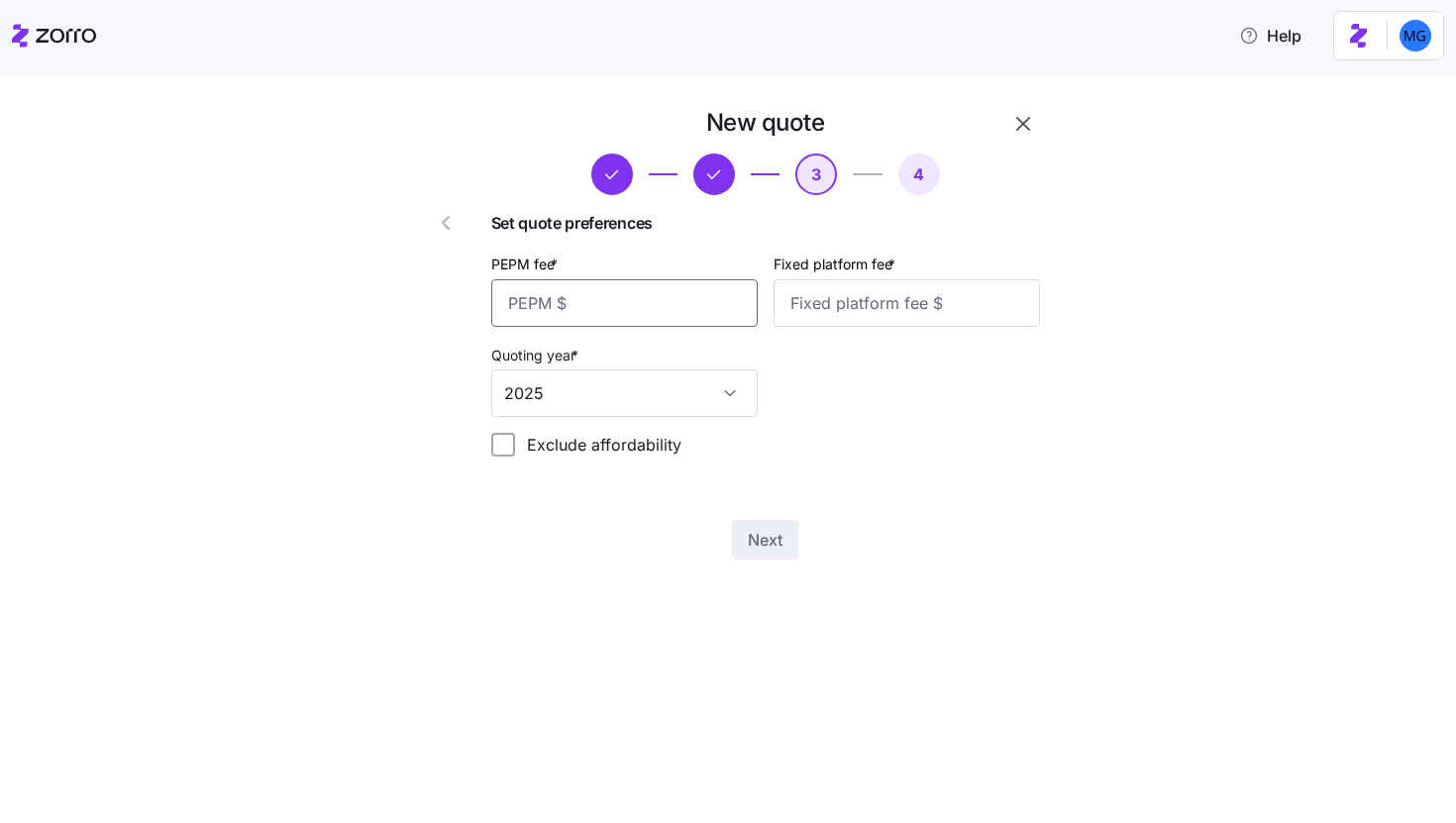 click on "PEPM fee  *" at bounding box center [624, 303] 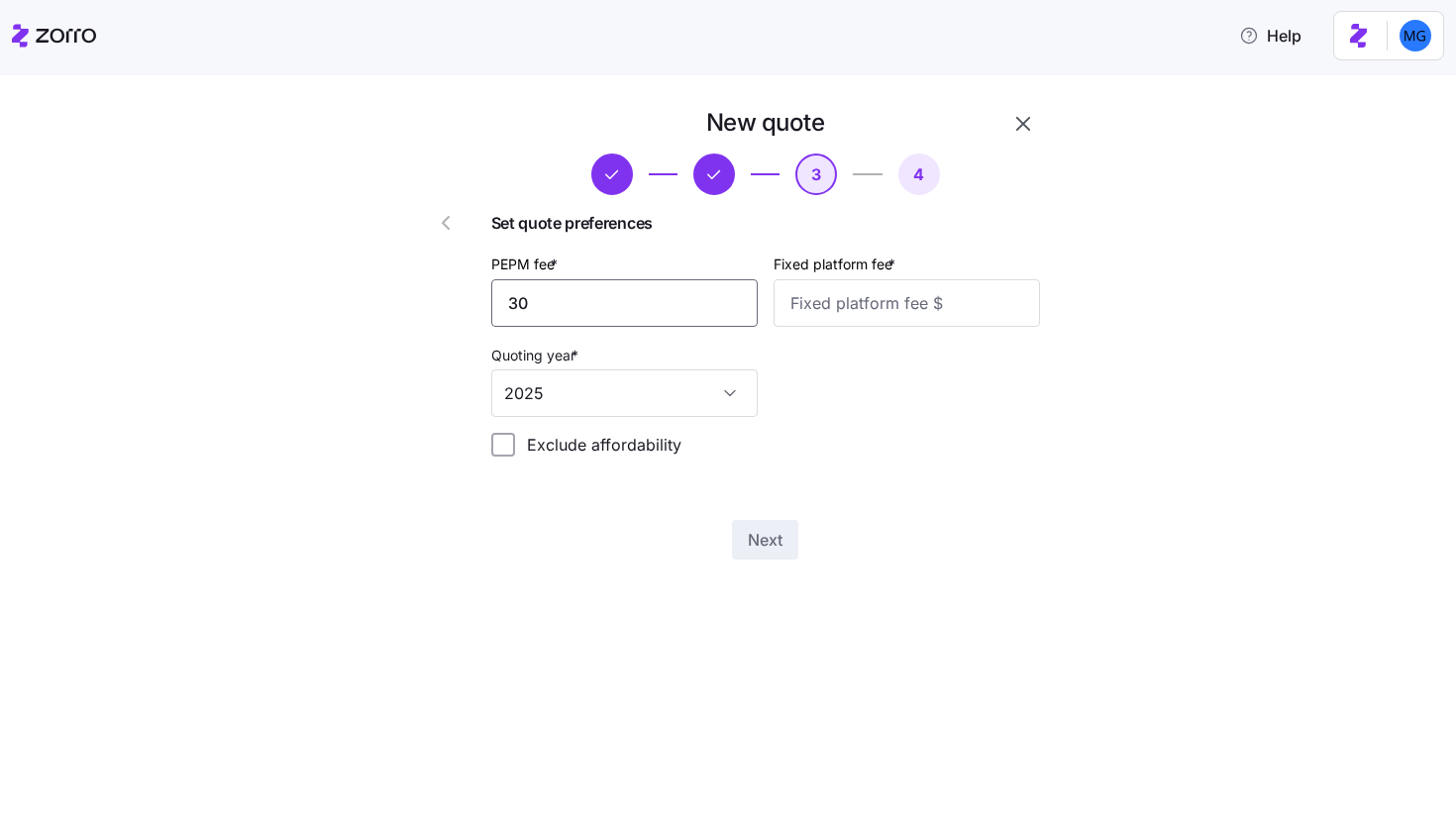 type on "30" 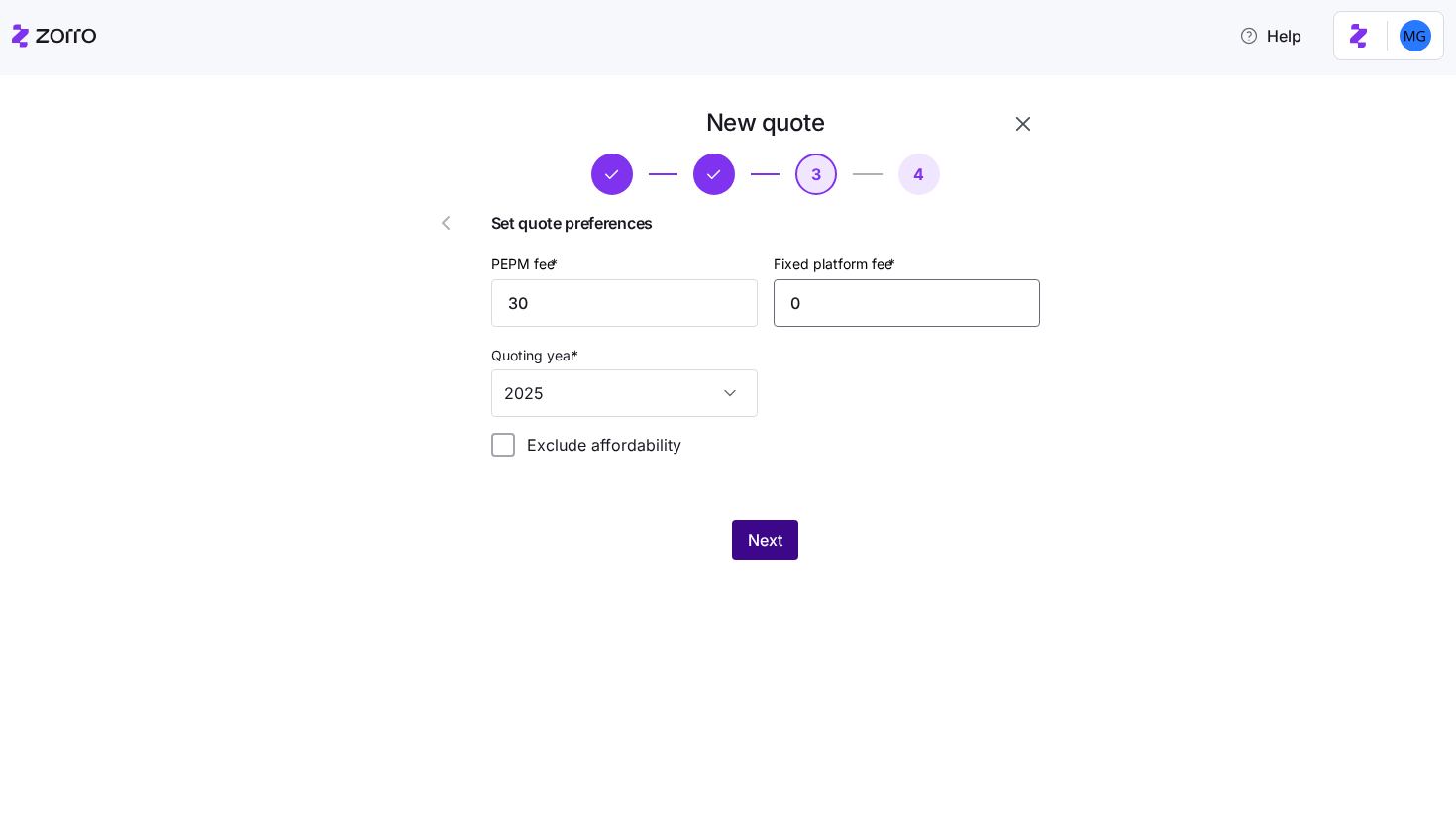 type on "0" 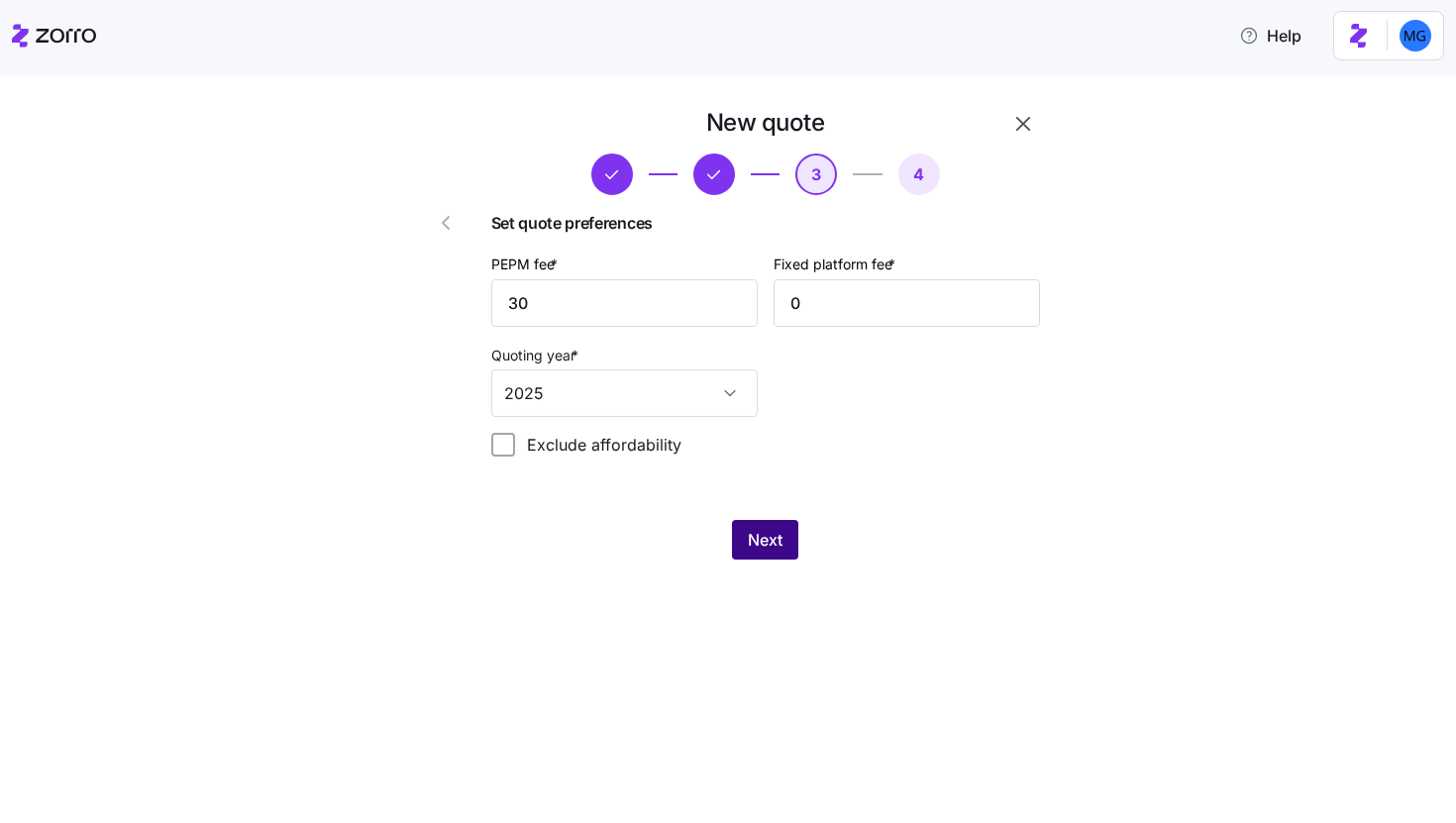 click on "Next" at bounding box center (765, 540) 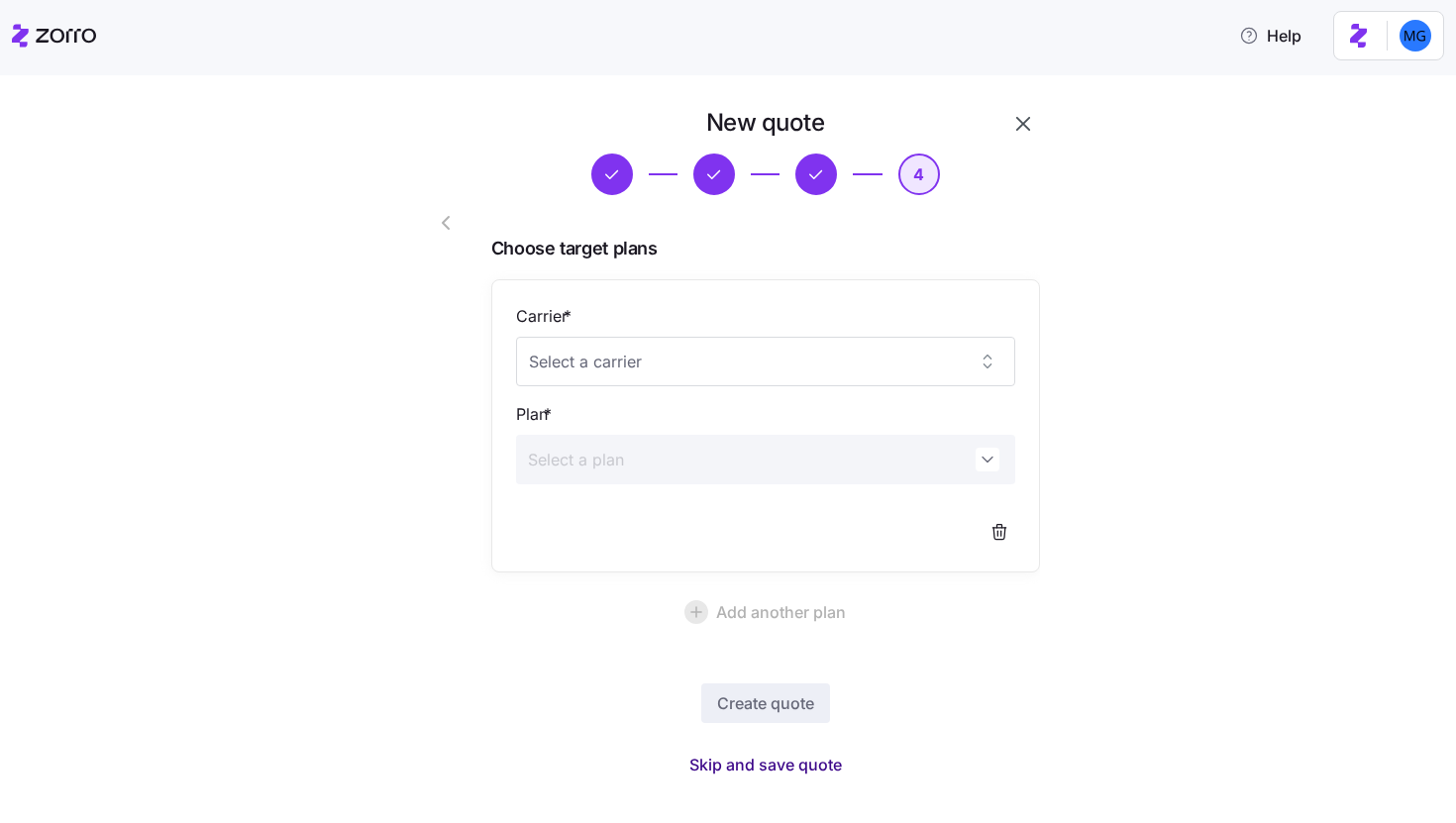 click on "Skip and save quote" at bounding box center [766, 765] 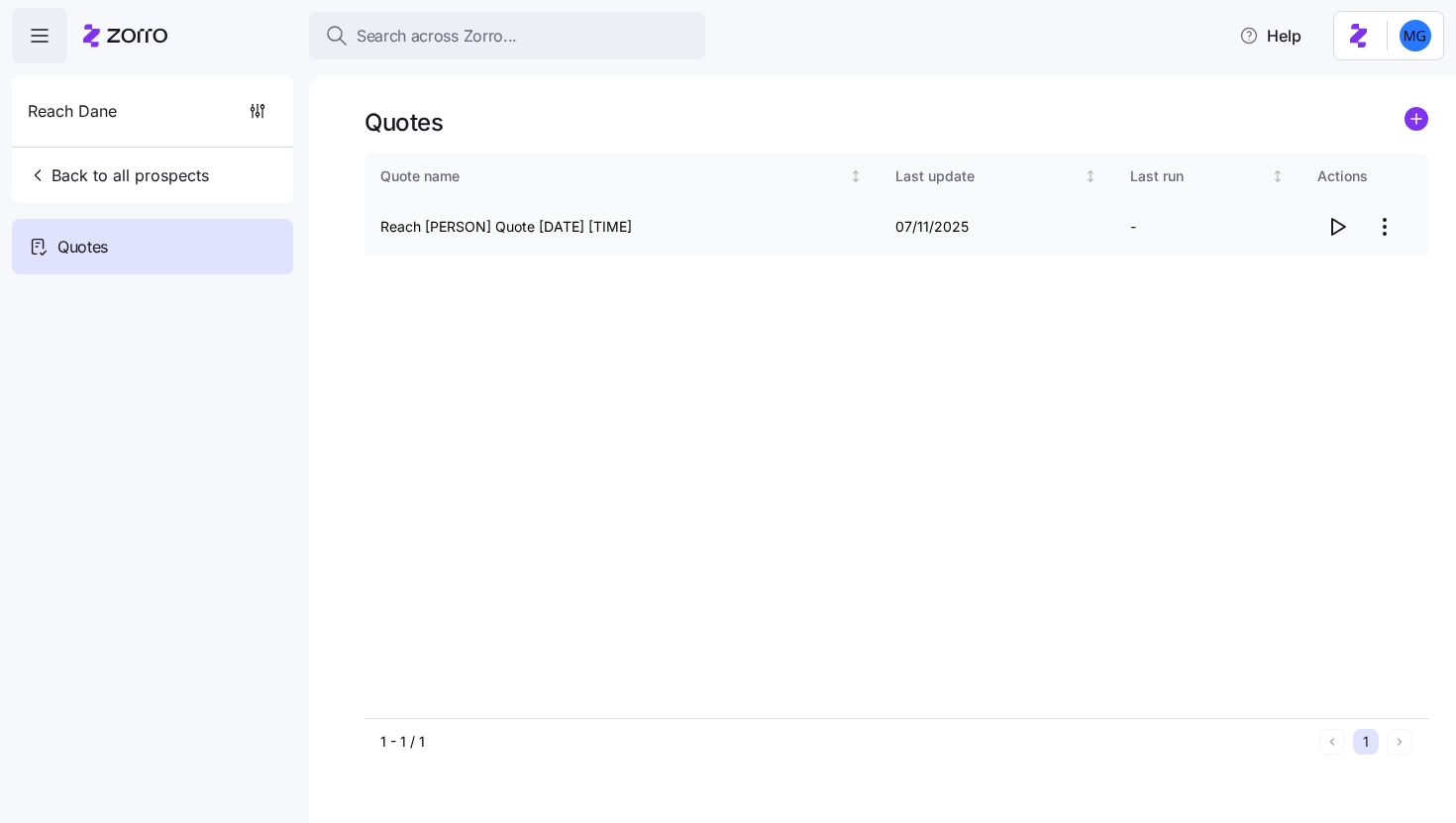 click 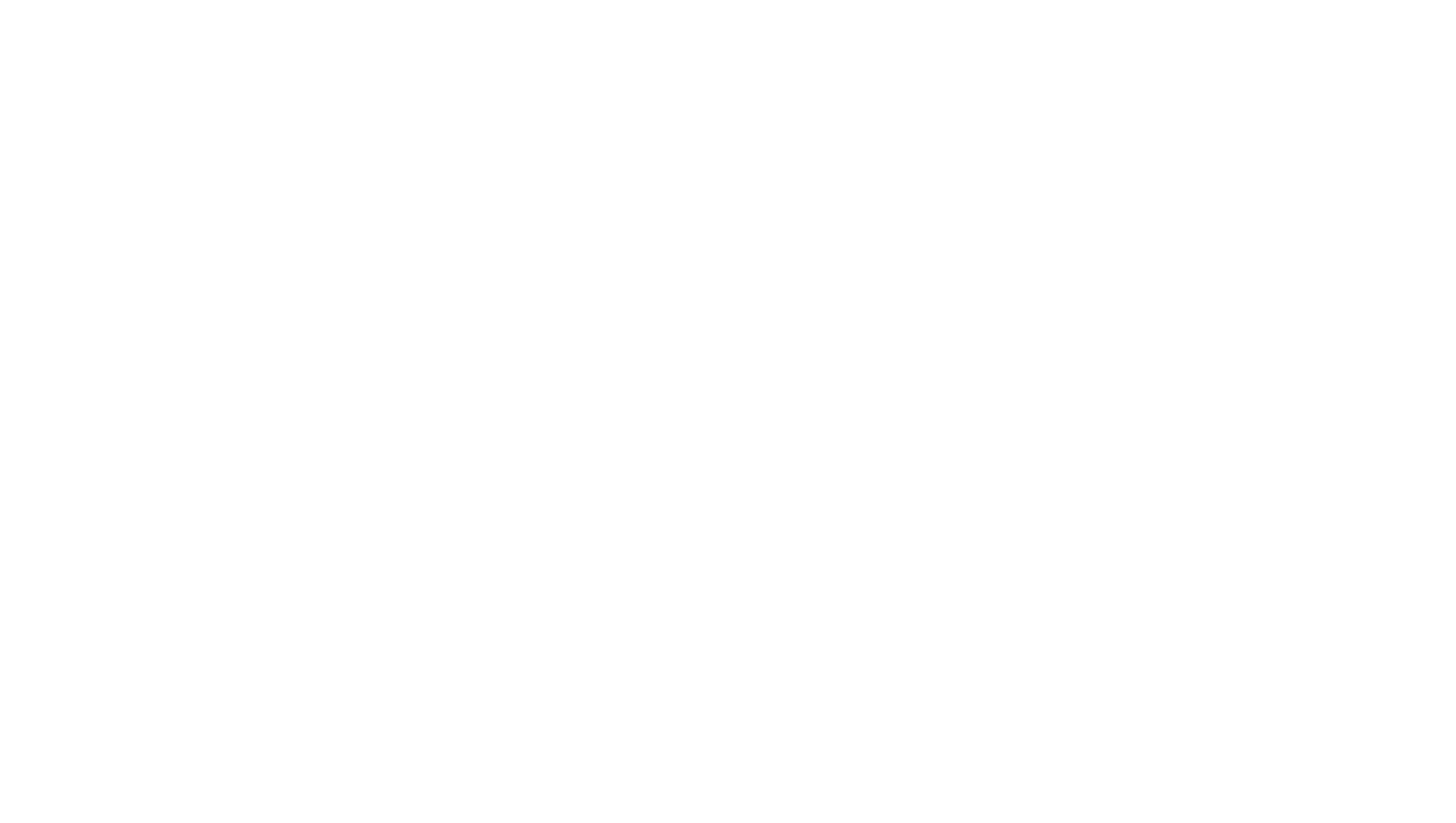 scroll, scrollTop: 0, scrollLeft: 0, axis: both 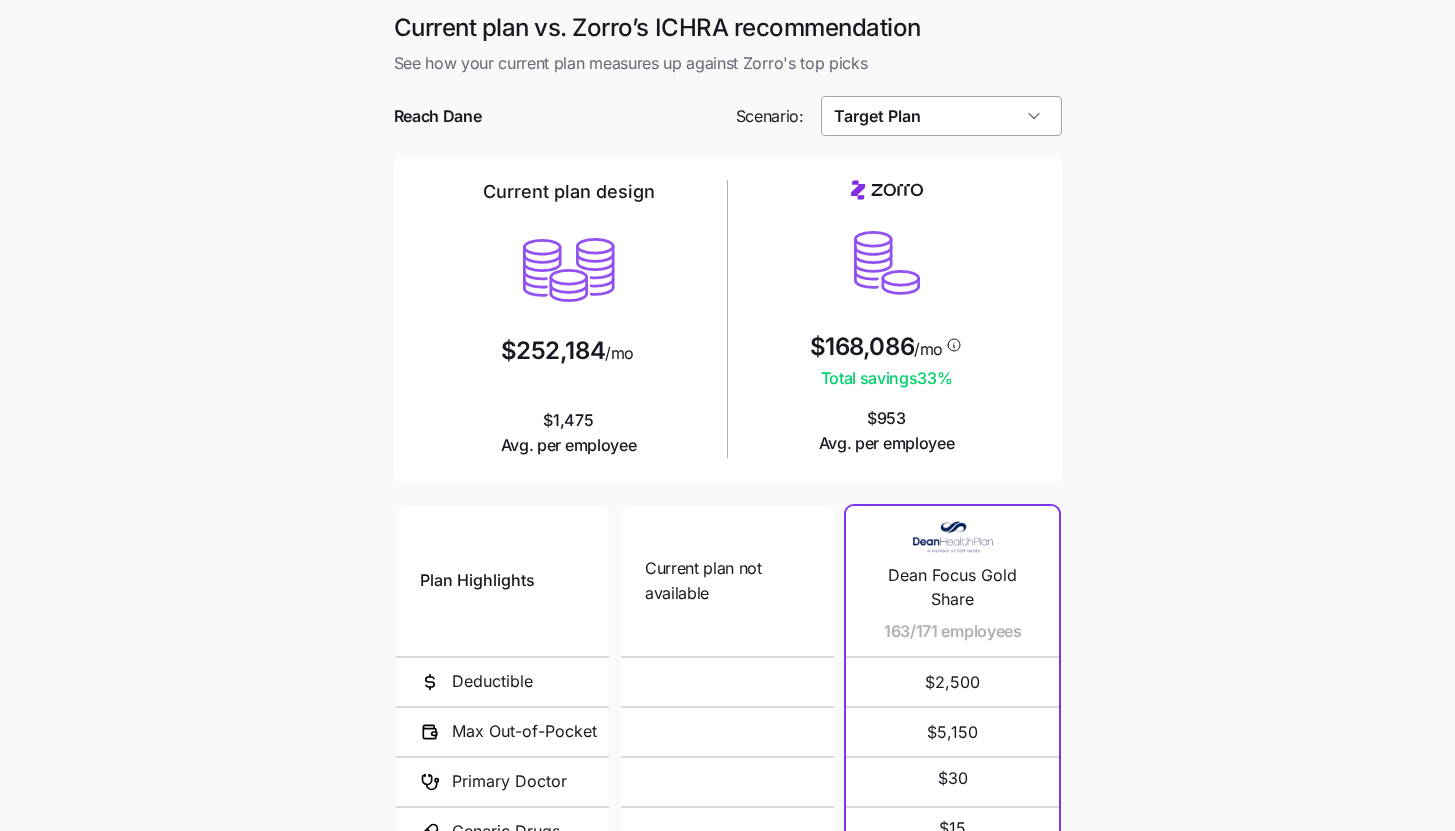 click on "Target Plan" at bounding box center (941, 116) 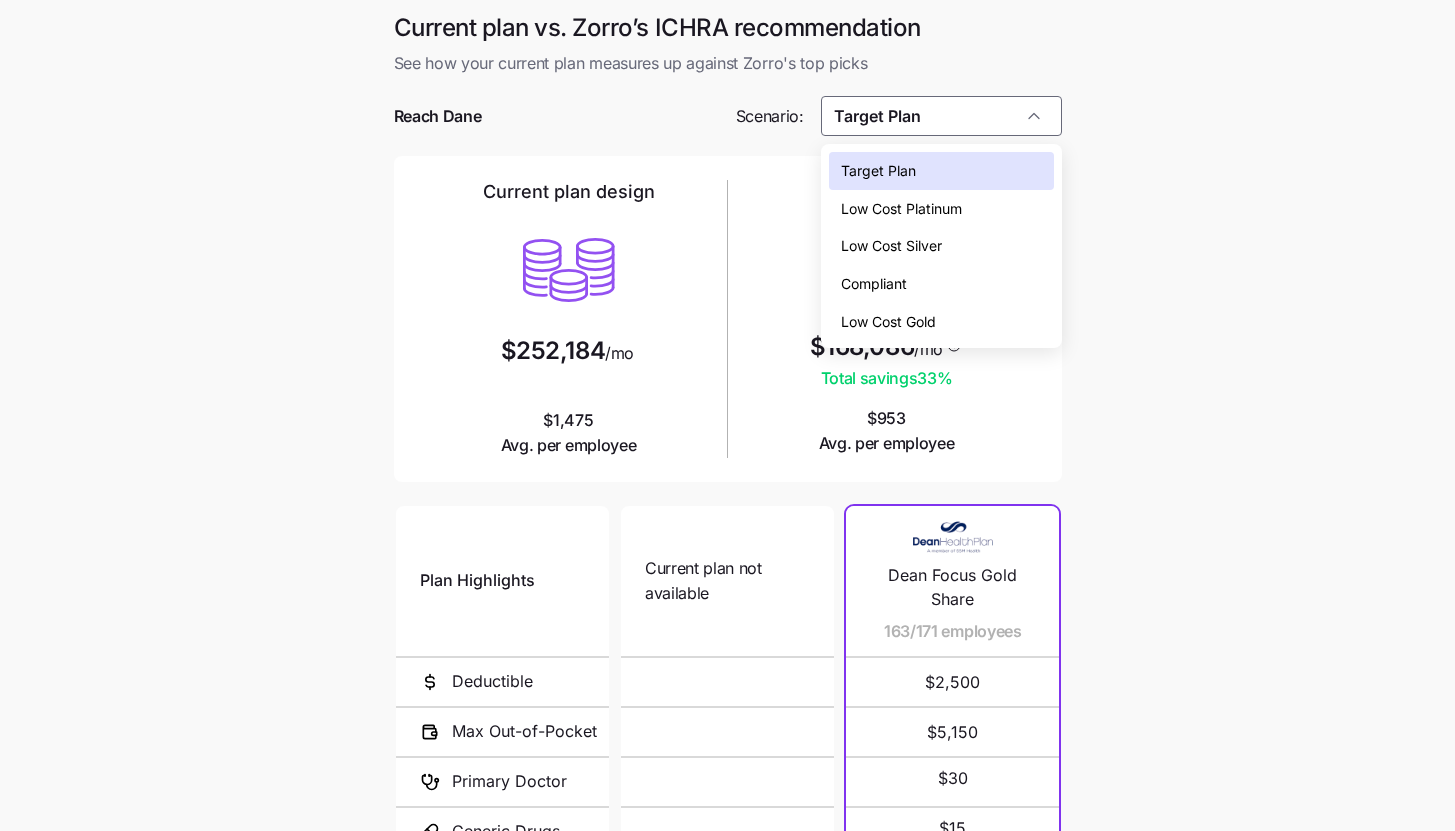 click on "Low Cost Gold" at bounding box center [941, 322] 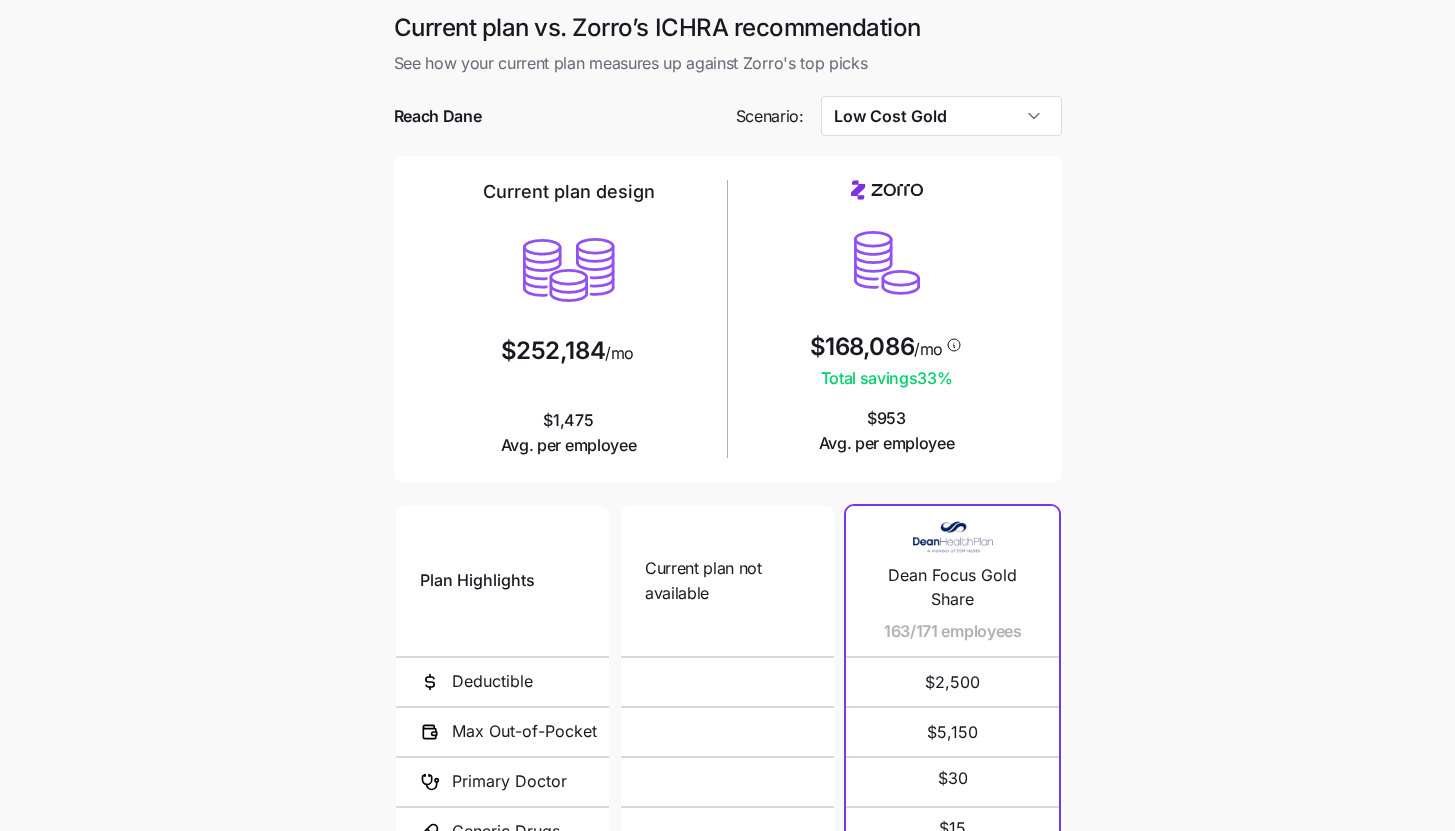 type on "Low Cost Gold" 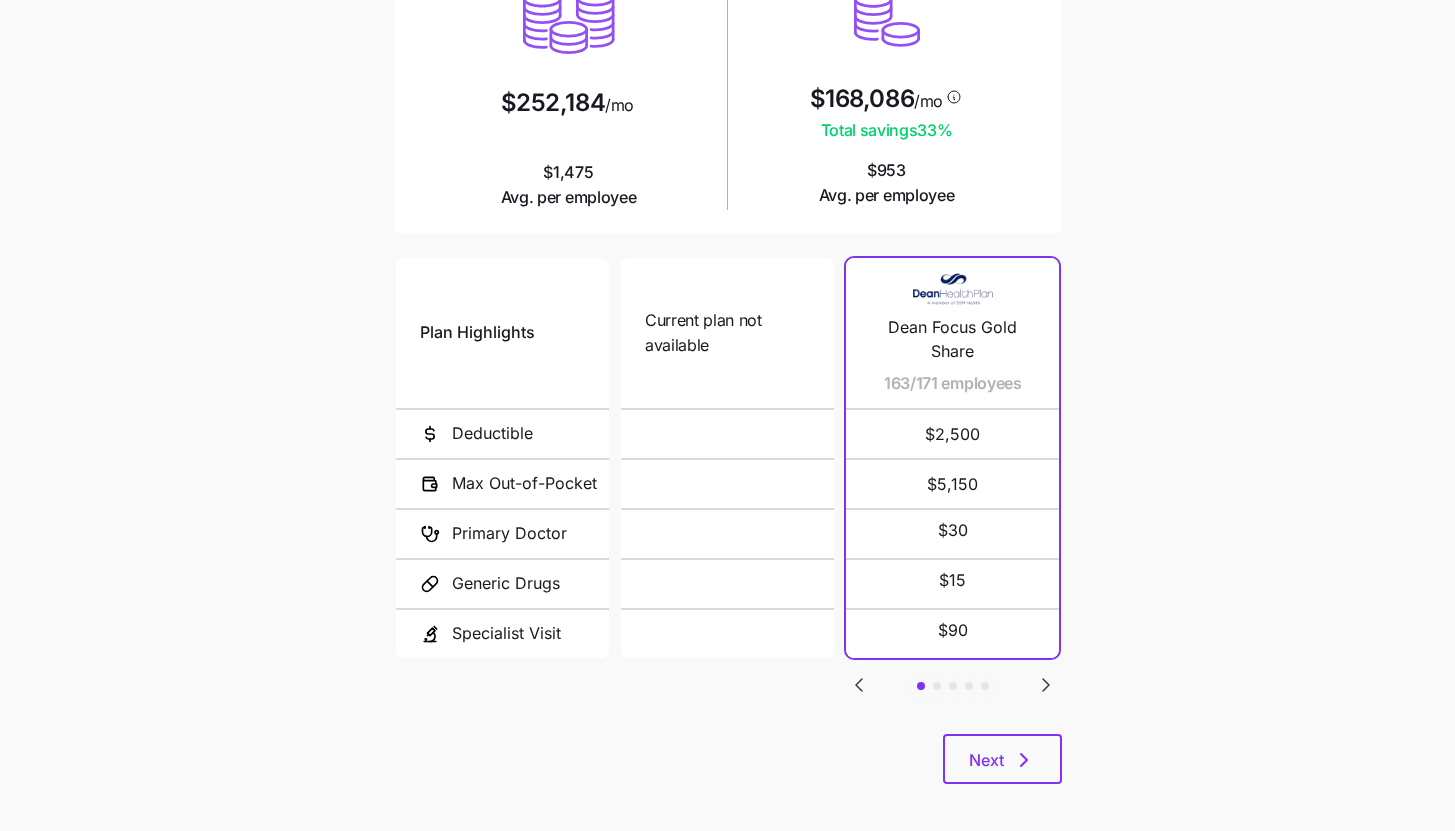 scroll, scrollTop: 260, scrollLeft: 0, axis: vertical 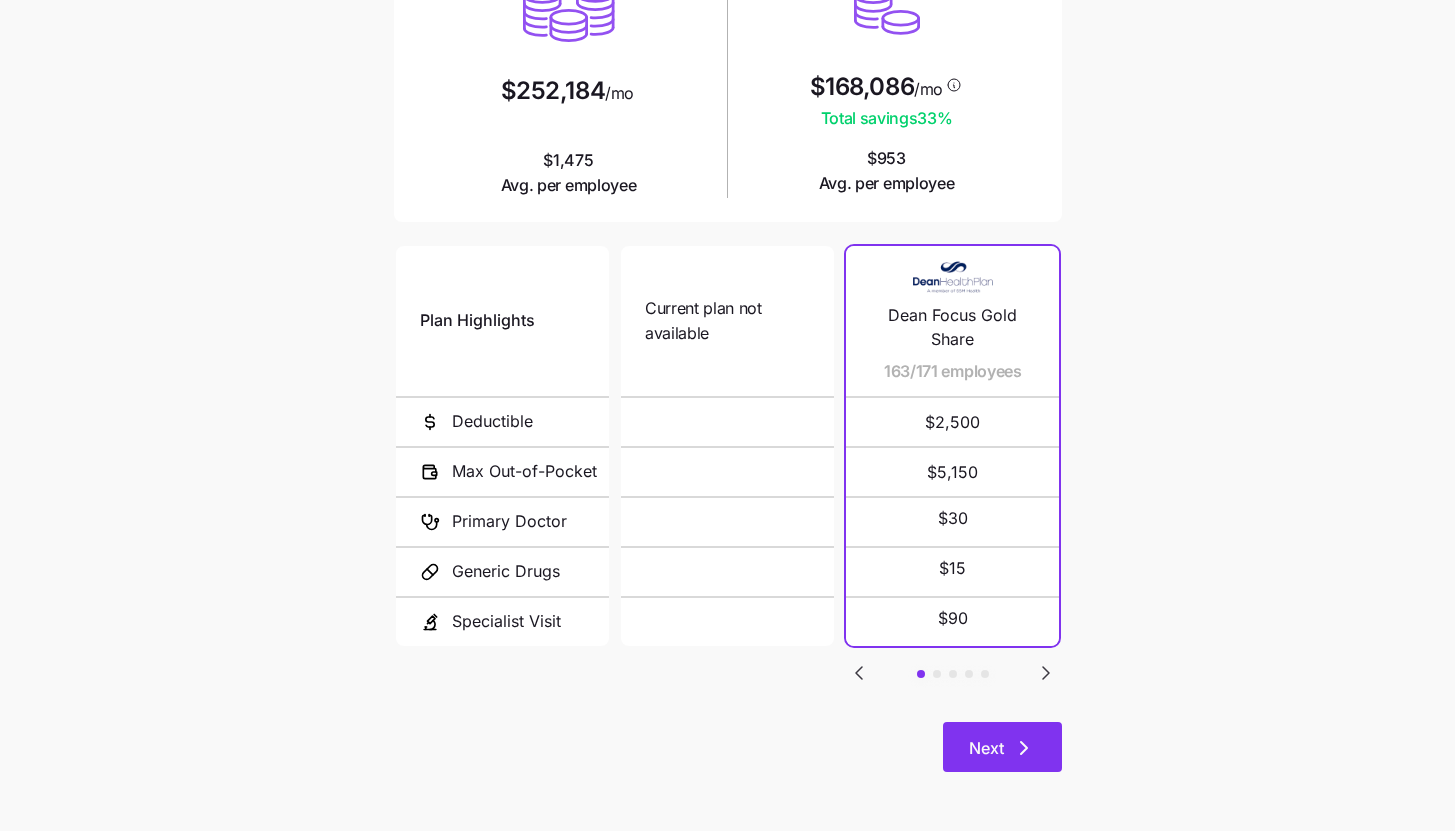 click 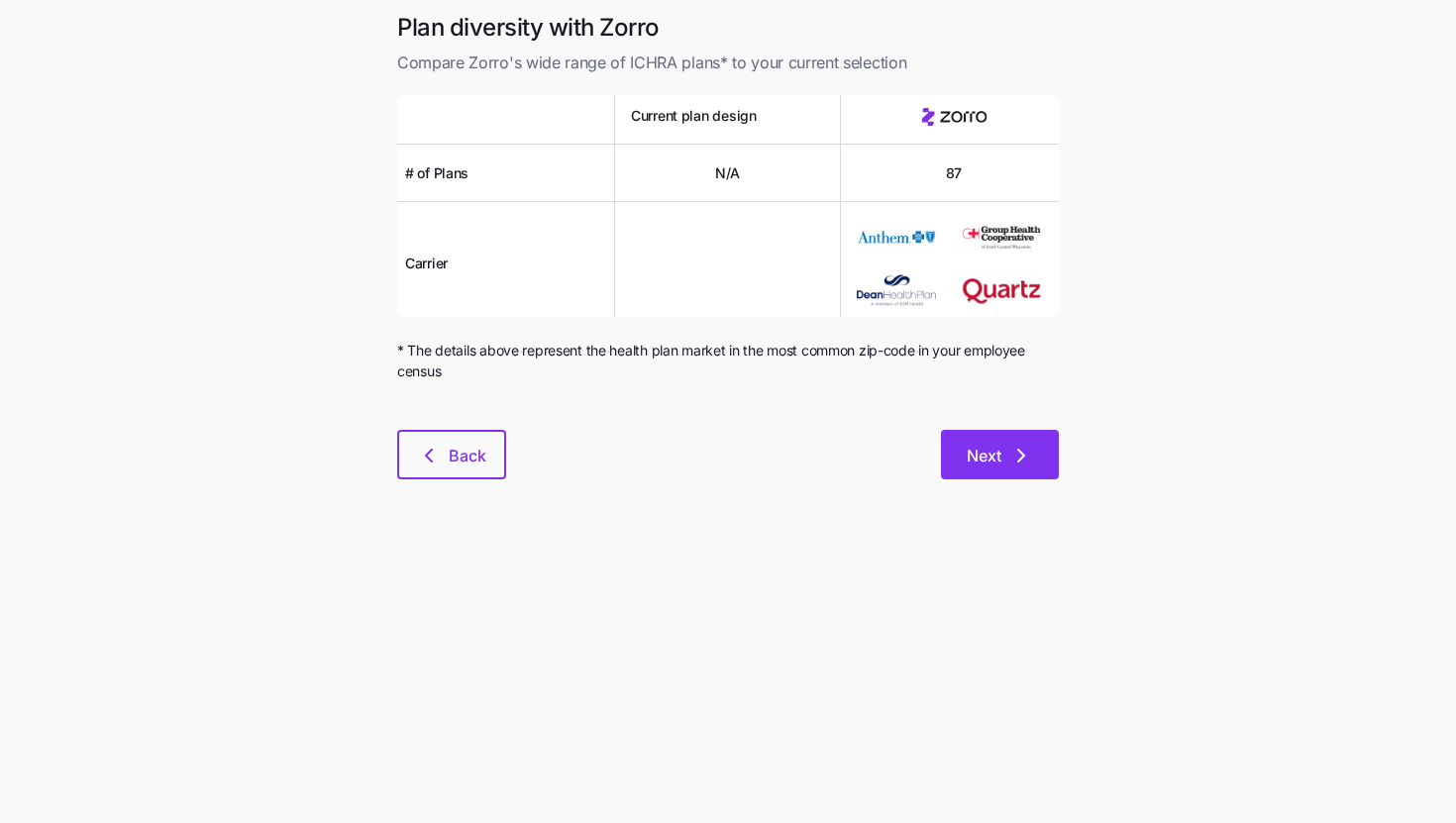 click on "Next" at bounding box center [999, 455] 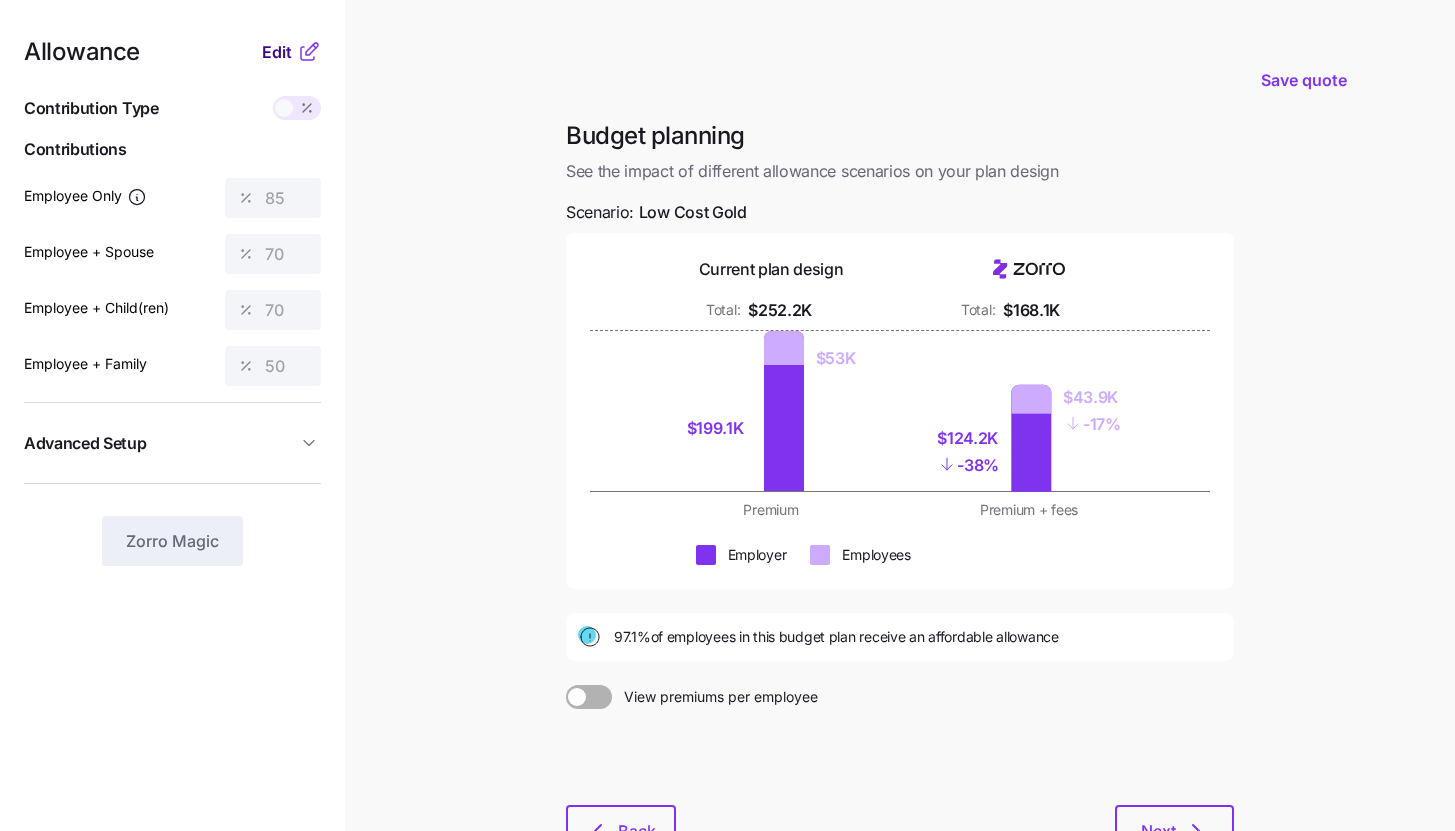 click on "Edit" at bounding box center (277, 52) 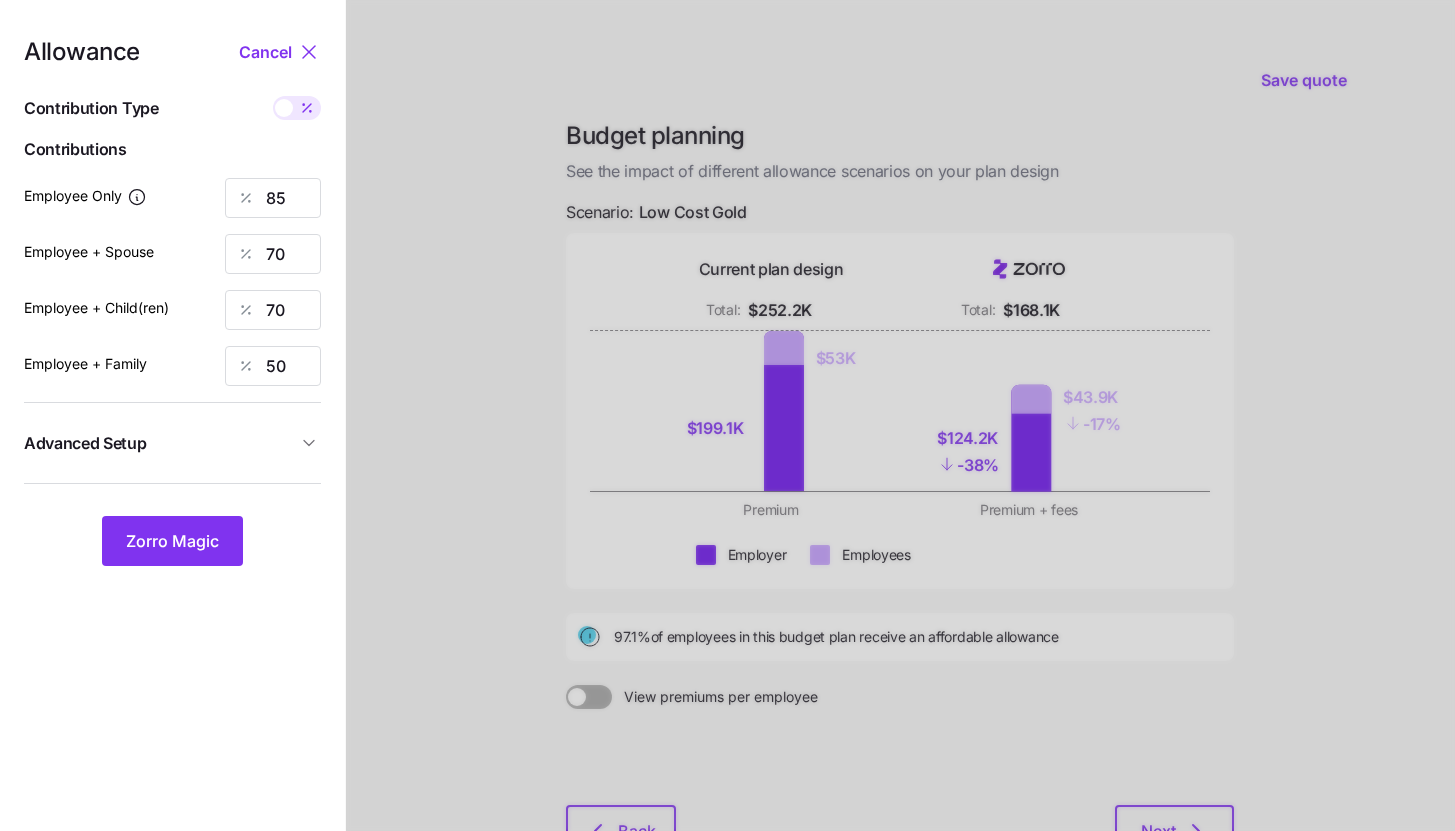 click on "Advanced Setup" at bounding box center (160, 443) 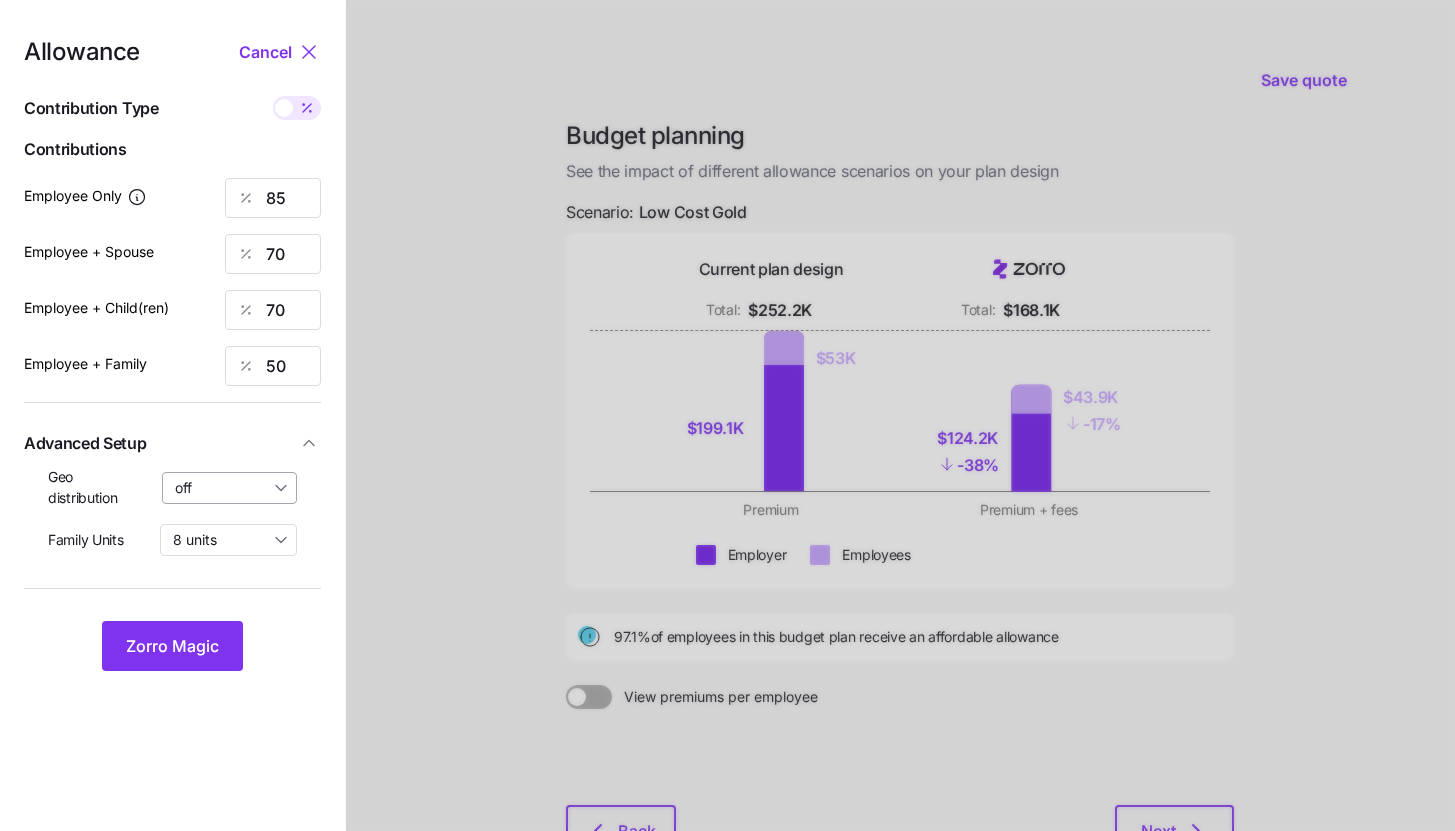 click on "off" at bounding box center [230, 488] 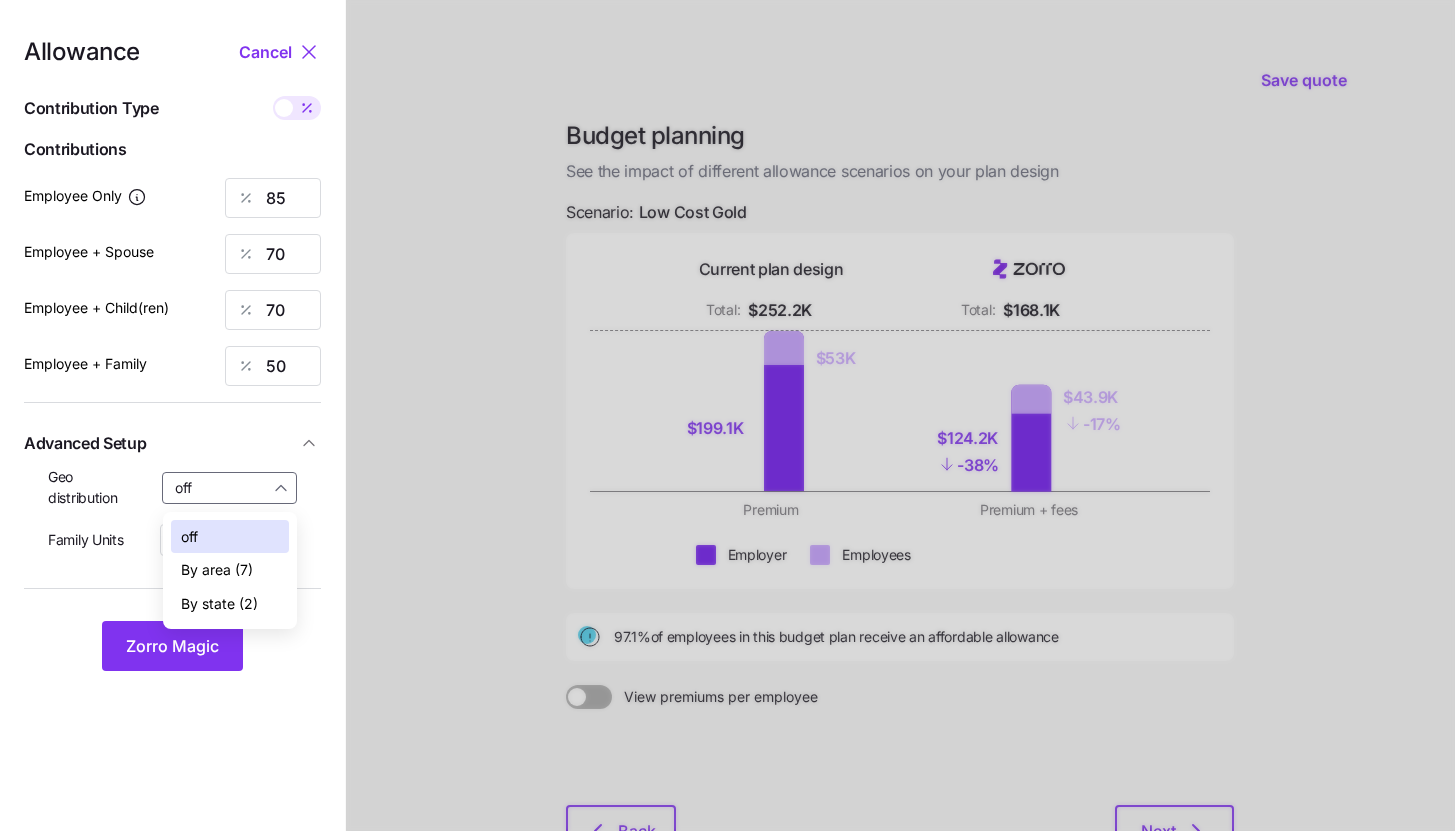 click on "By state (2)" at bounding box center (219, 604) 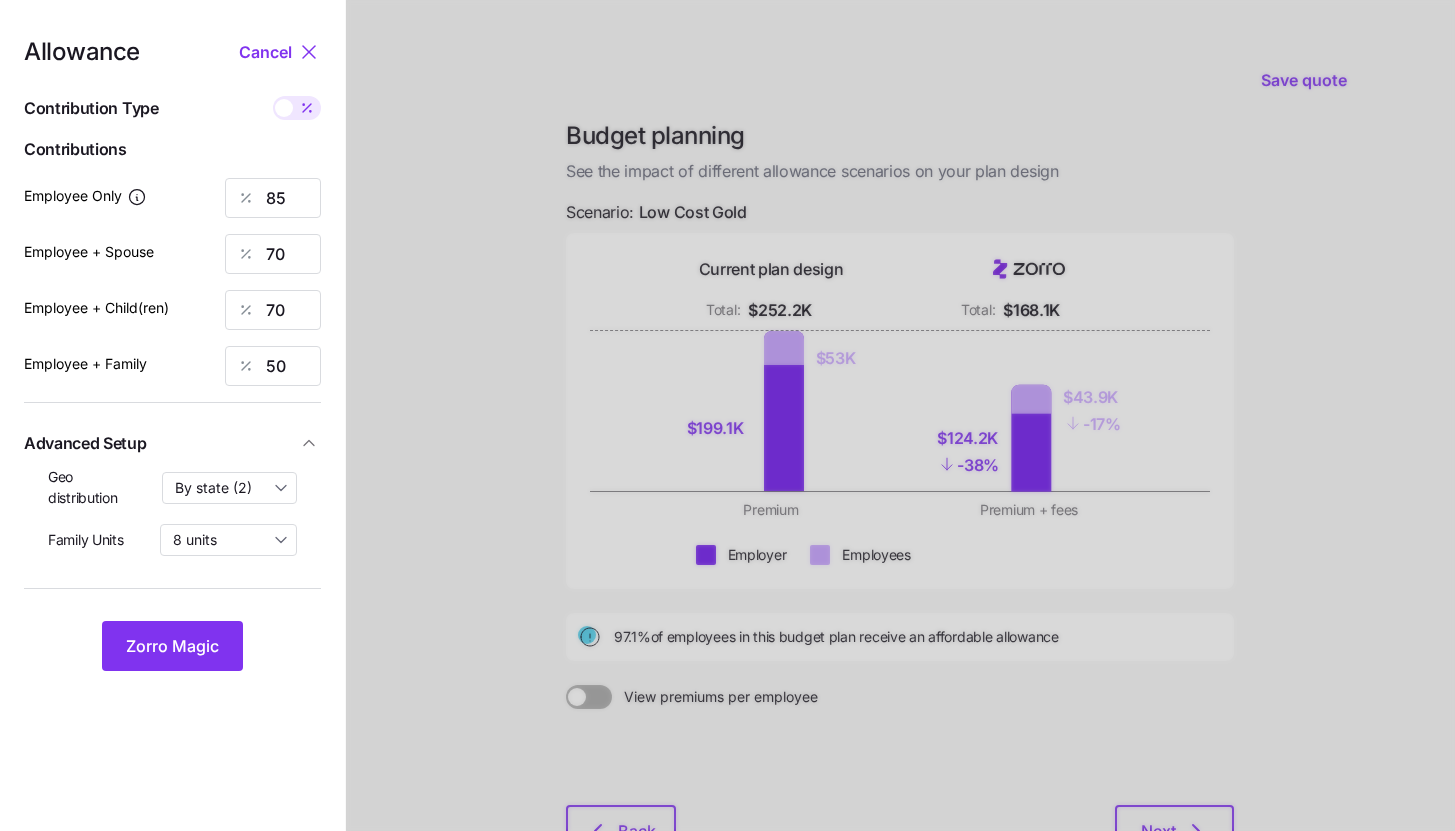 type on "By state (2)" 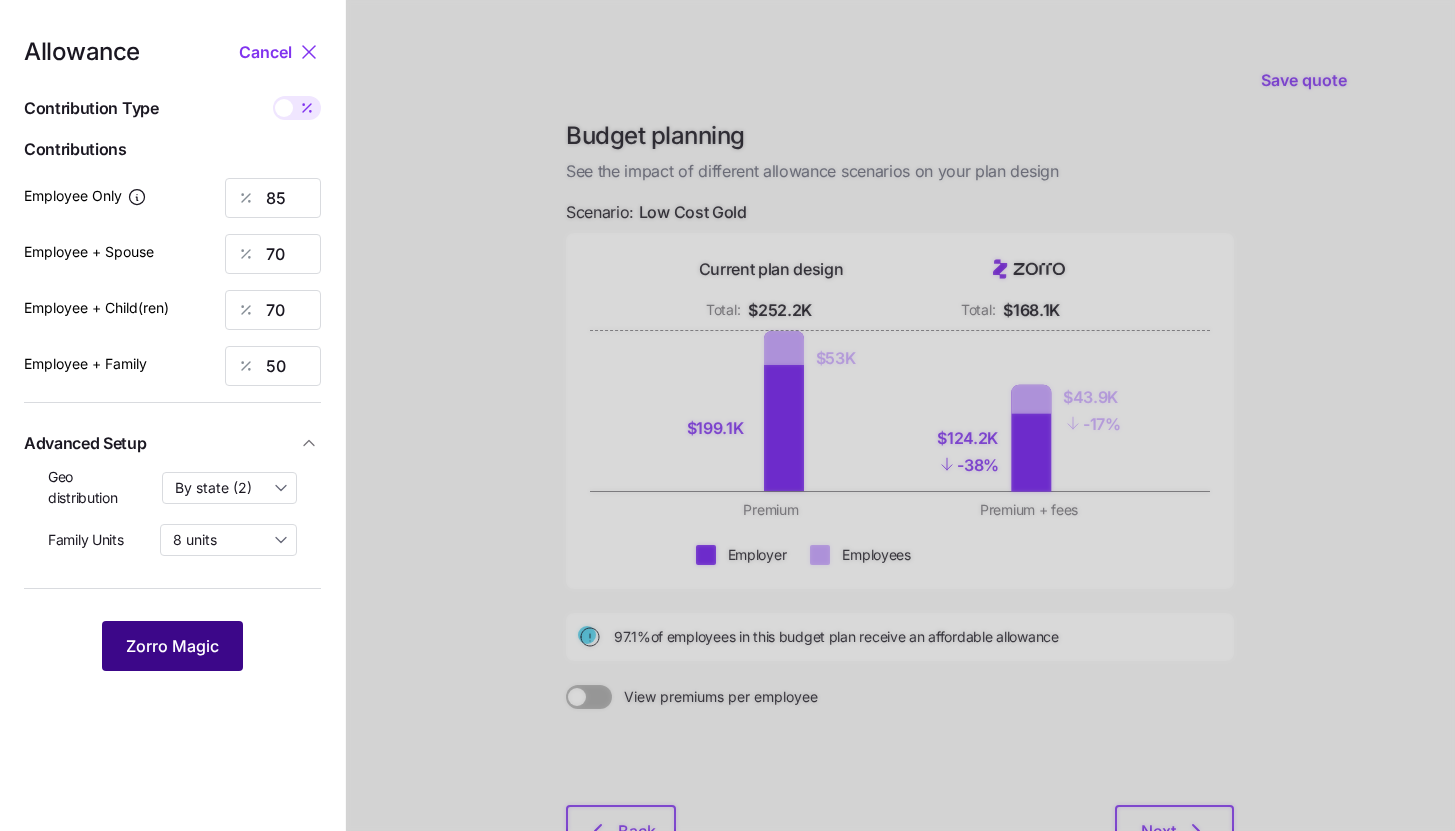 click on "Zorro Magic" at bounding box center [172, 646] 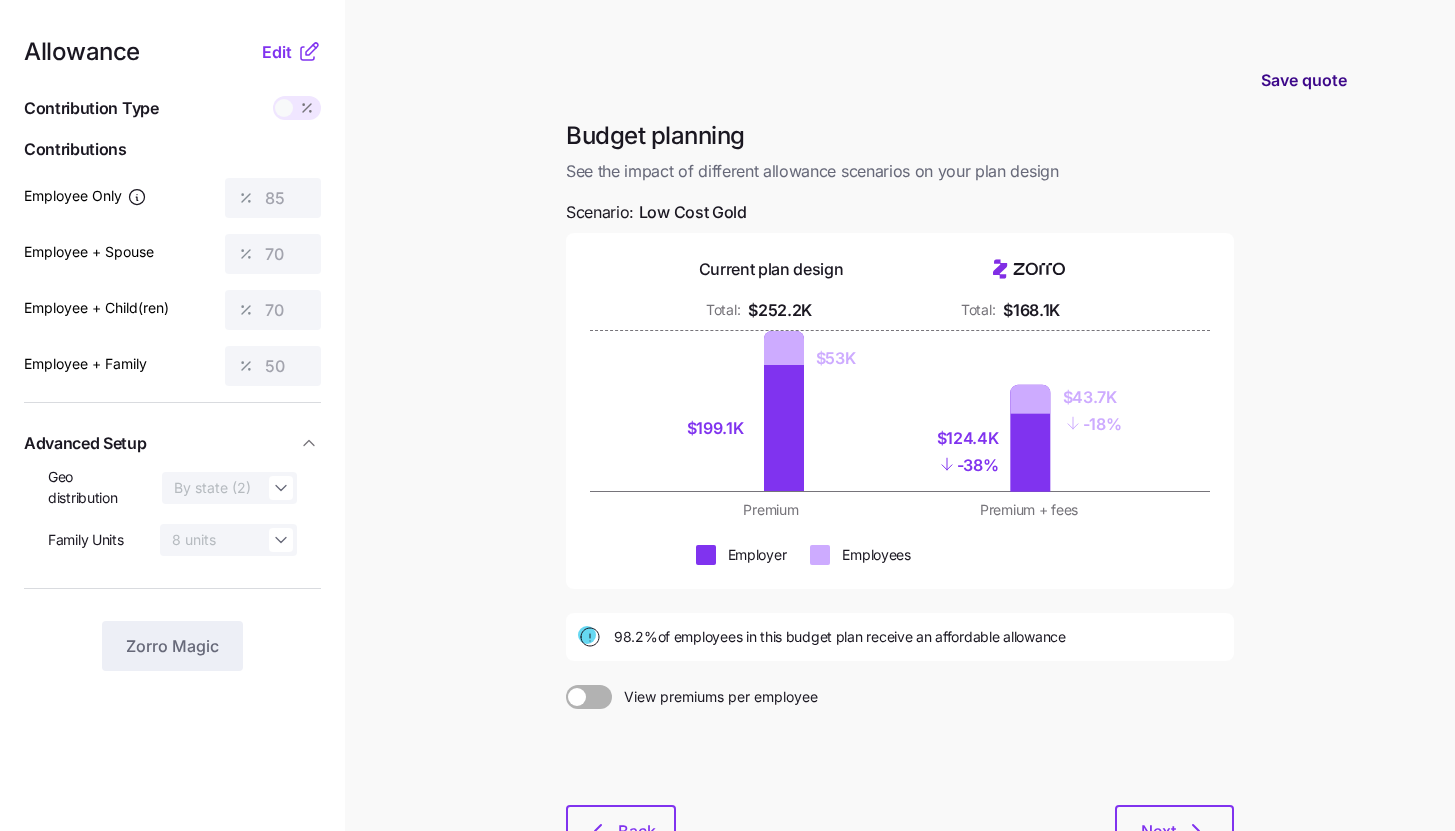 click on "Save quote" at bounding box center [1304, 80] 